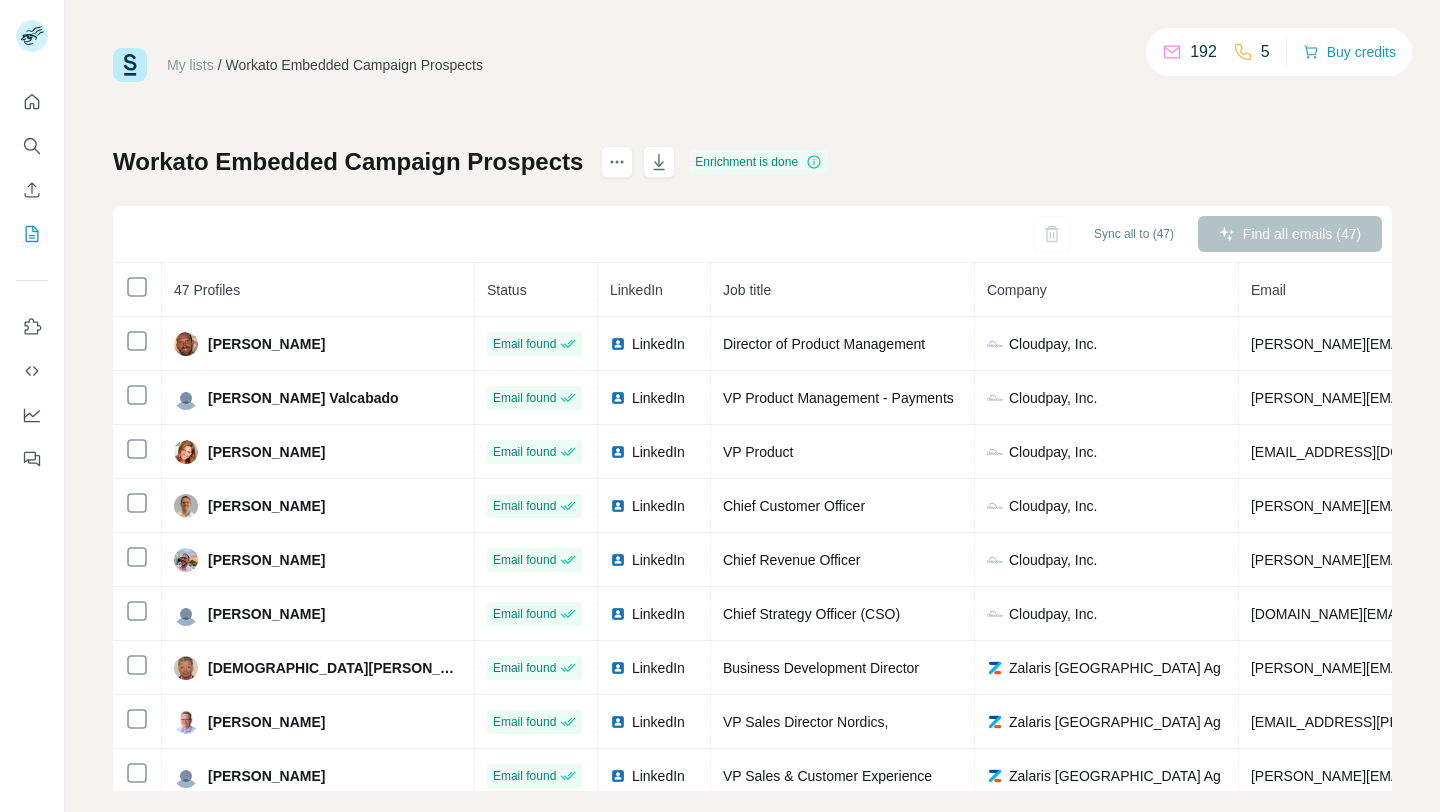 scroll, scrollTop: 0, scrollLeft: 0, axis: both 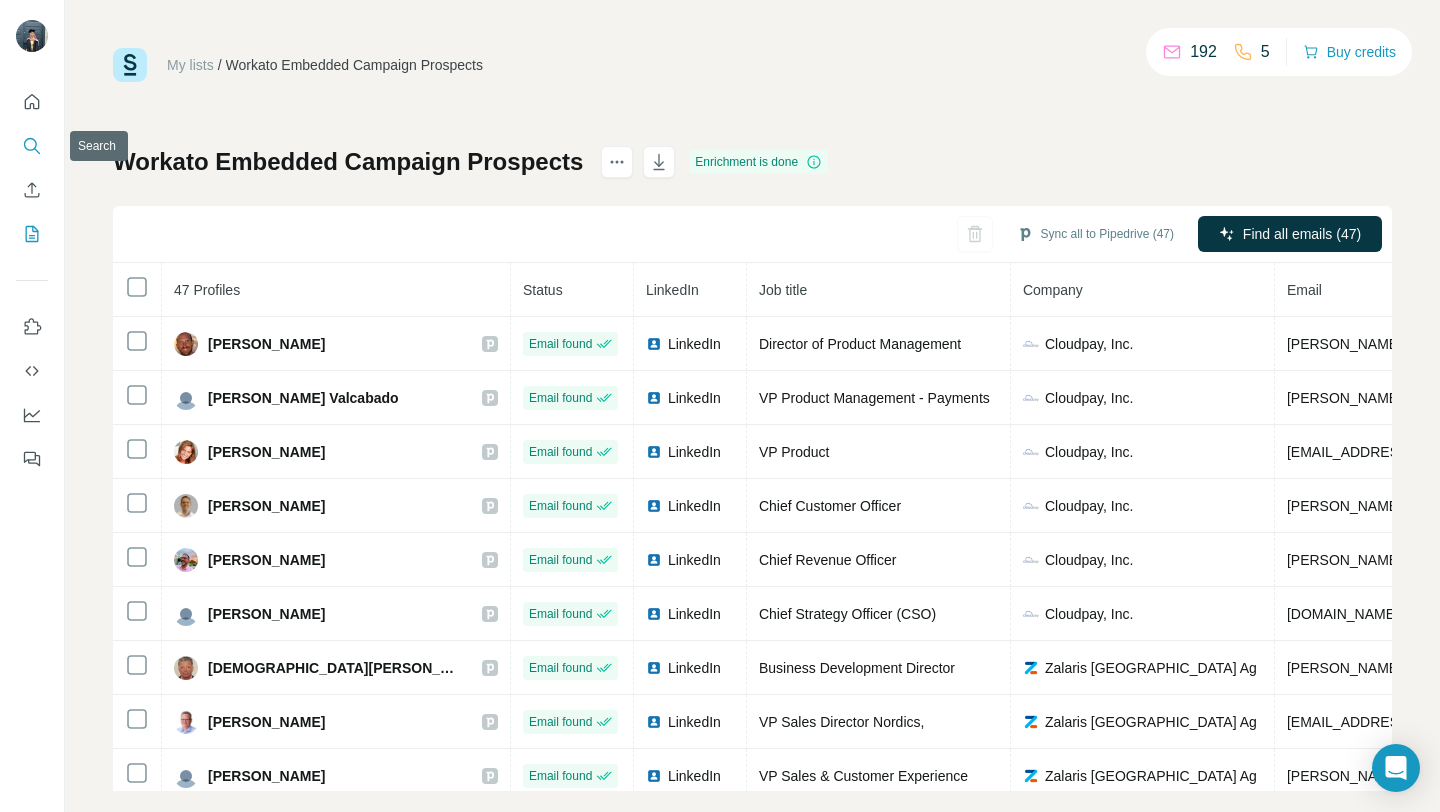 click 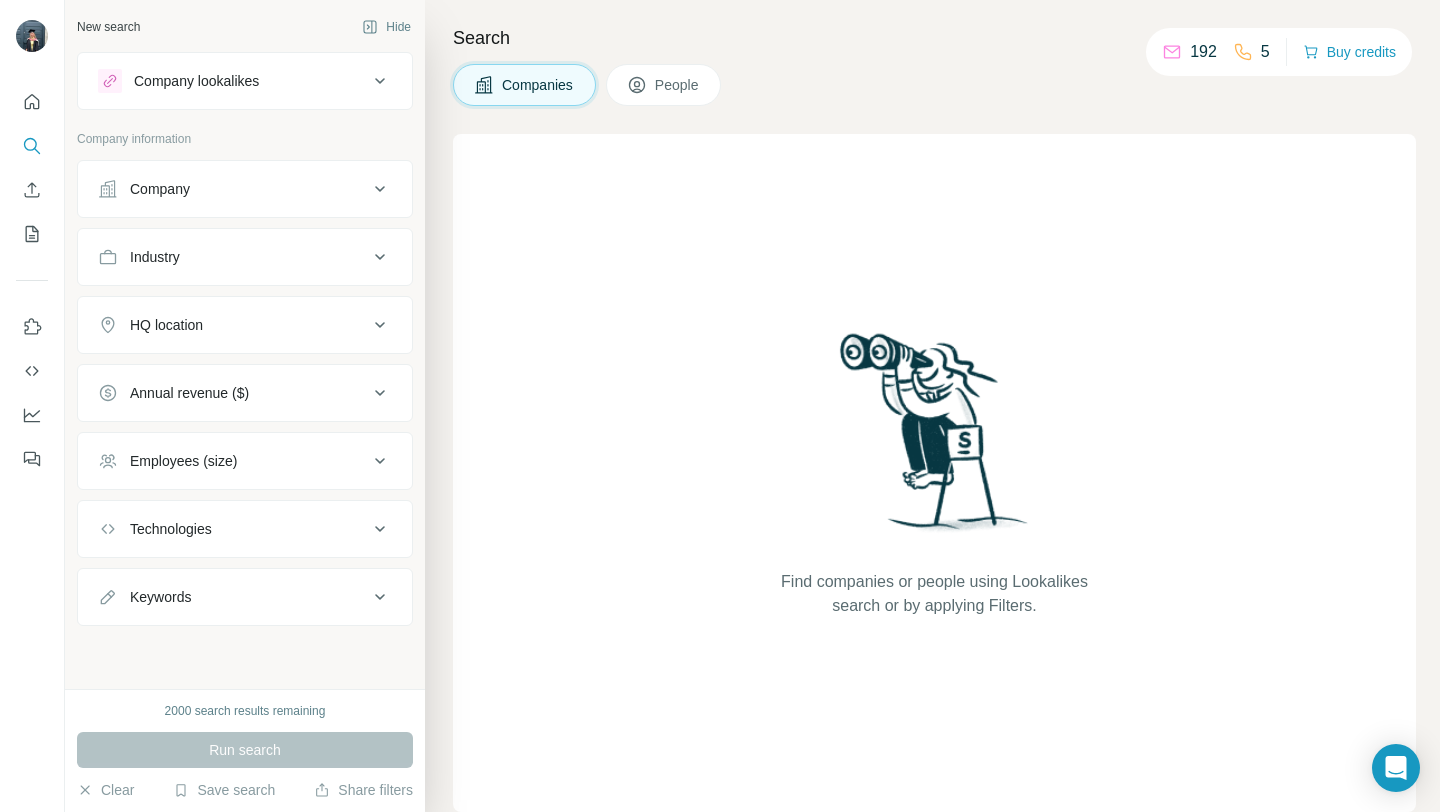 click on "Company lookalikes" at bounding box center [245, 81] 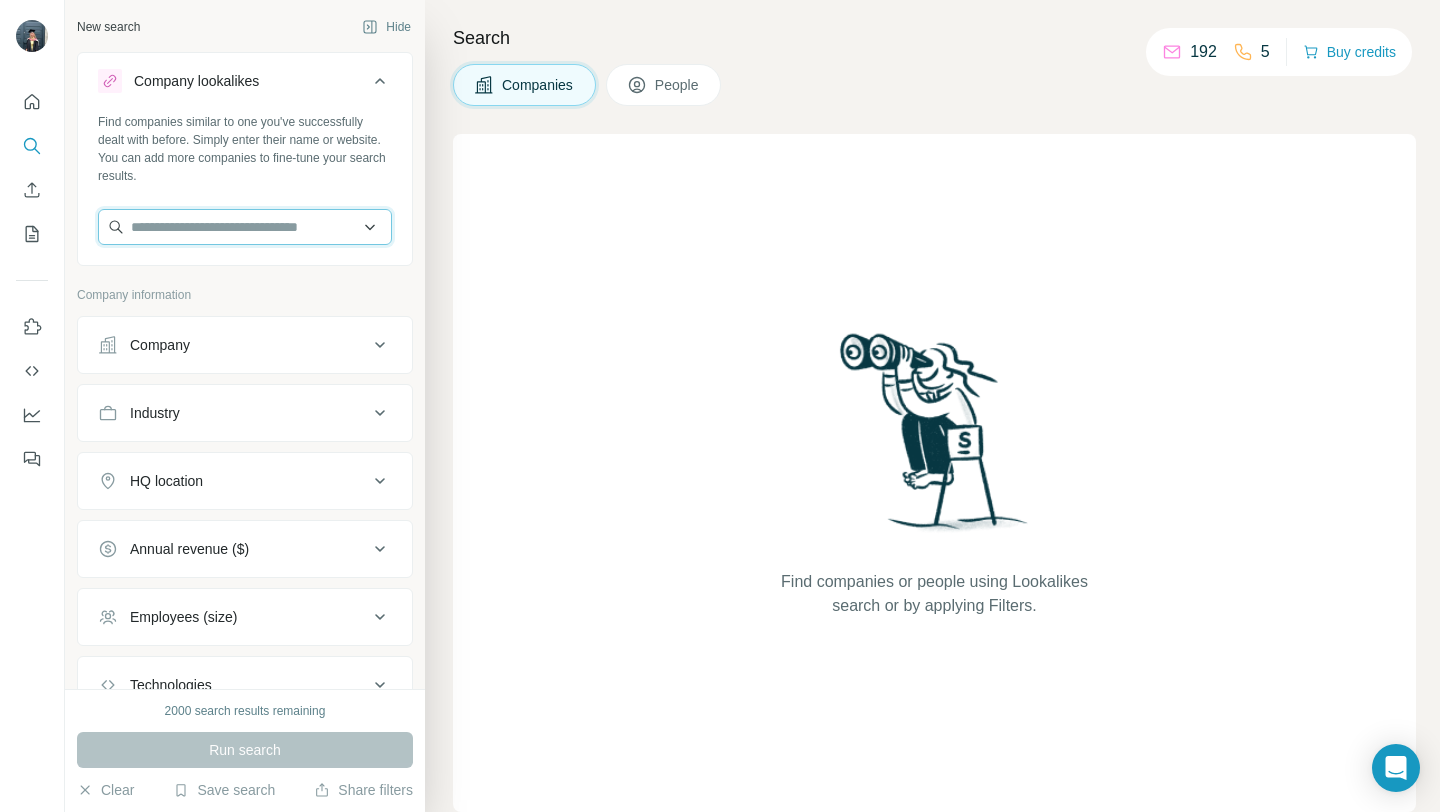 click at bounding box center (245, 227) 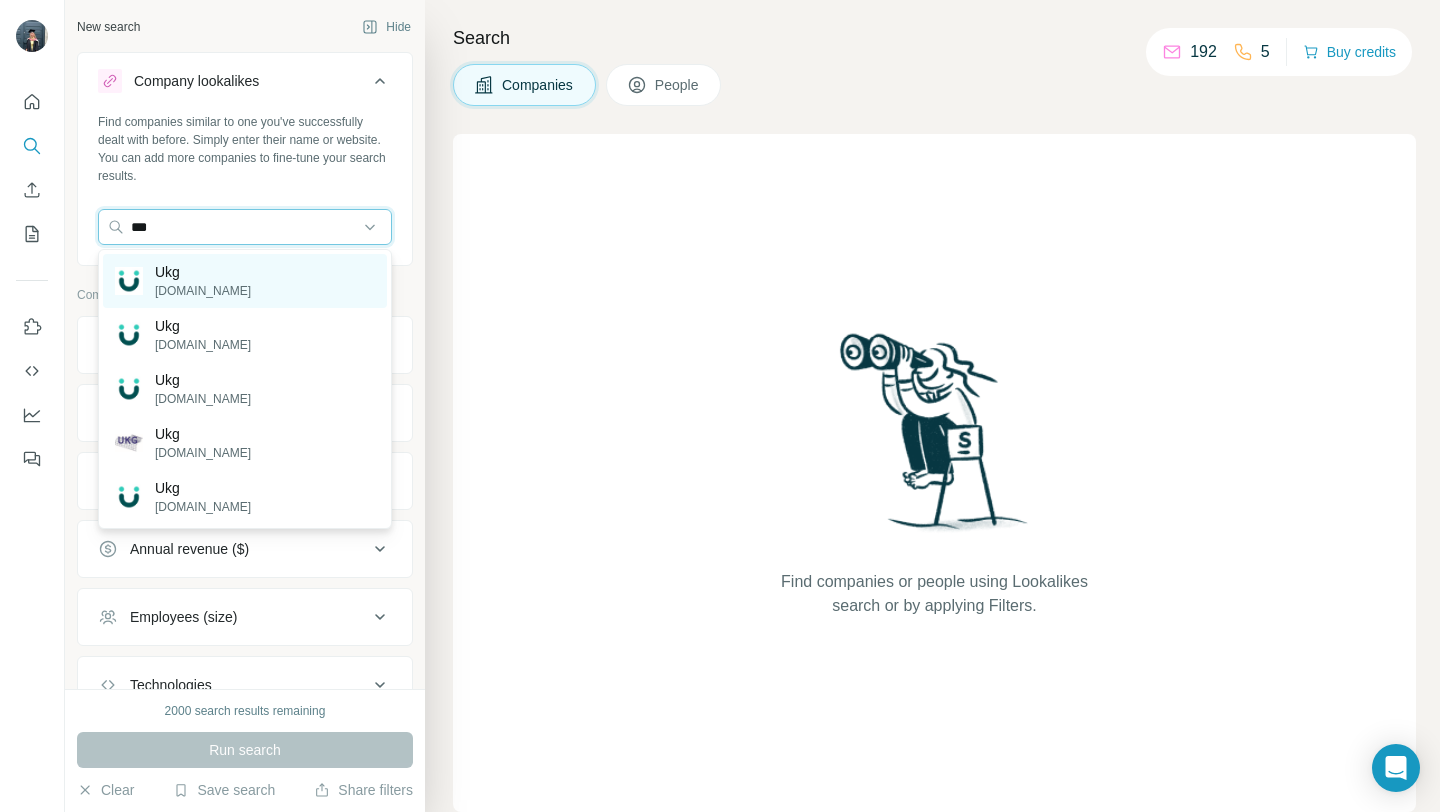 type on "***" 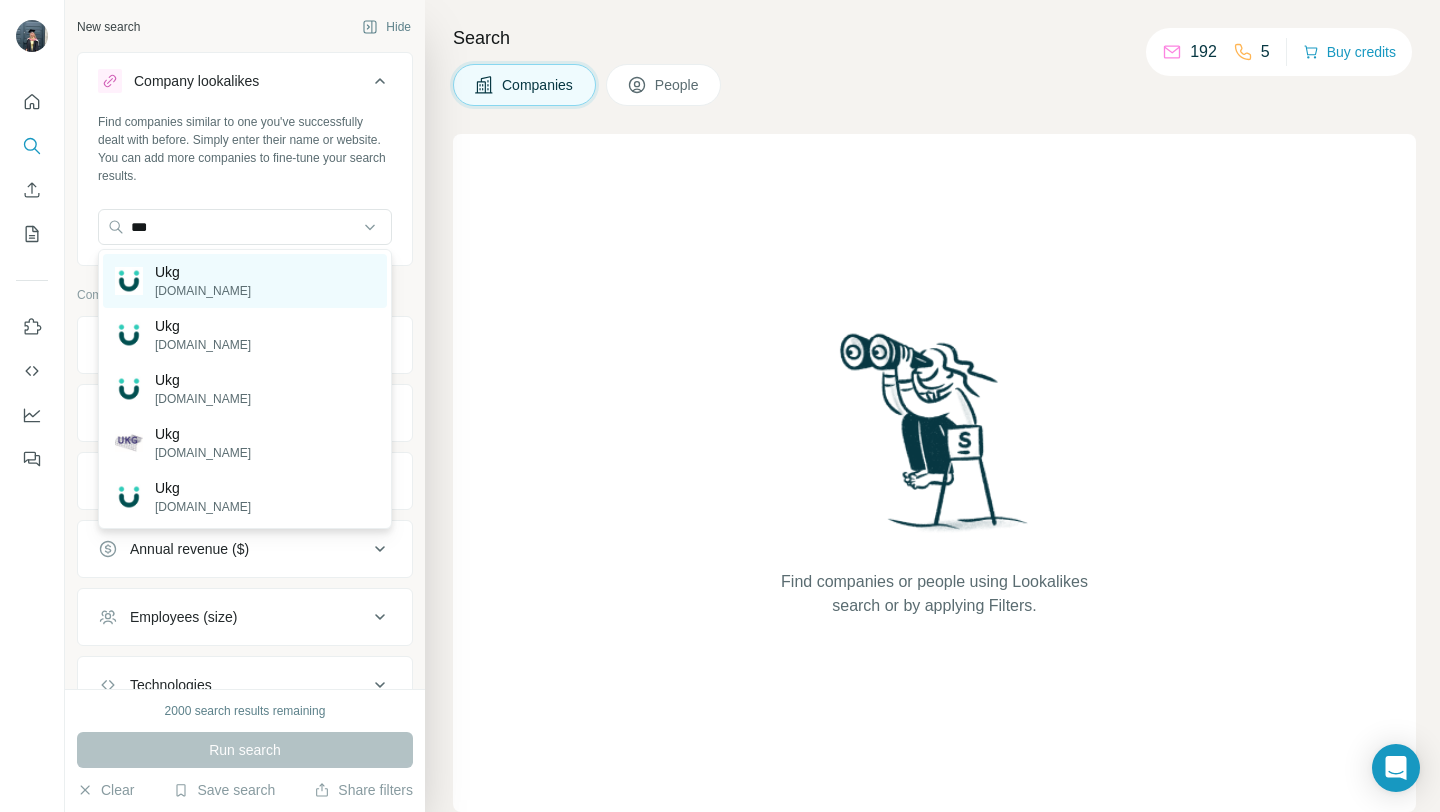 click on "Ukg" at bounding box center [203, 272] 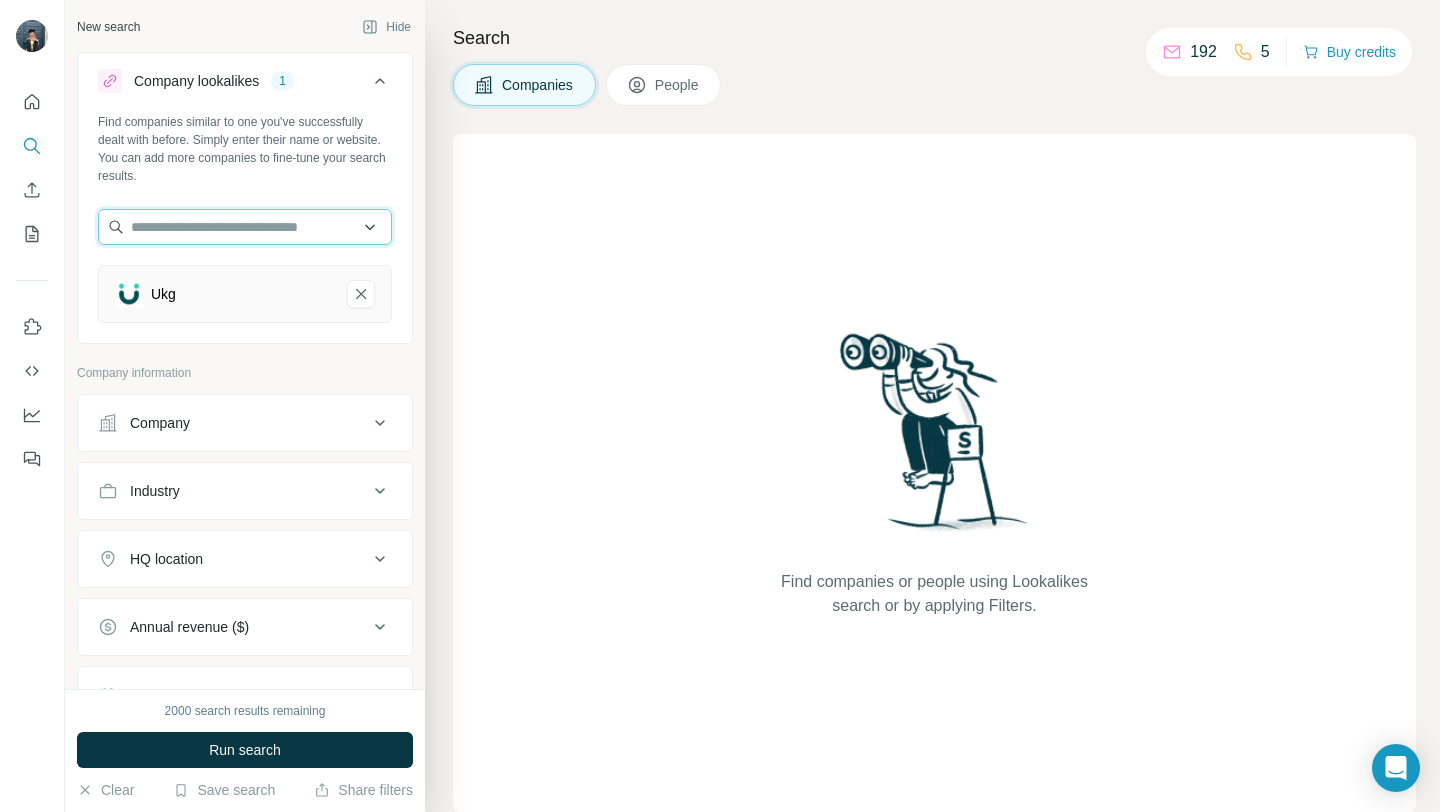 click at bounding box center [245, 227] 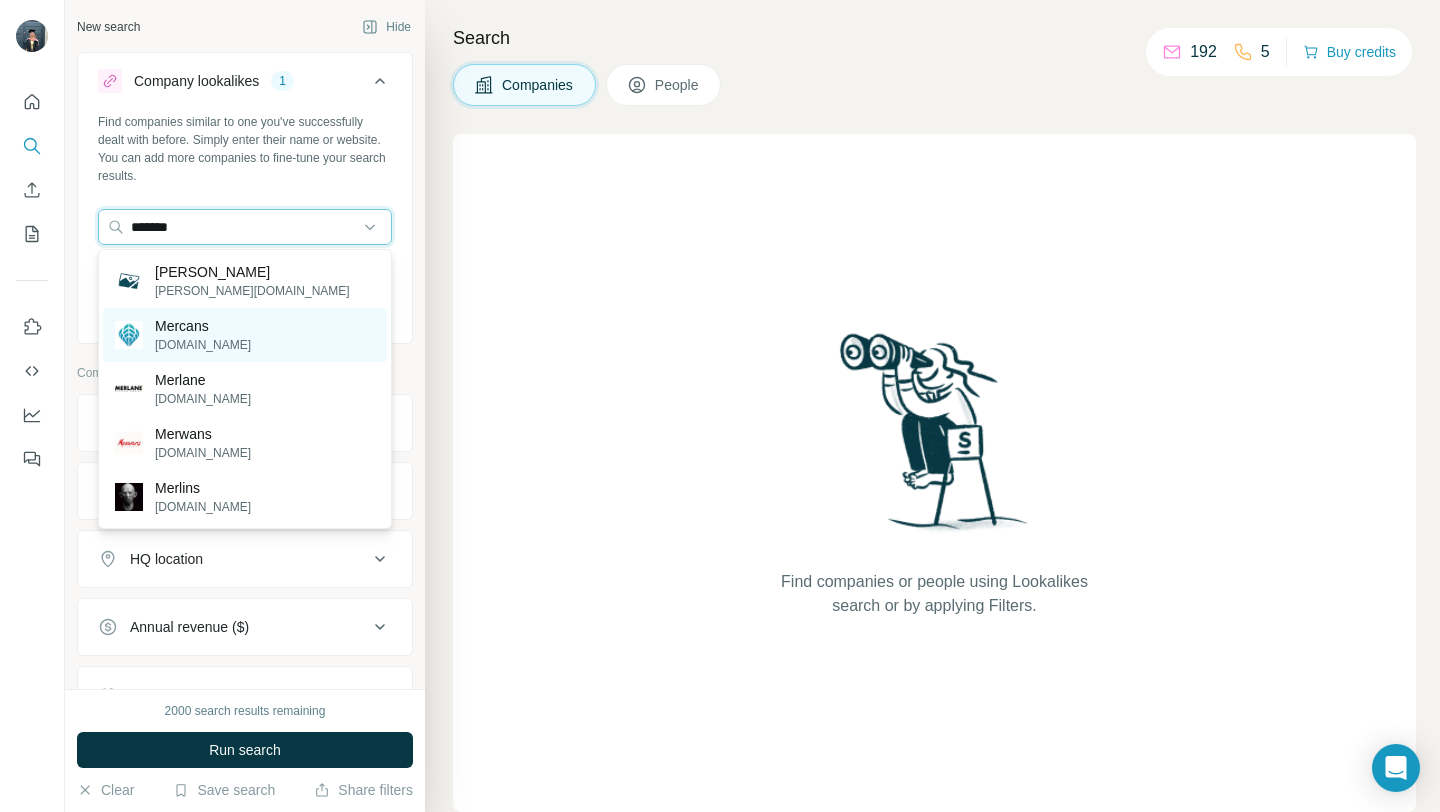 type on "*******" 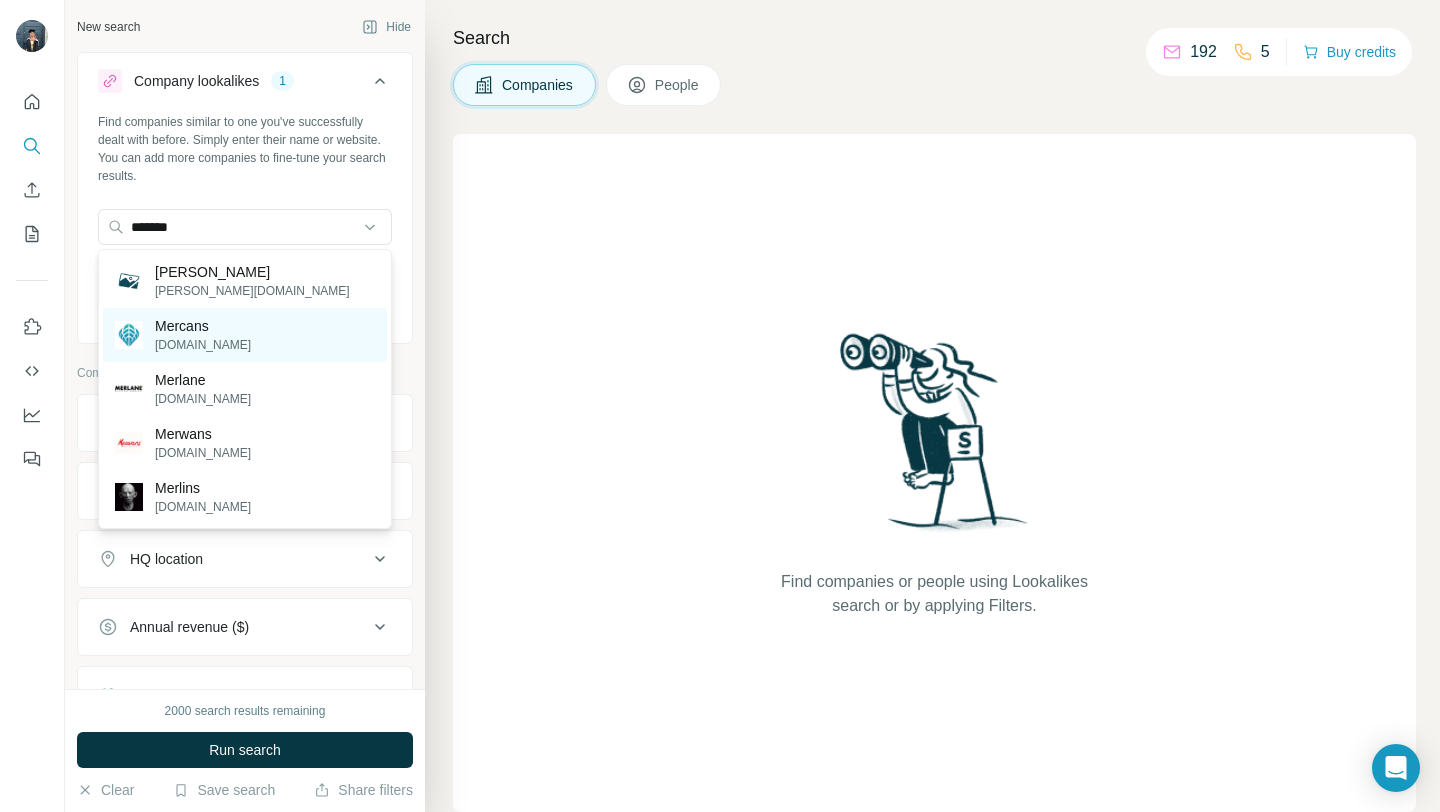 click on "[DOMAIN_NAME]" at bounding box center [203, 345] 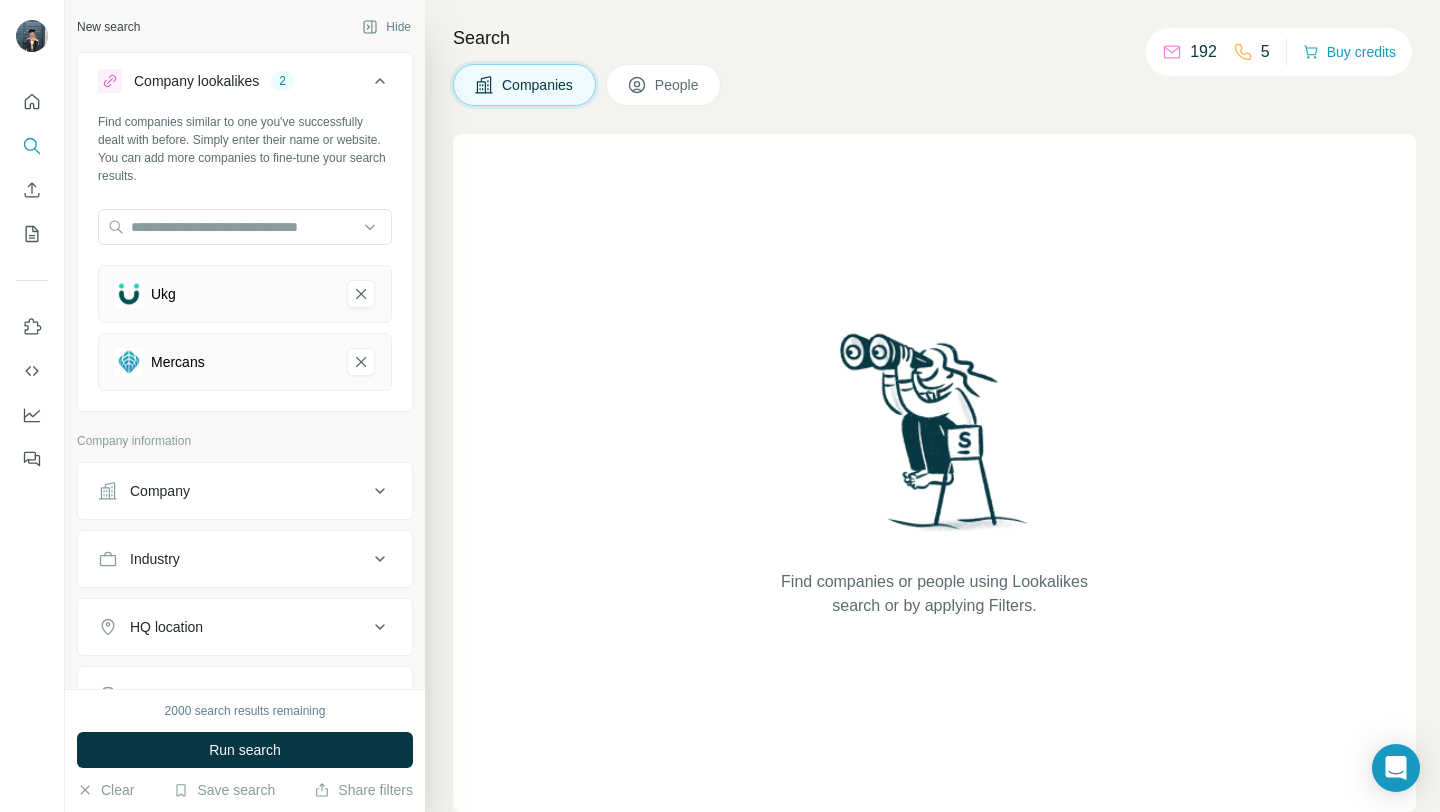 click on "Company" at bounding box center [233, 491] 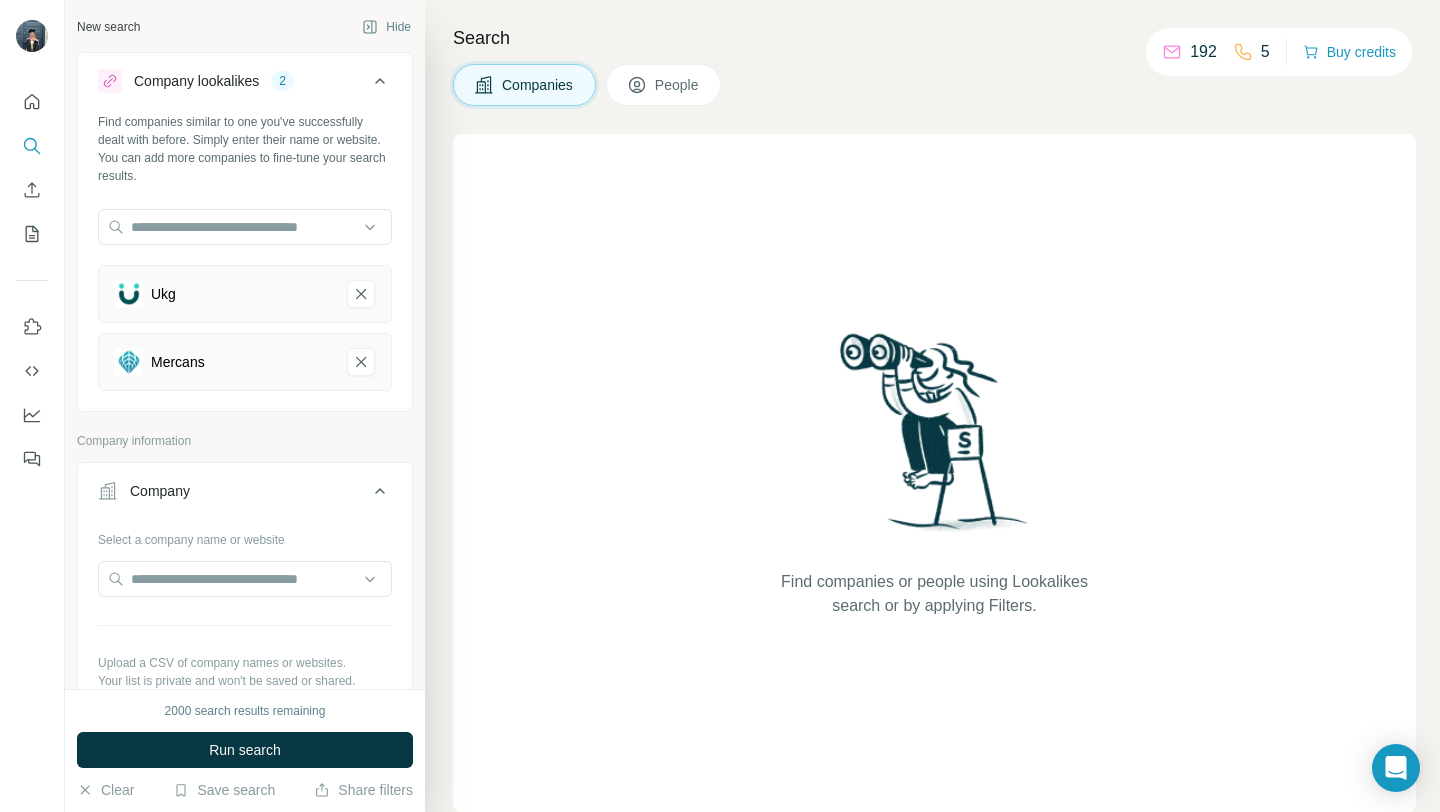 click on "Company" at bounding box center (245, 495) 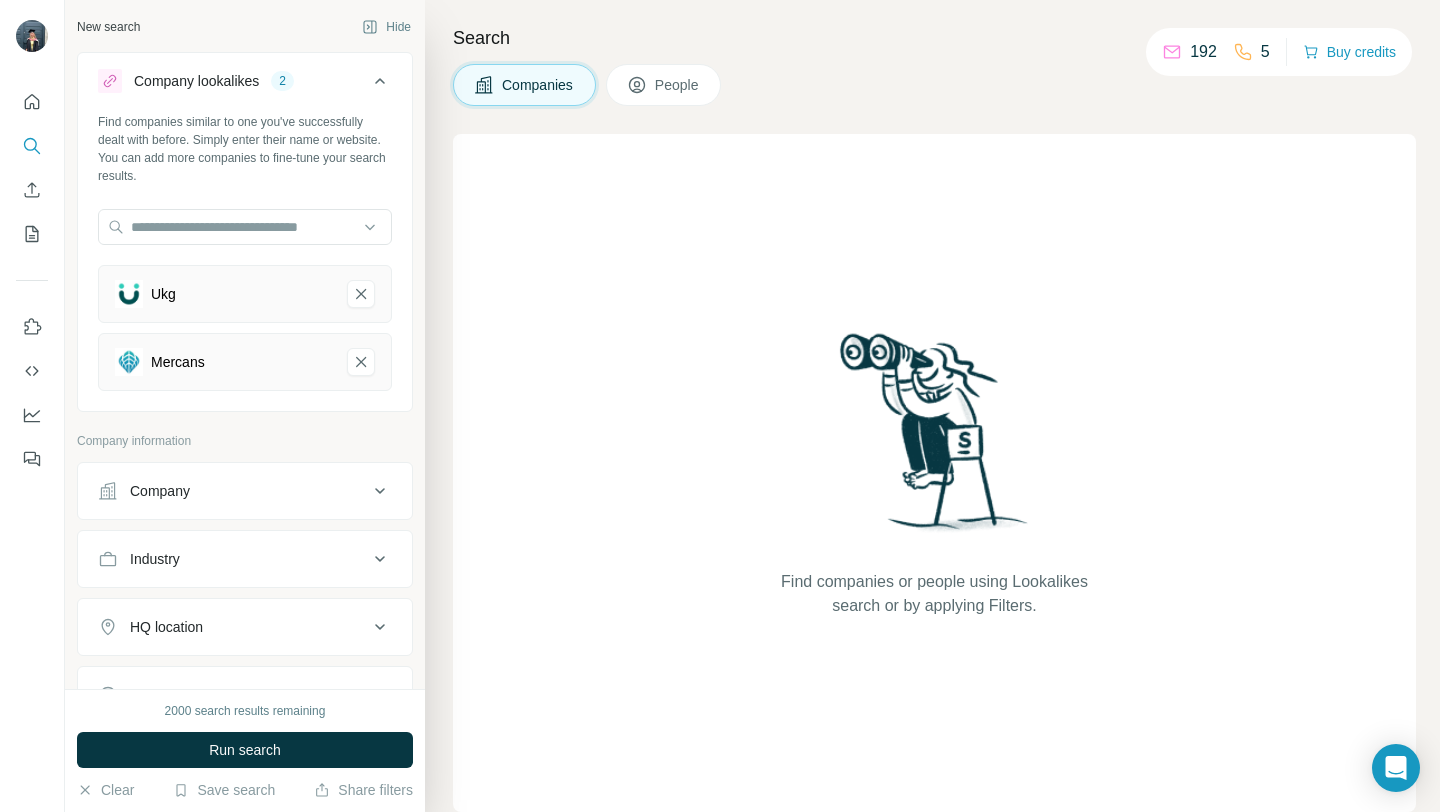 click on "Industry" at bounding box center (245, 559) 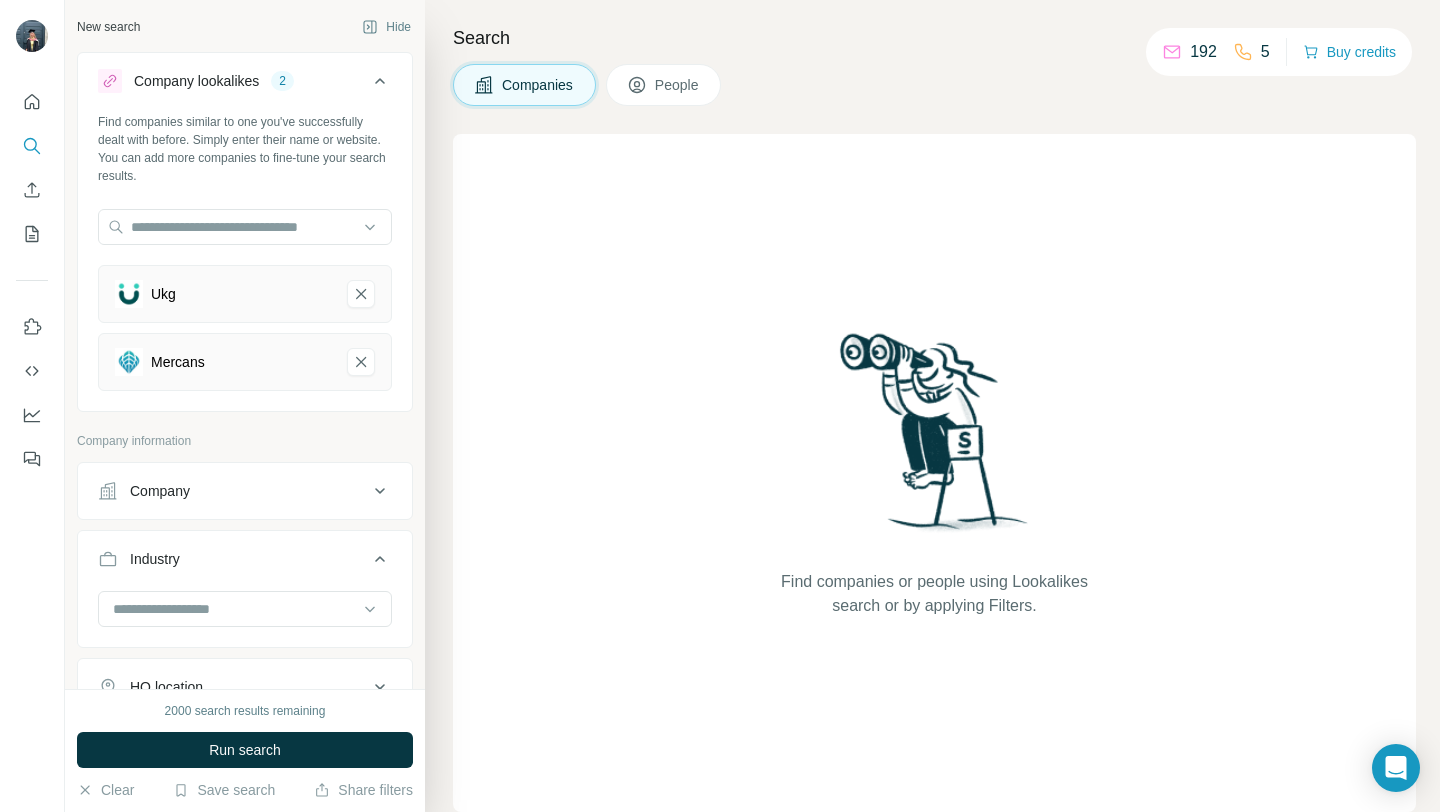 scroll, scrollTop: 29, scrollLeft: 0, axis: vertical 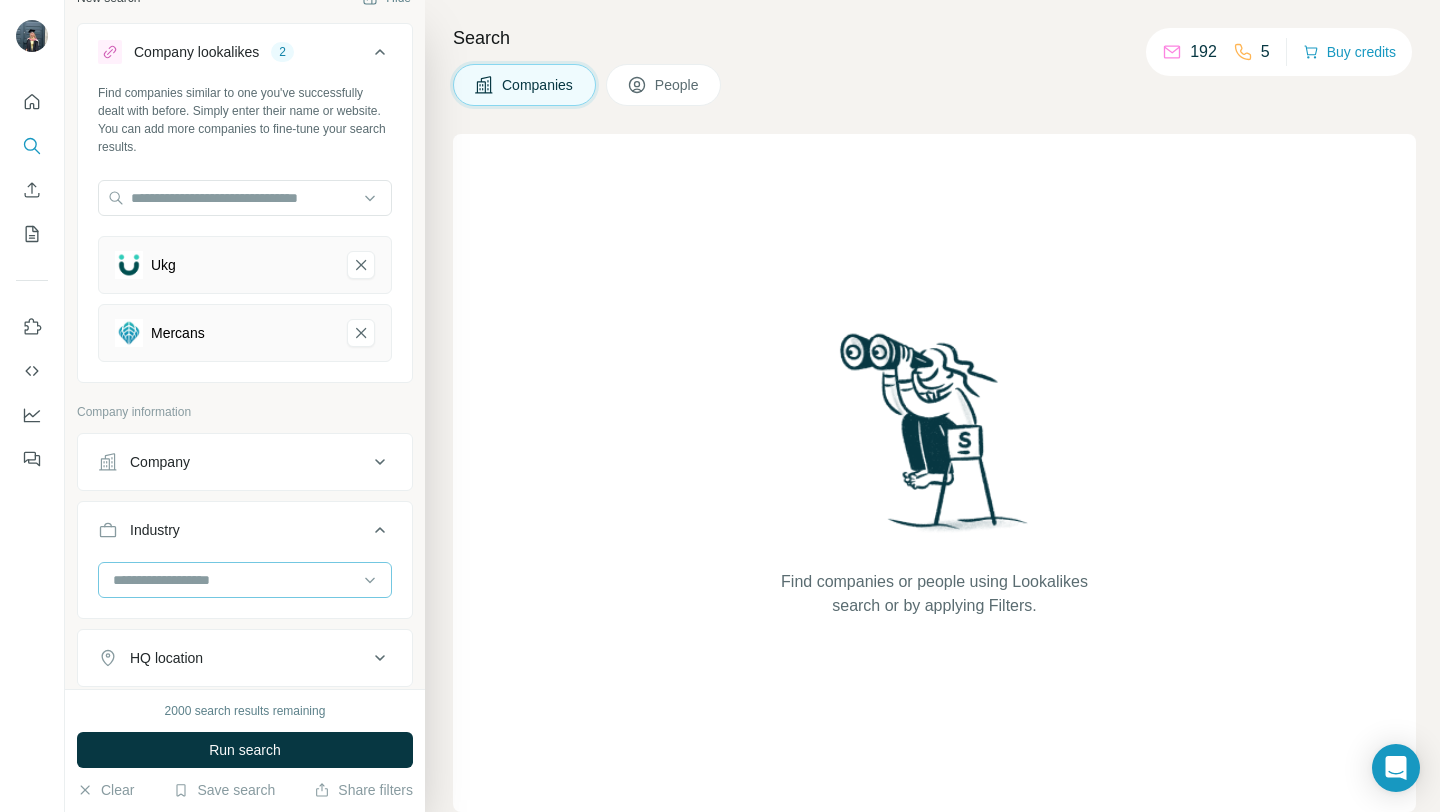 click at bounding box center [234, 580] 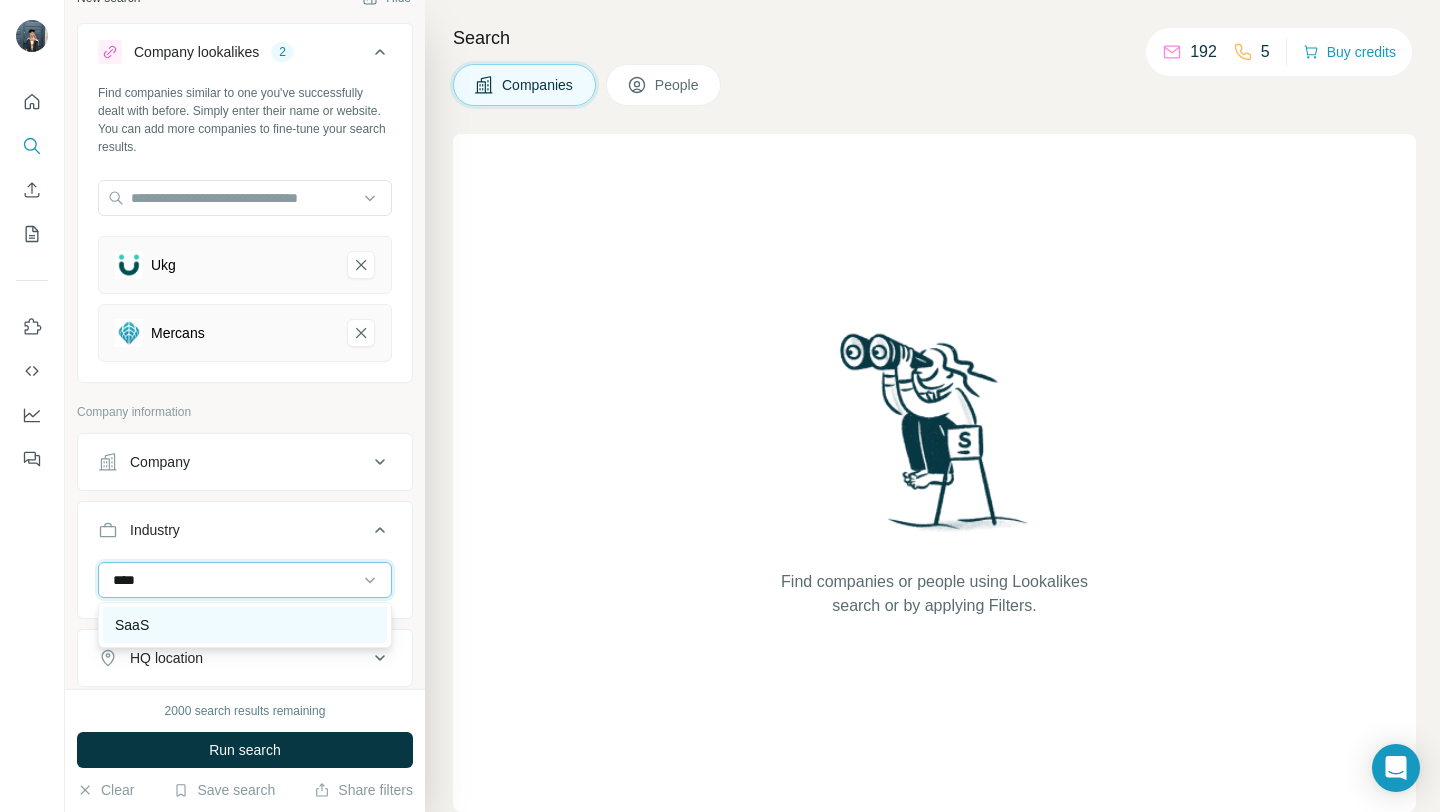 type on "****" 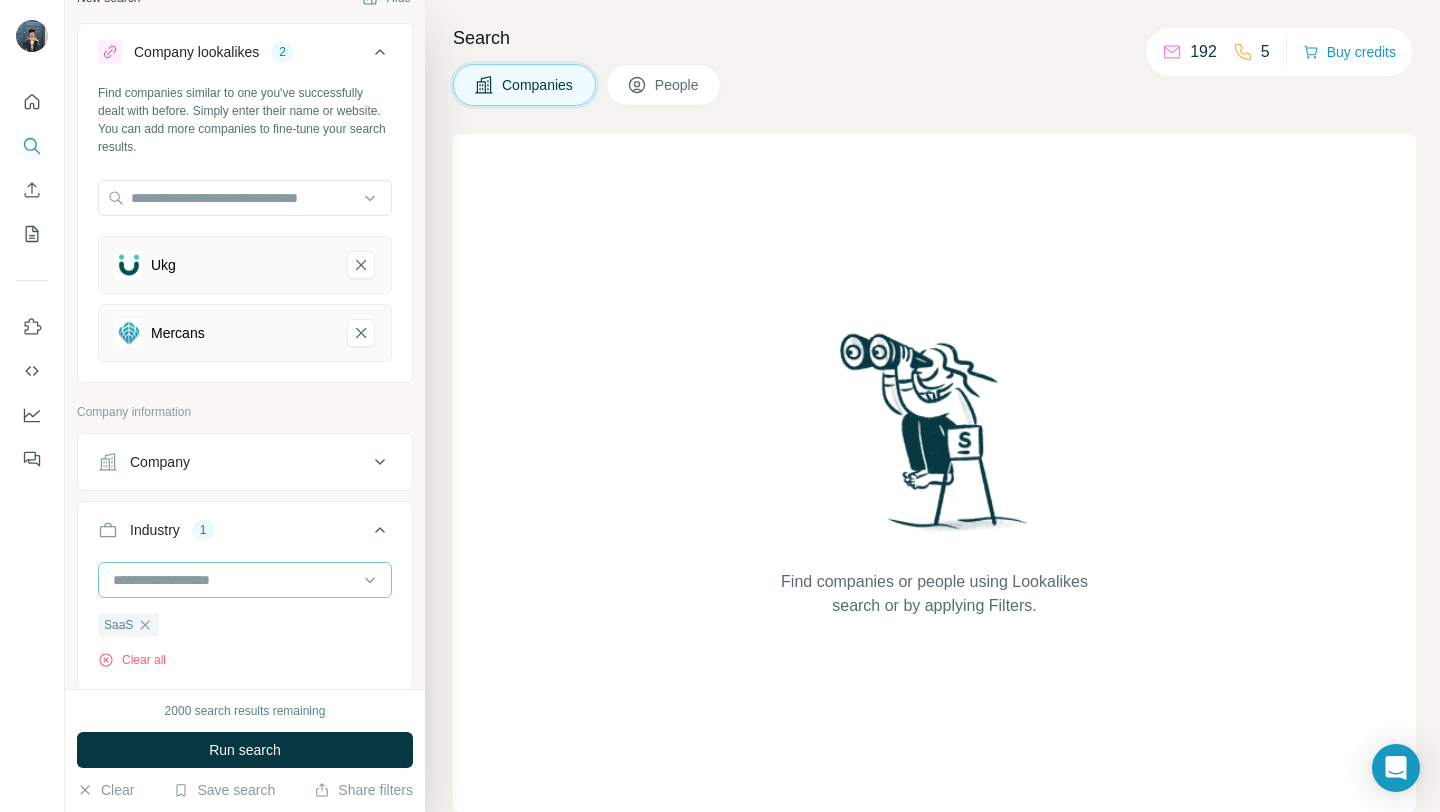click at bounding box center (234, 580) 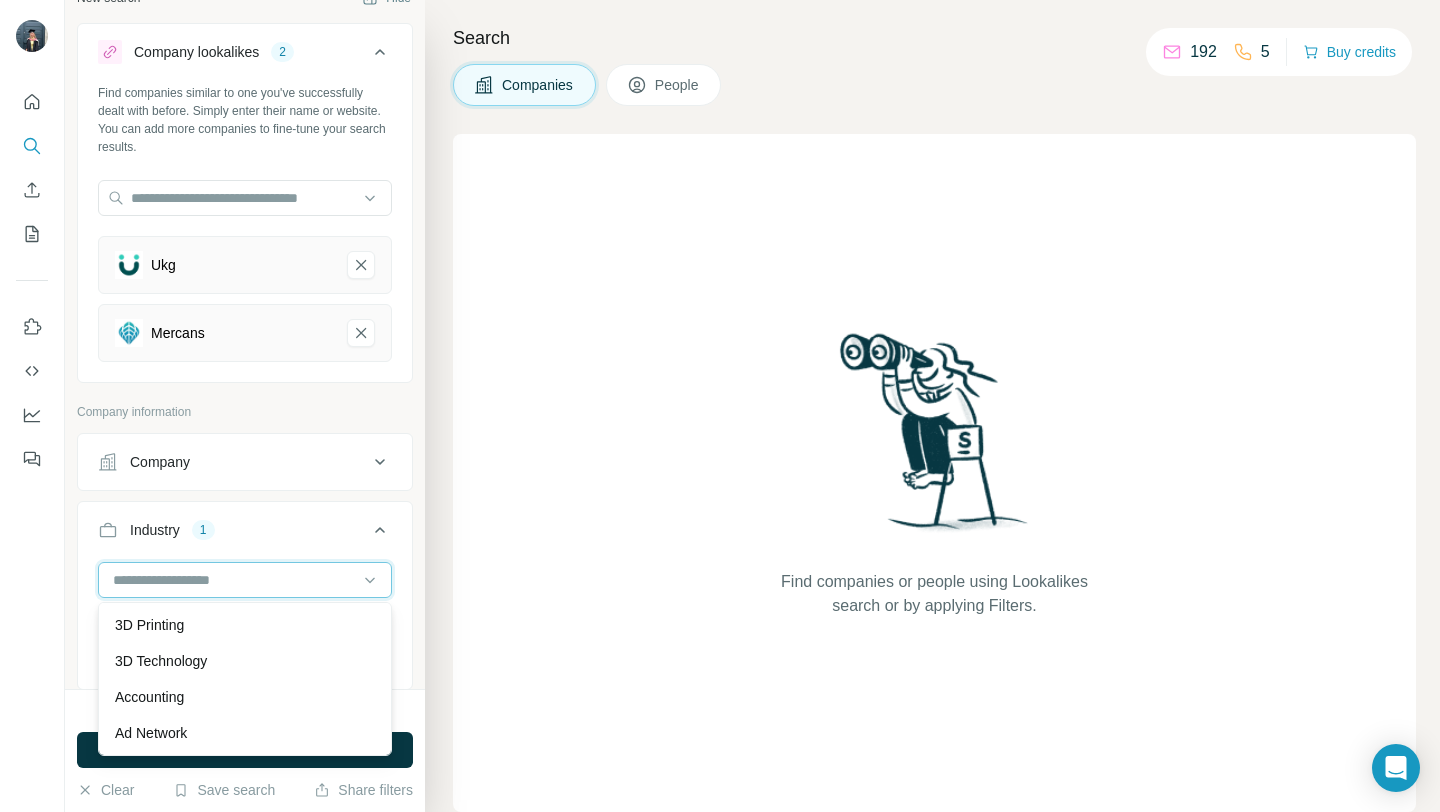 click at bounding box center (234, 580) 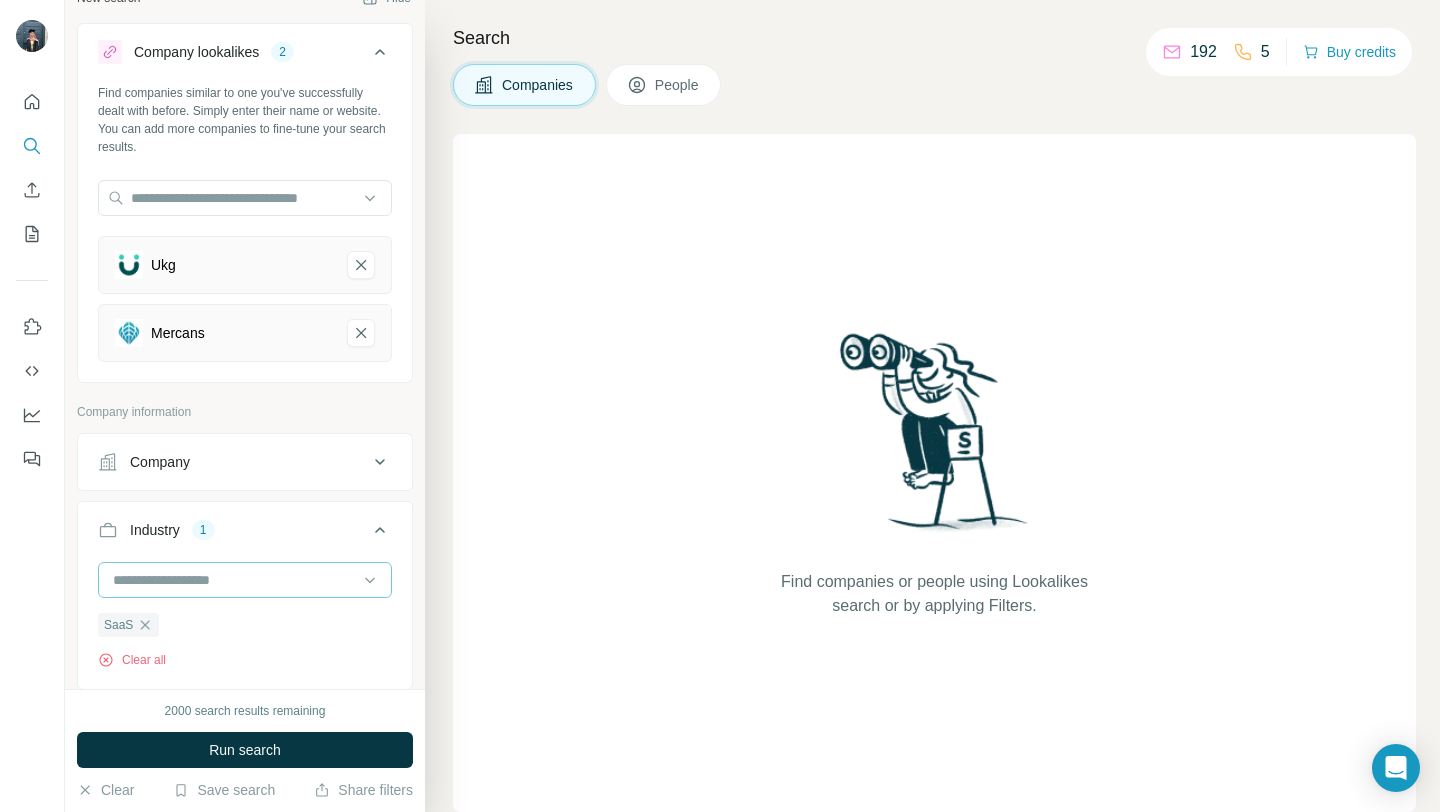 click at bounding box center [234, 580] 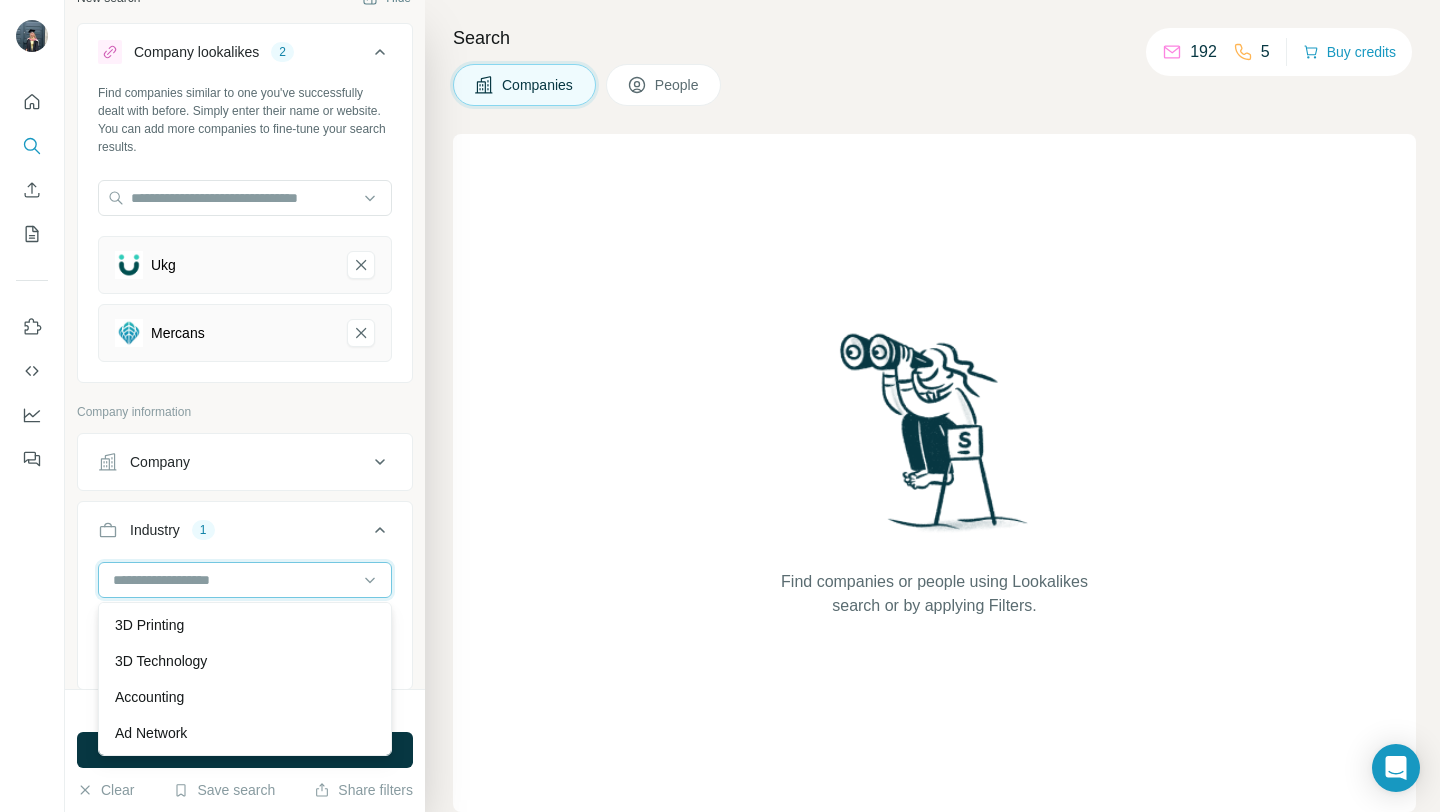 click at bounding box center (234, 580) 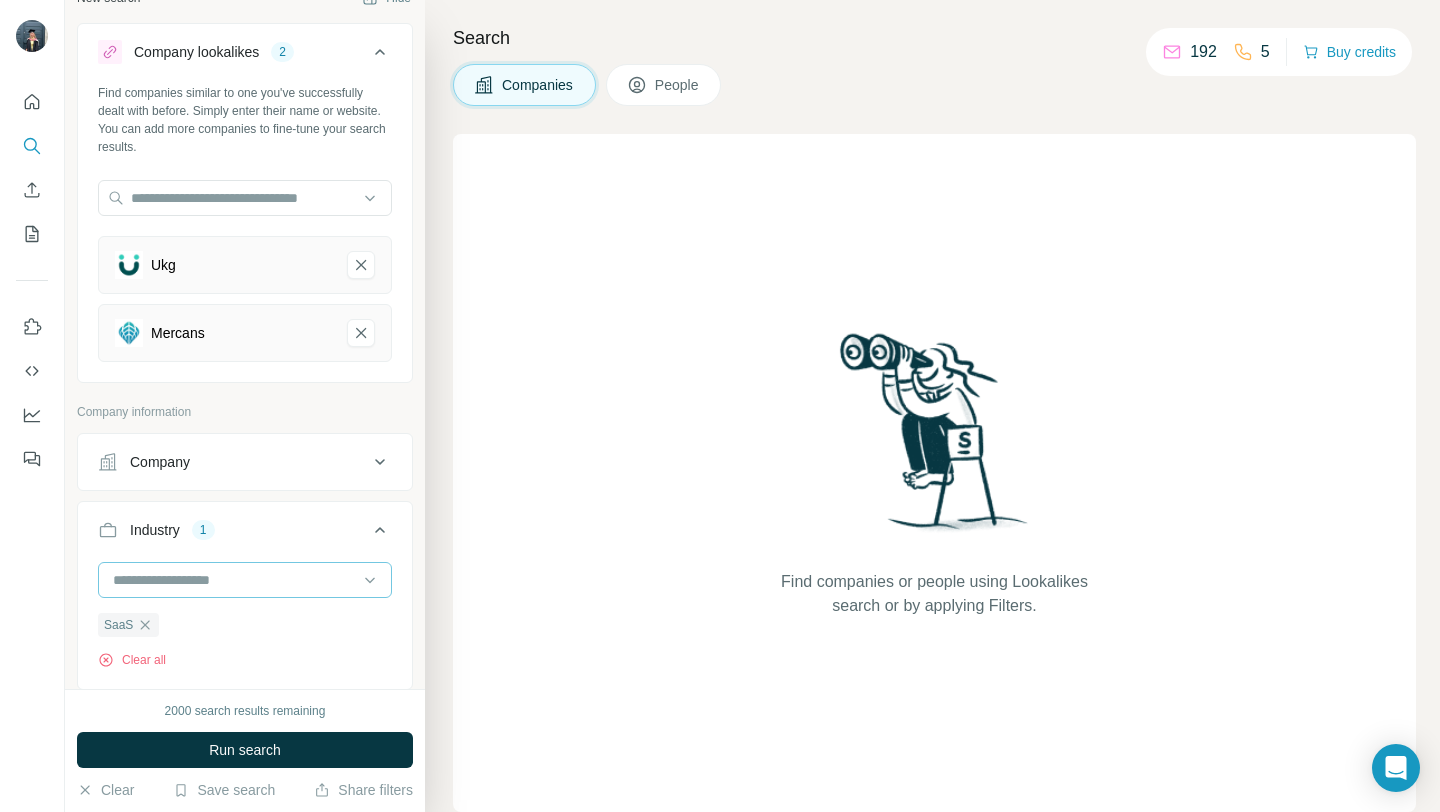 click at bounding box center (234, 580) 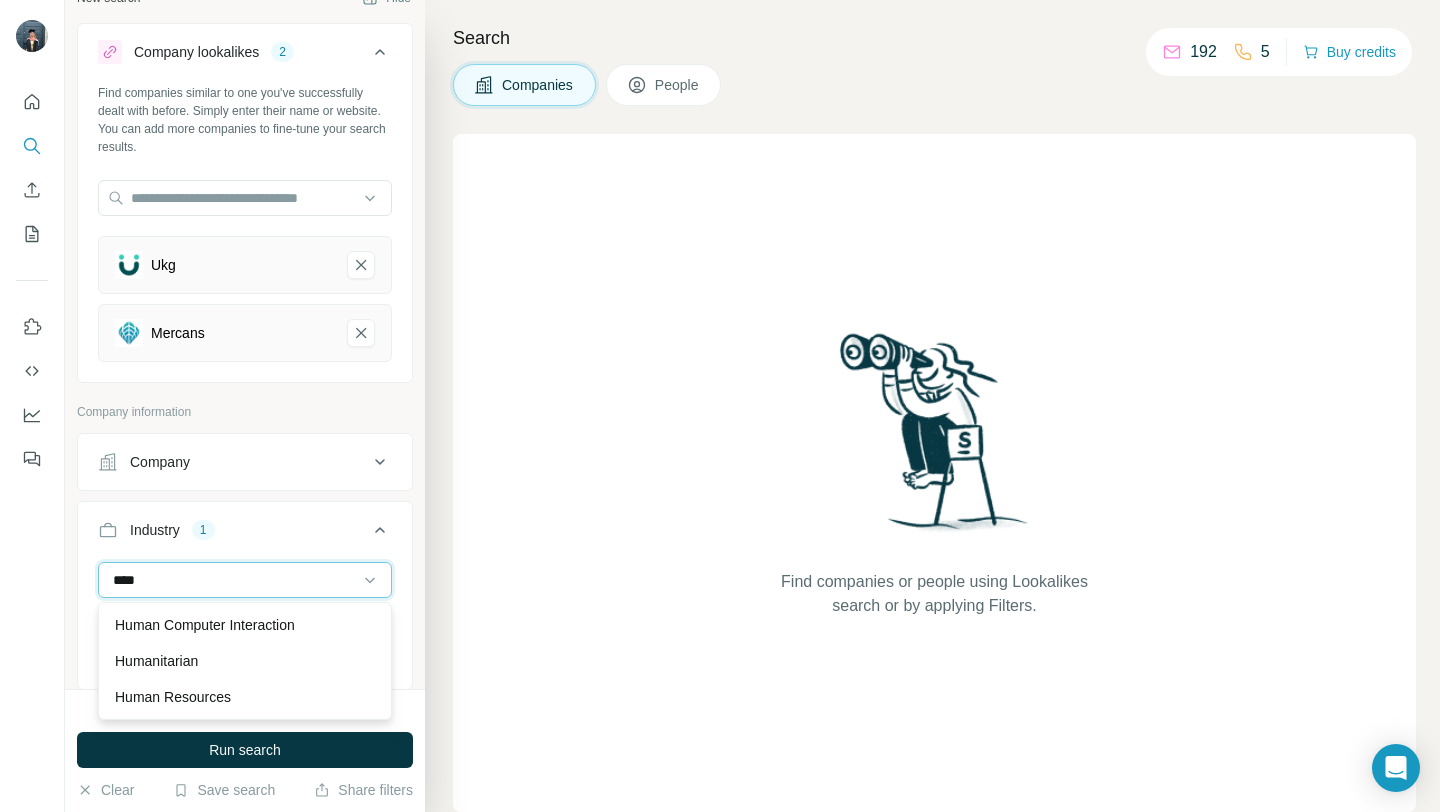 type on "****" 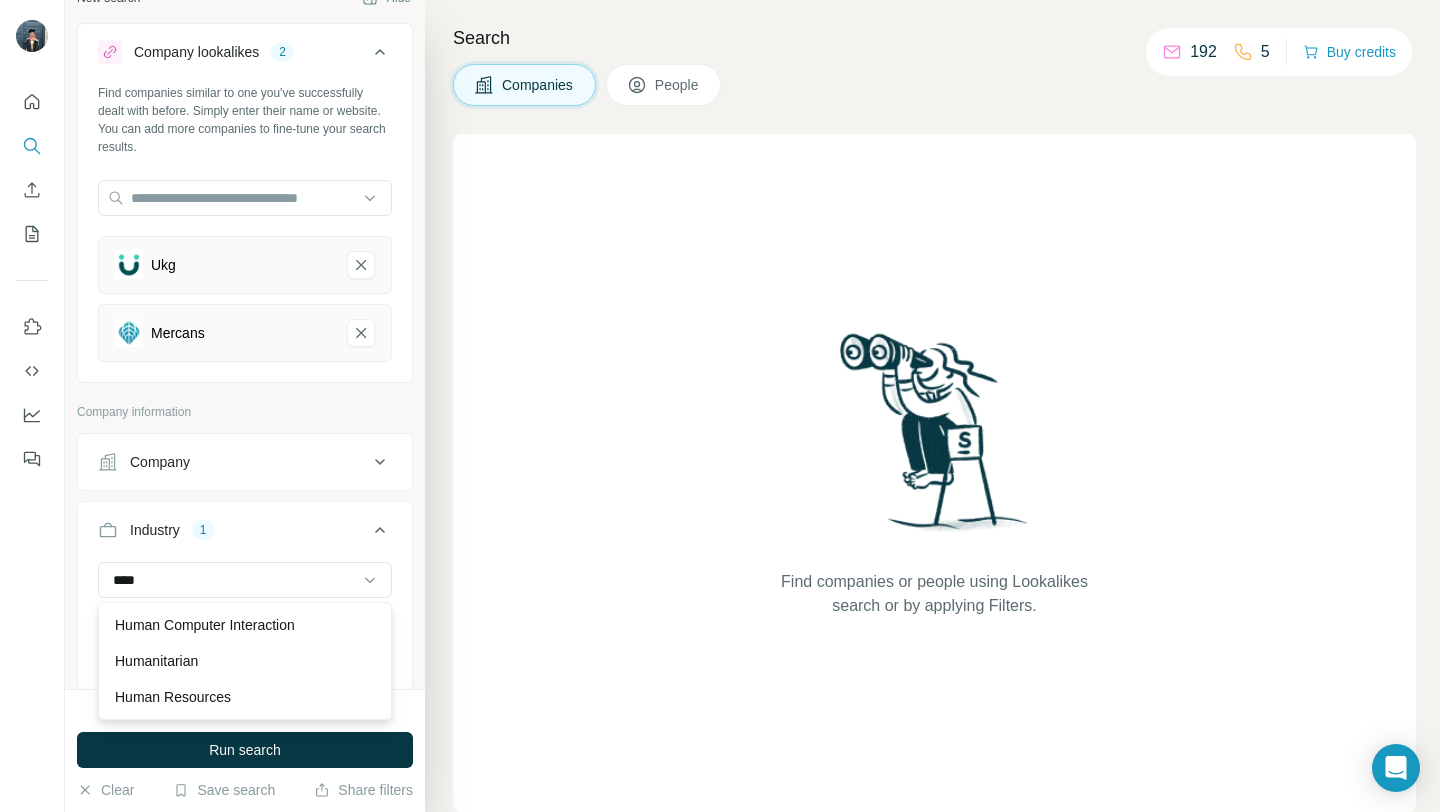 click on "Human Resources" at bounding box center (173, 697) 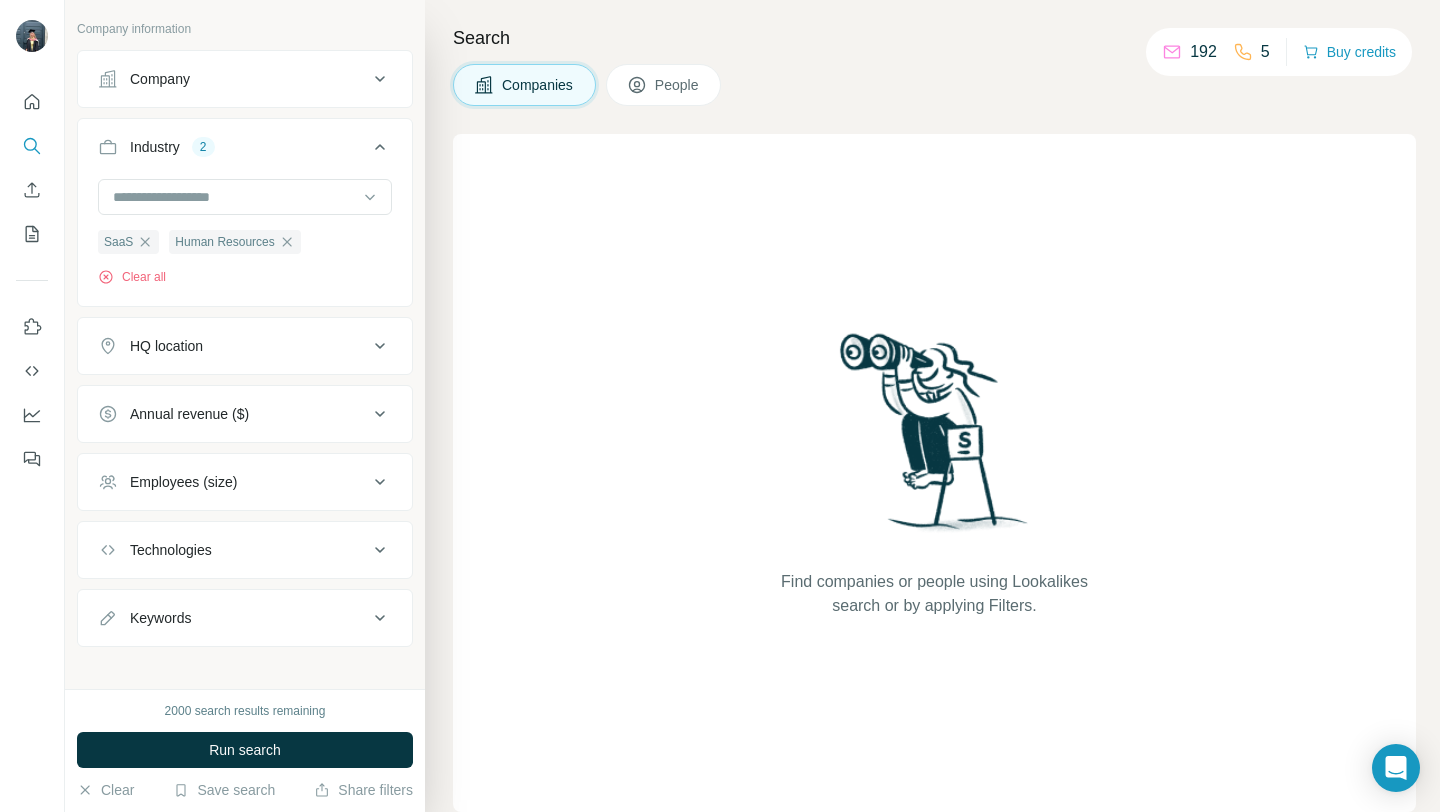 scroll, scrollTop: 426, scrollLeft: 0, axis: vertical 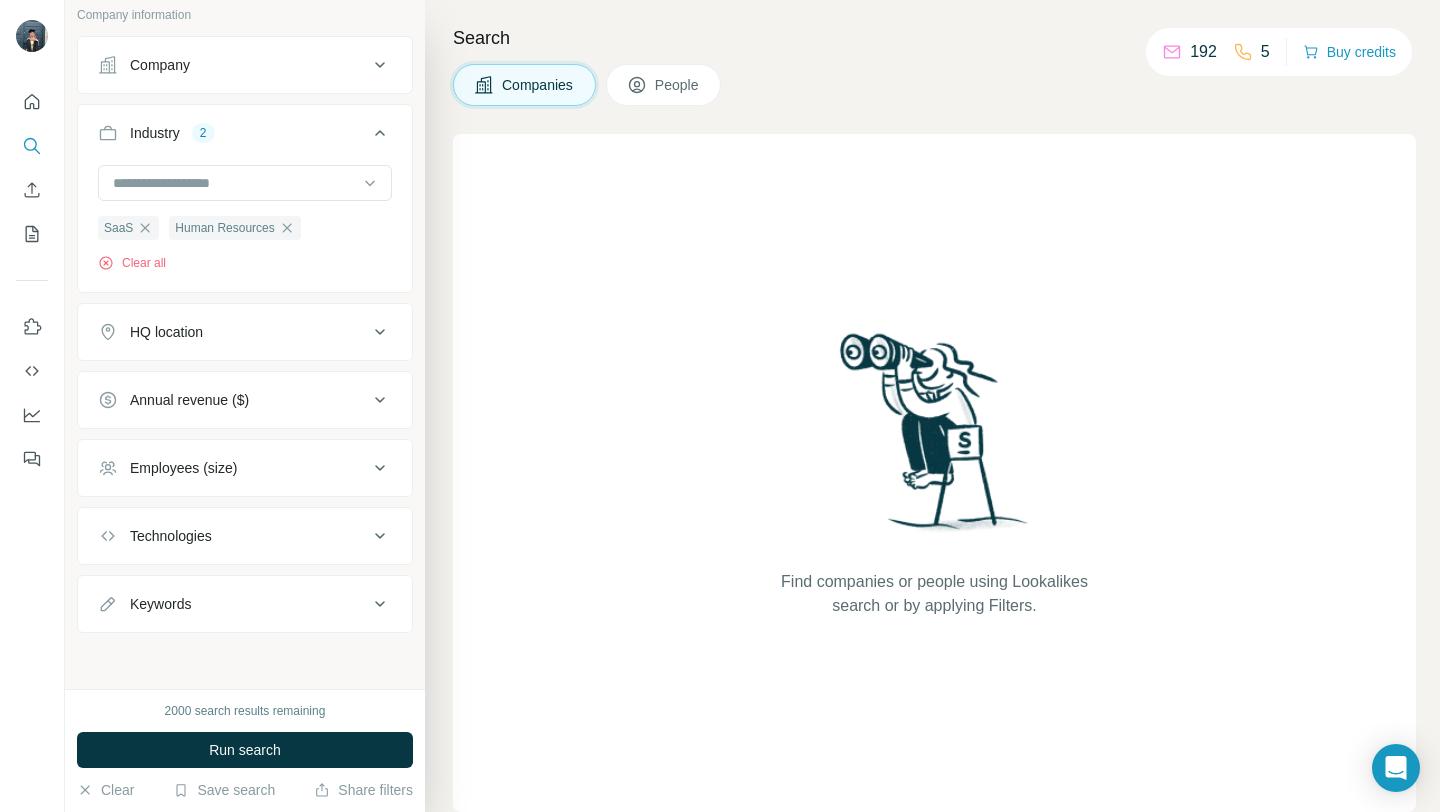 click on "HQ location" at bounding box center (233, 332) 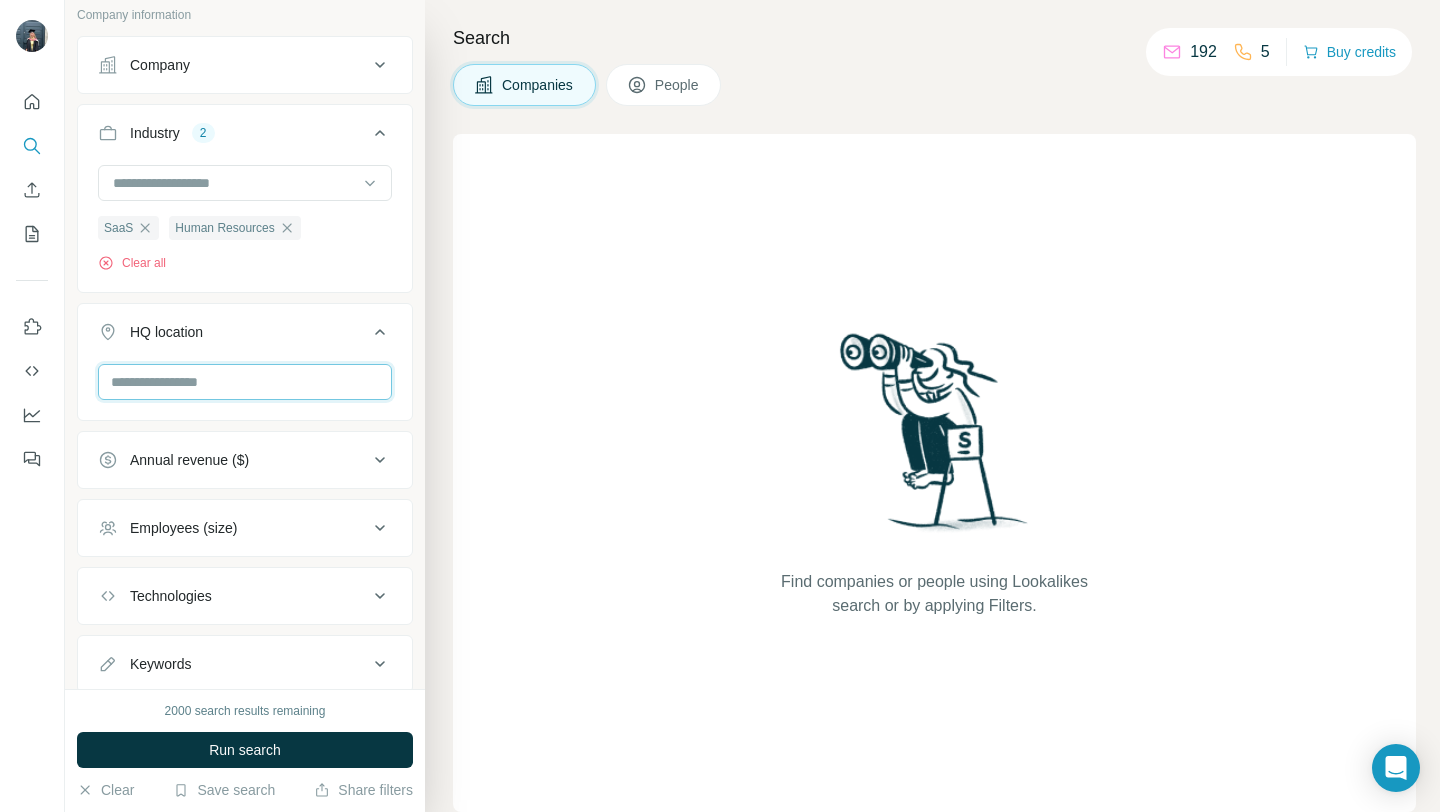 click at bounding box center (245, 382) 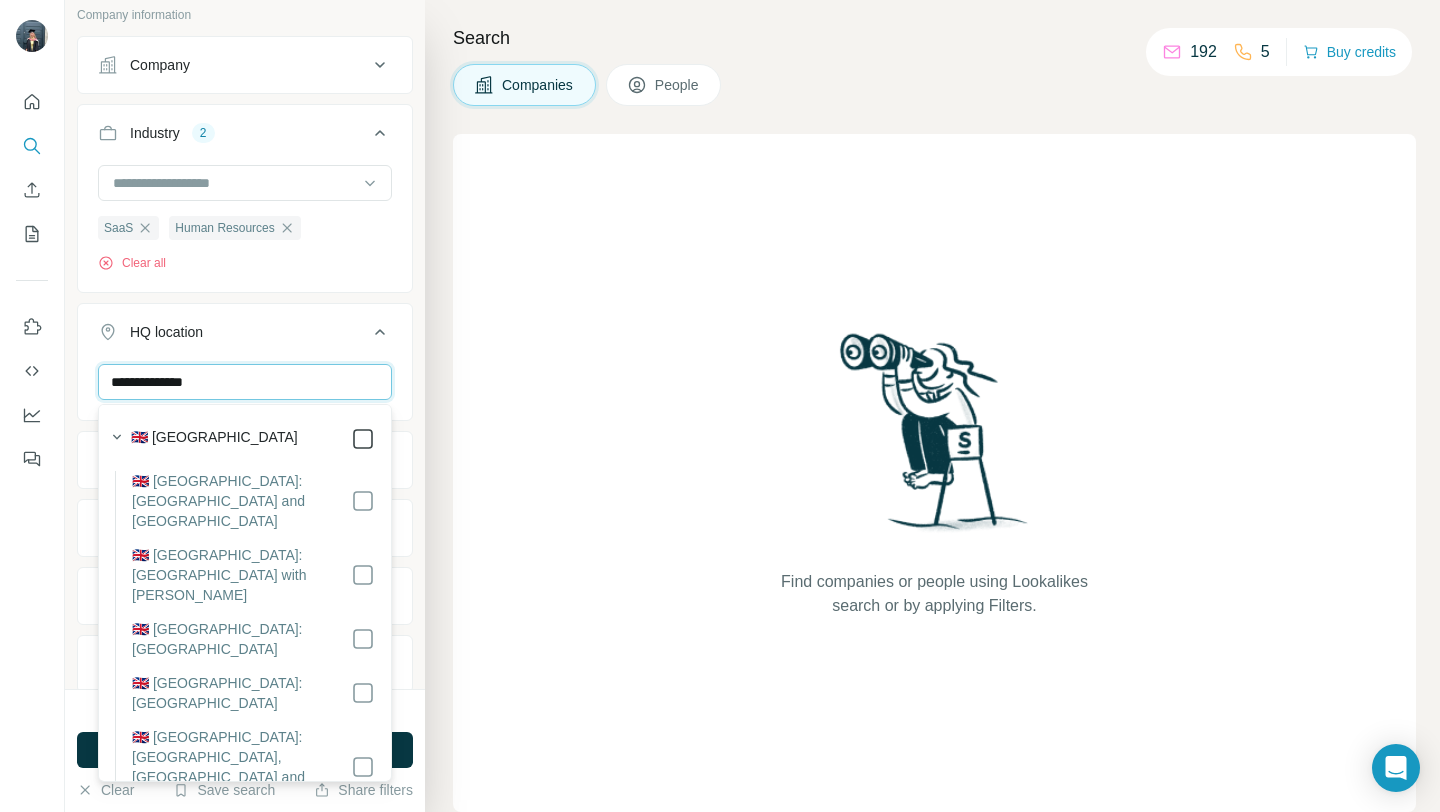 type on "**********" 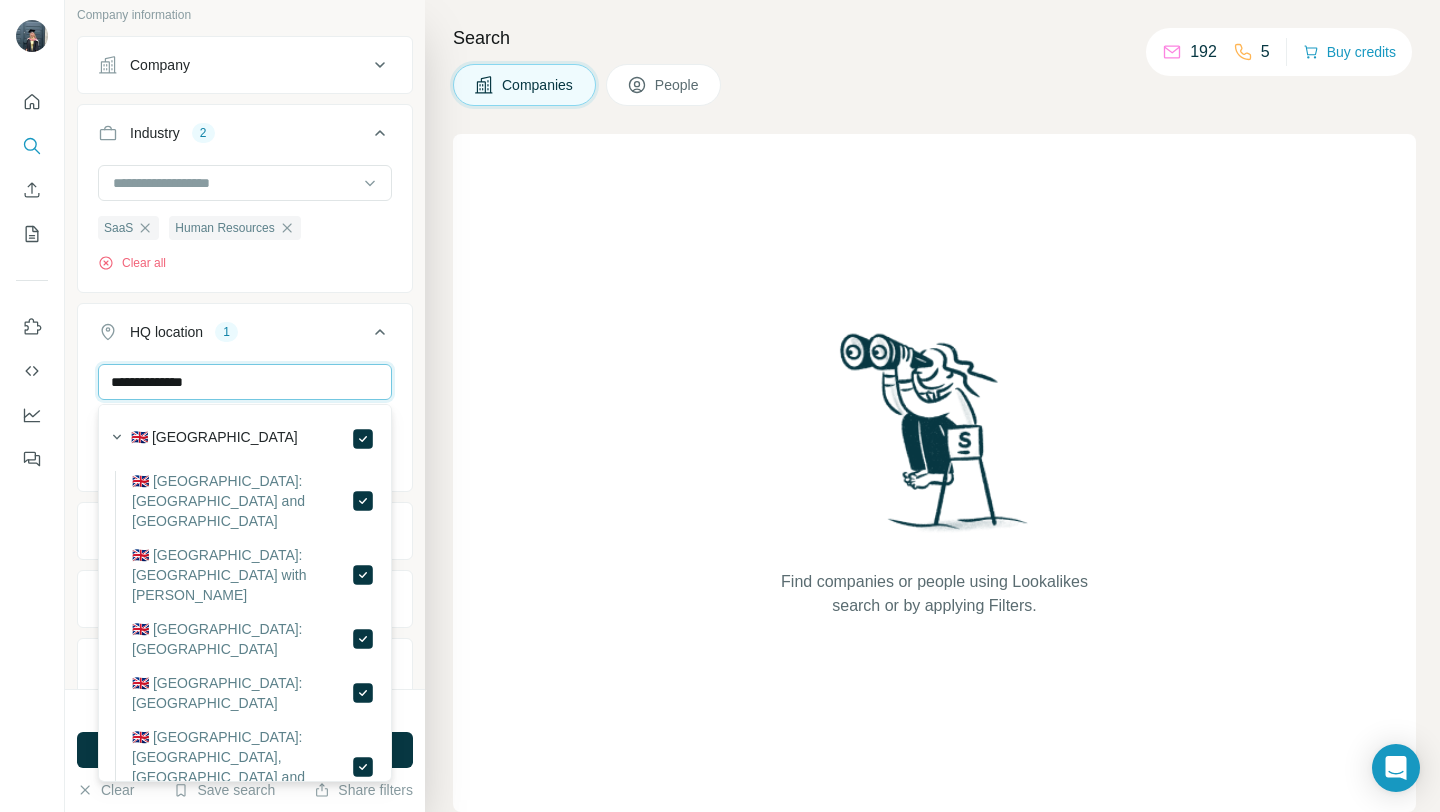 click on "**********" at bounding box center [245, 382] 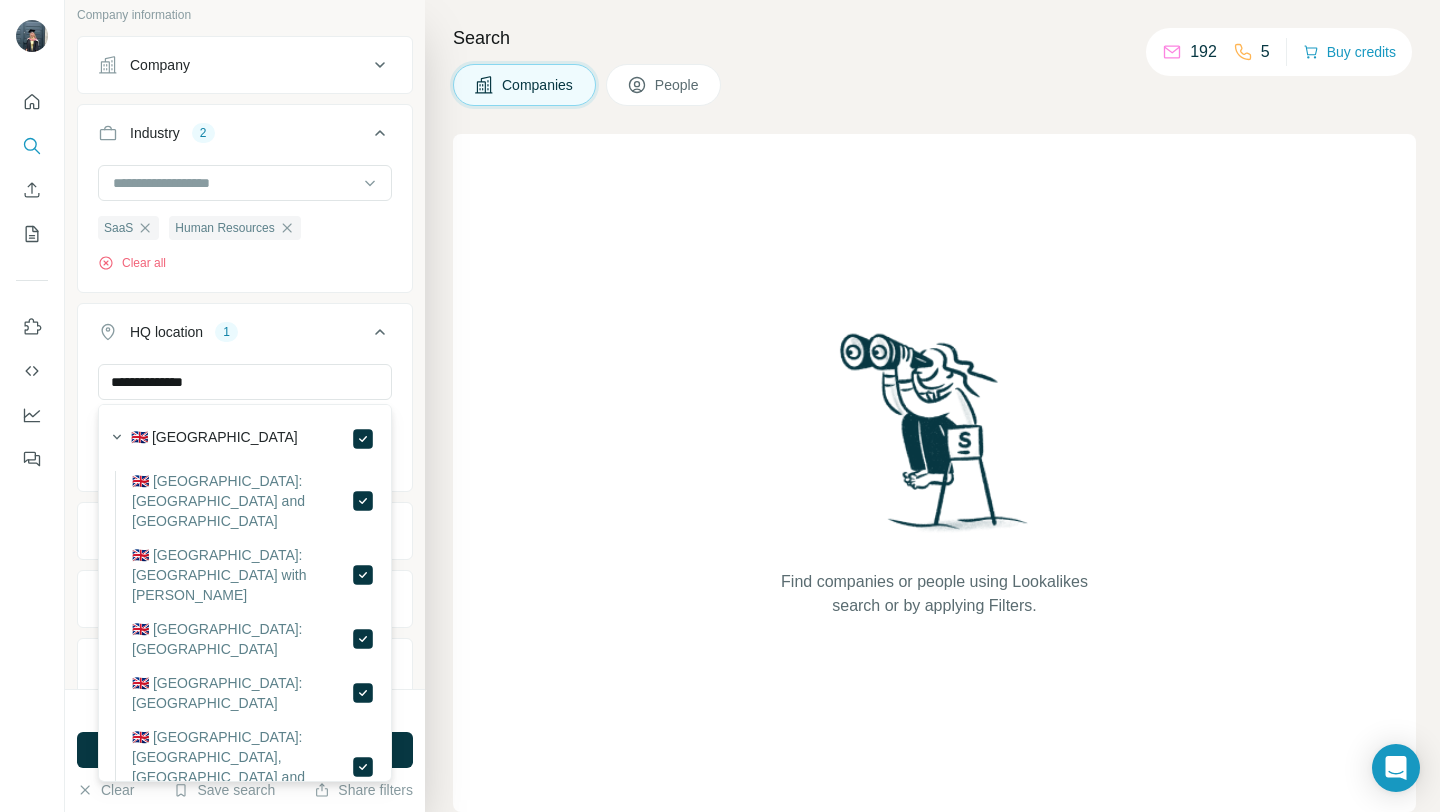 click on "HQ location 1" at bounding box center [233, 332] 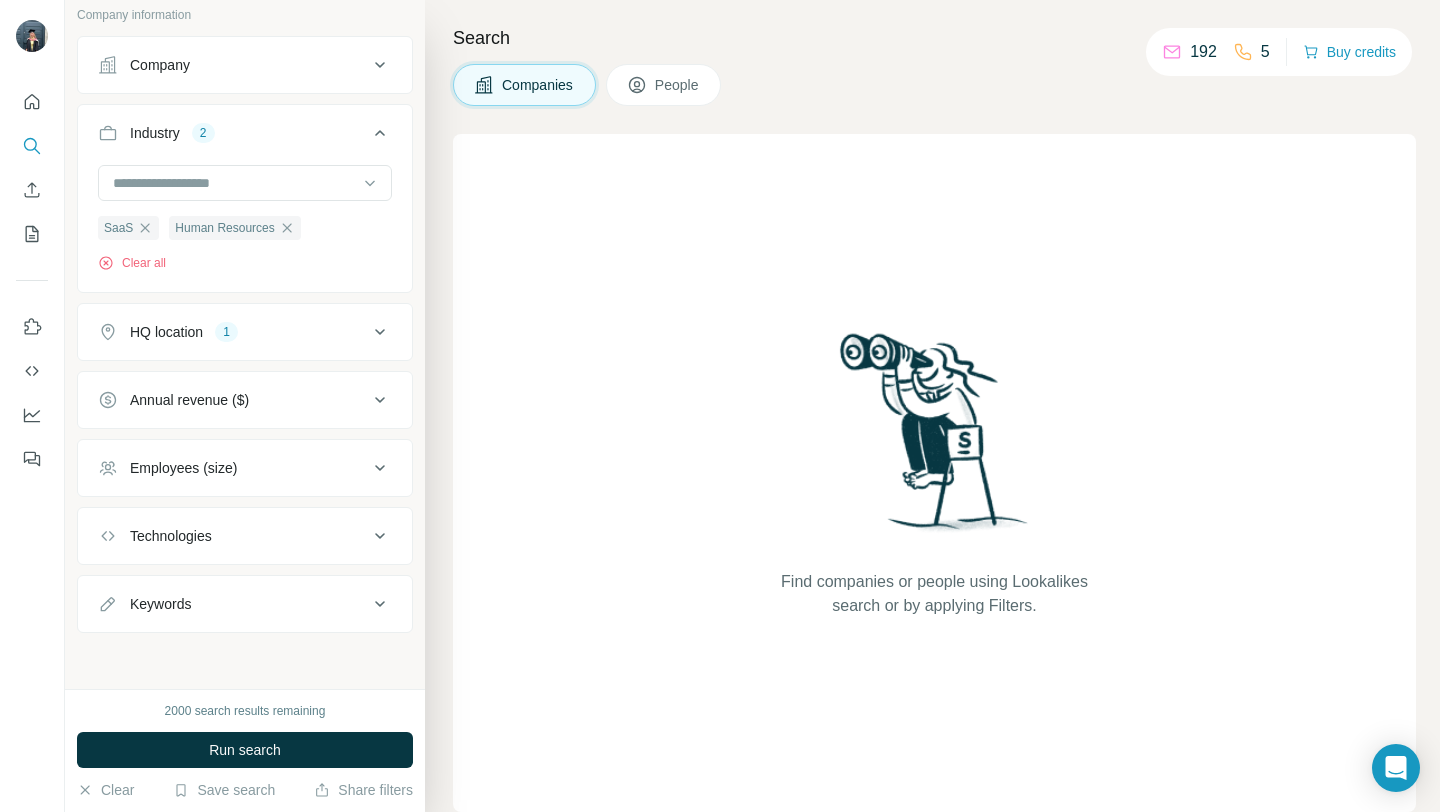 click on "HQ location 1" at bounding box center [245, 332] 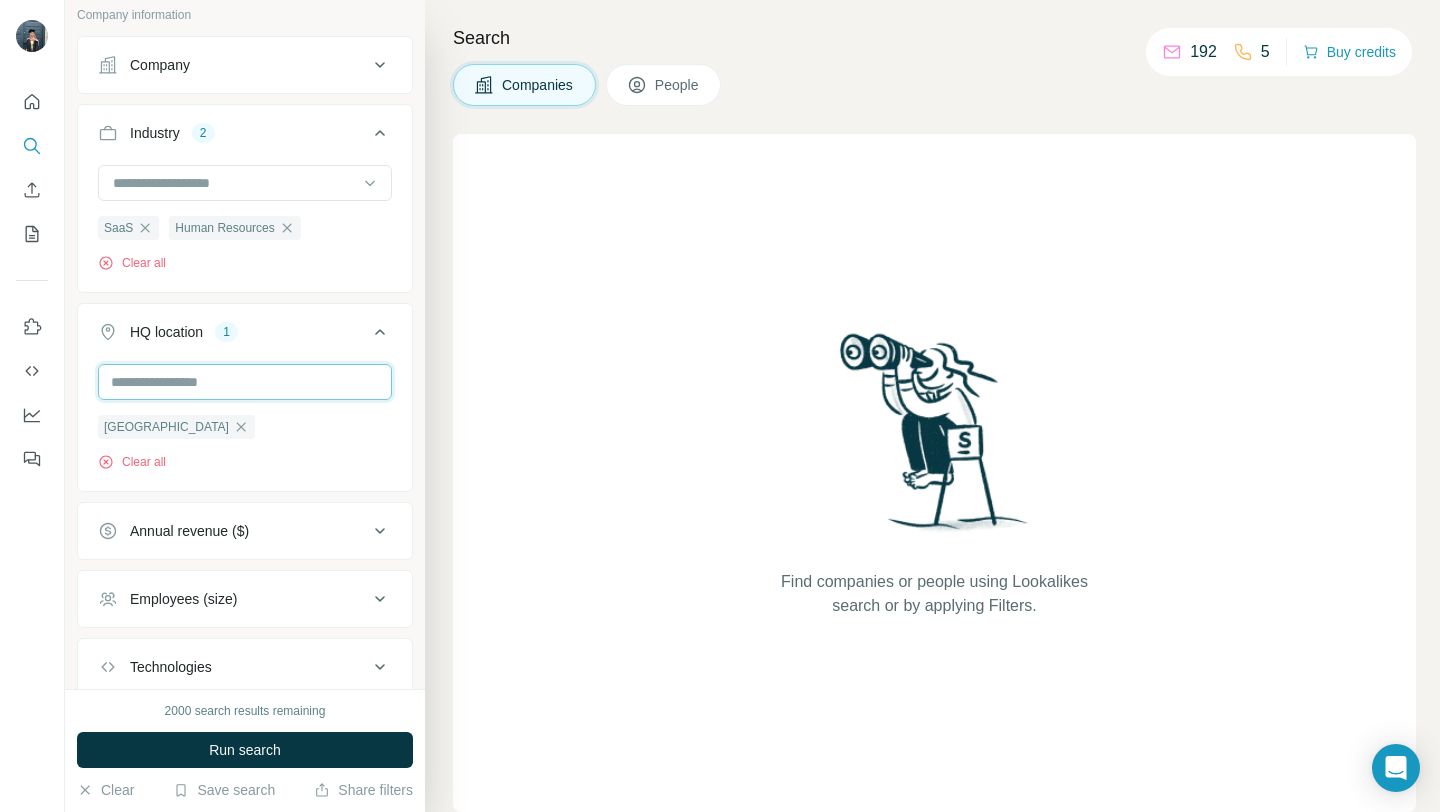 drag, startPoint x: 248, startPoint y: 386, endPoint x: 205, endPoint y: 384, distance: 43.046486 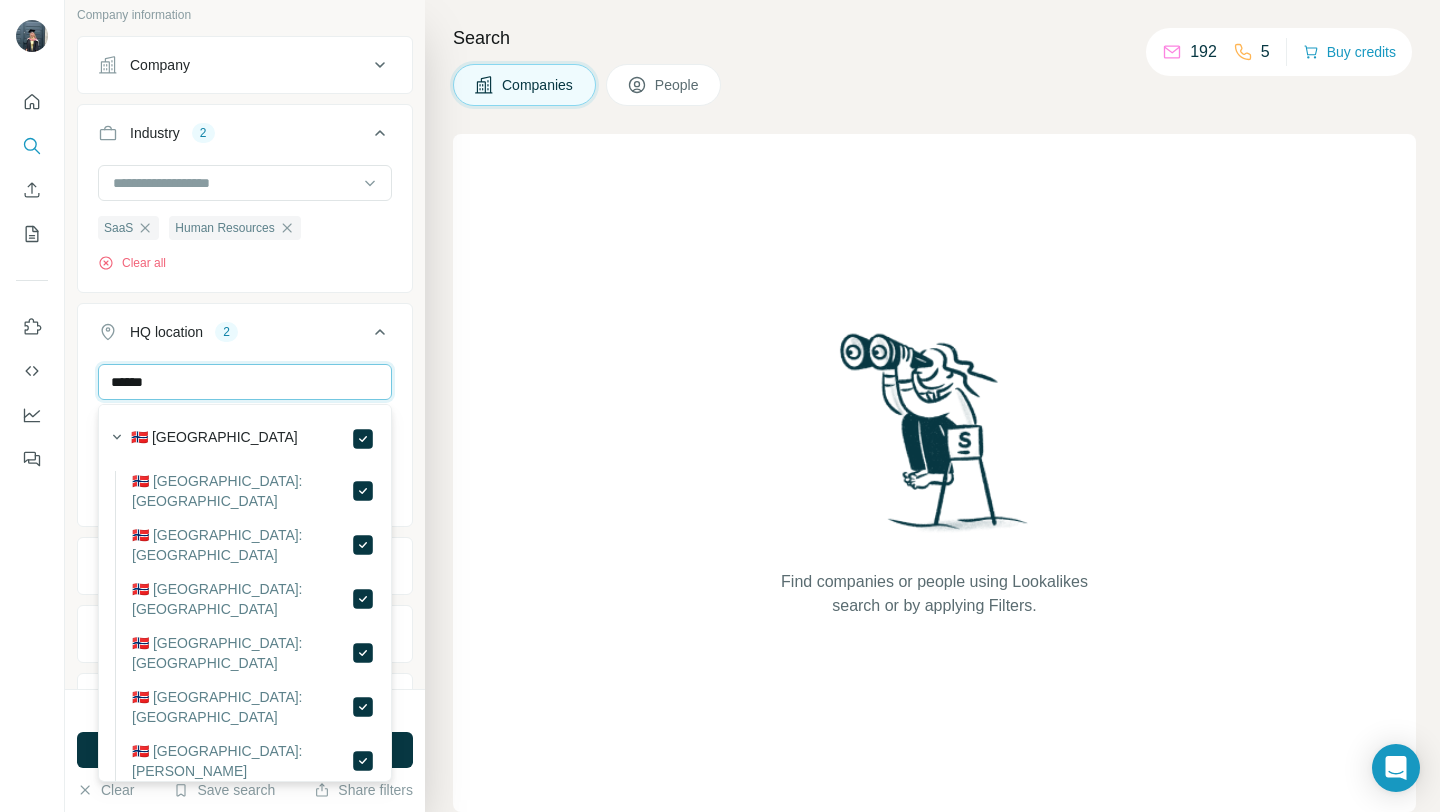 click on "******" at bounding box center (245, 382) 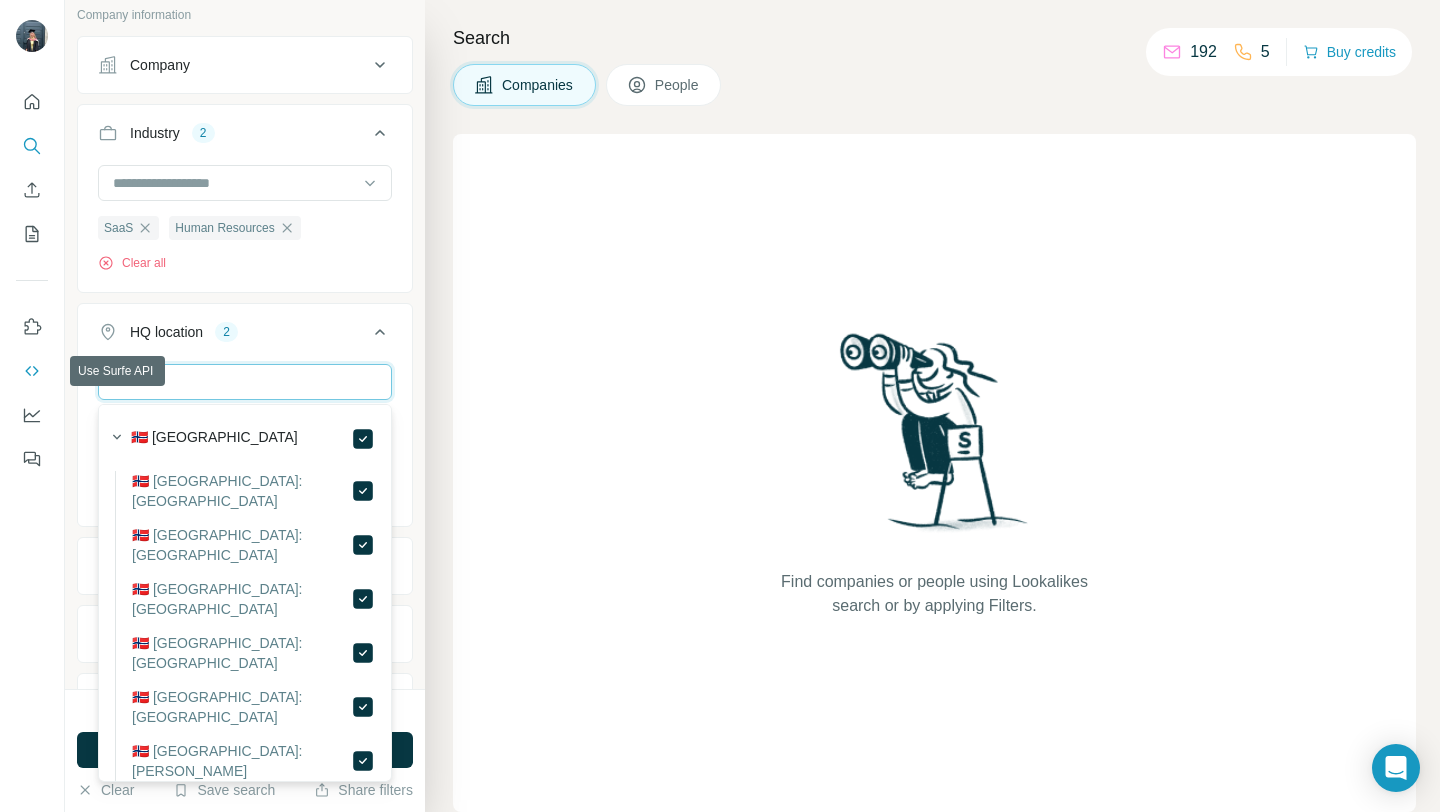 drag, startPoint x: 242, startPoint y: 384, endPoint x: 39, endPoint y: 381, distance: 203.02217 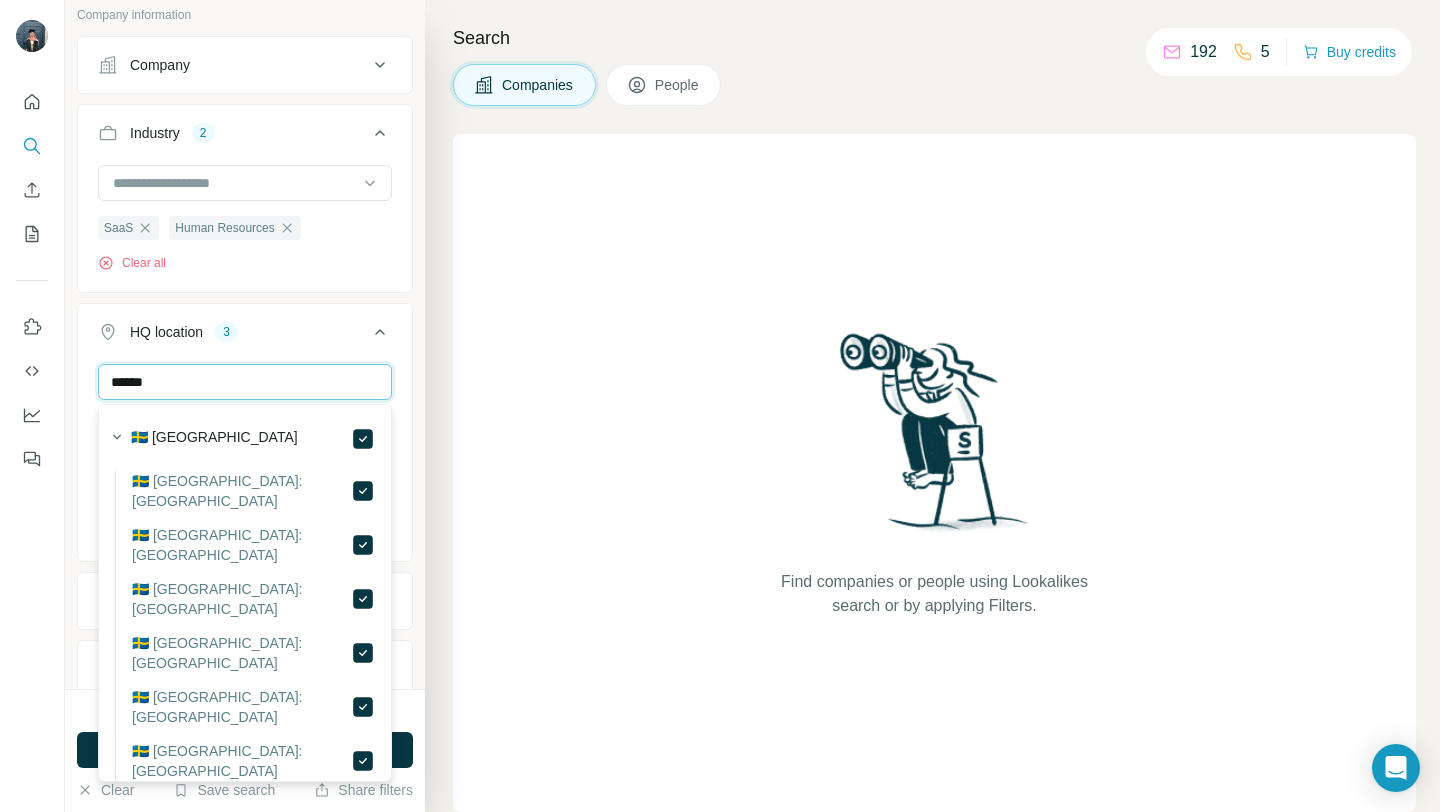 click on "******" at bounding box center [245, 382] 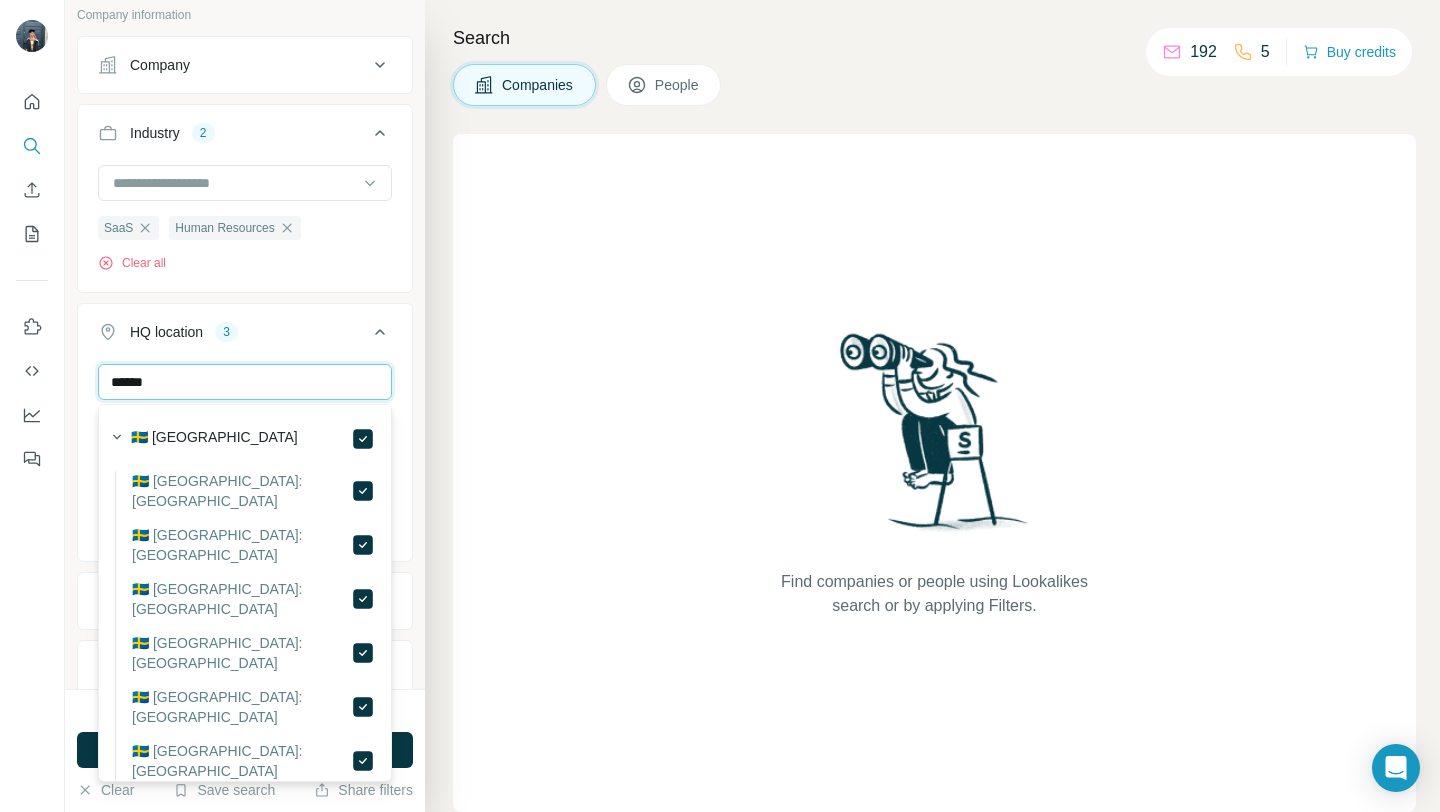 drag, startPoint x: 221, startPoint y: 387, endPoint x: 83, endPoint y: 385, distance: 138.0145 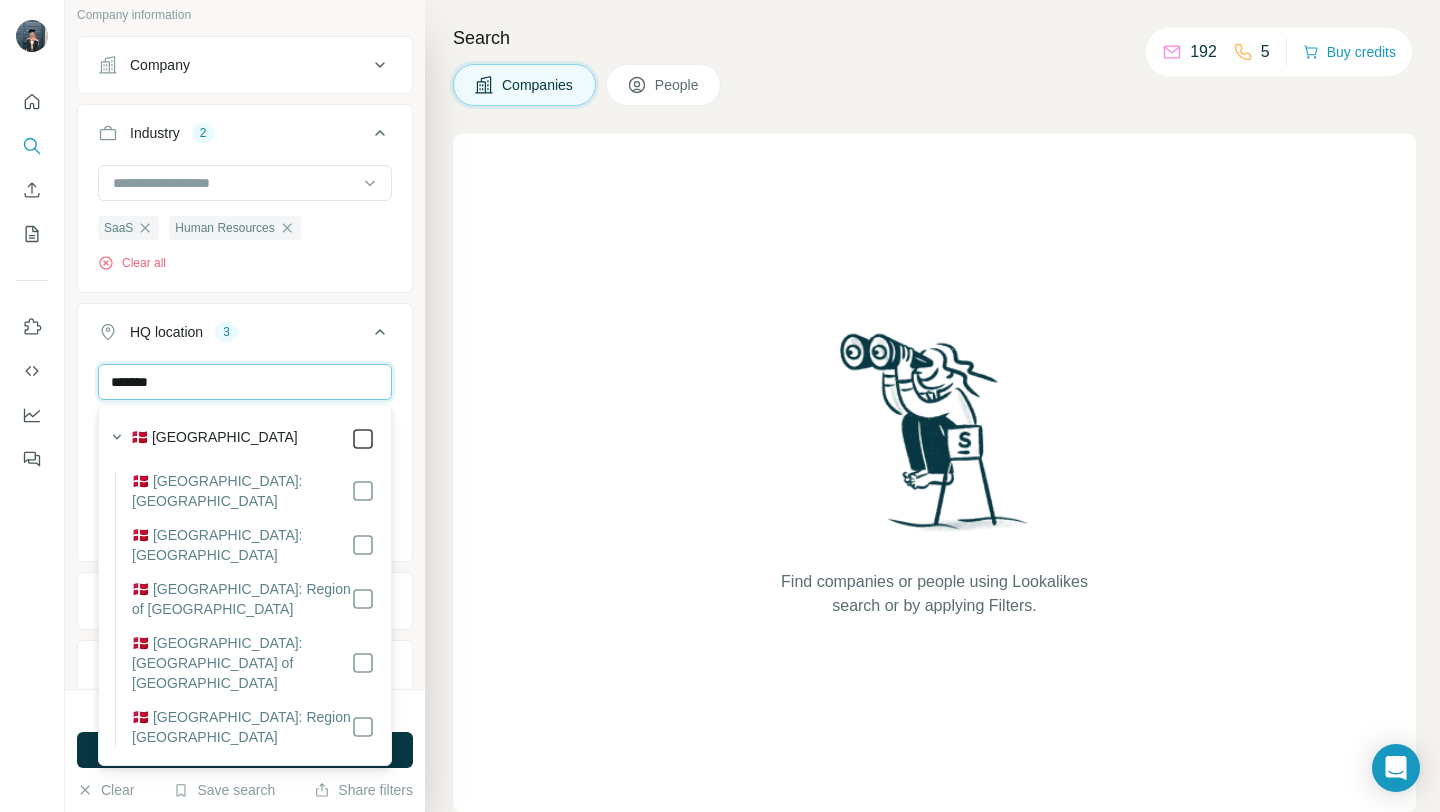 type on "*******" 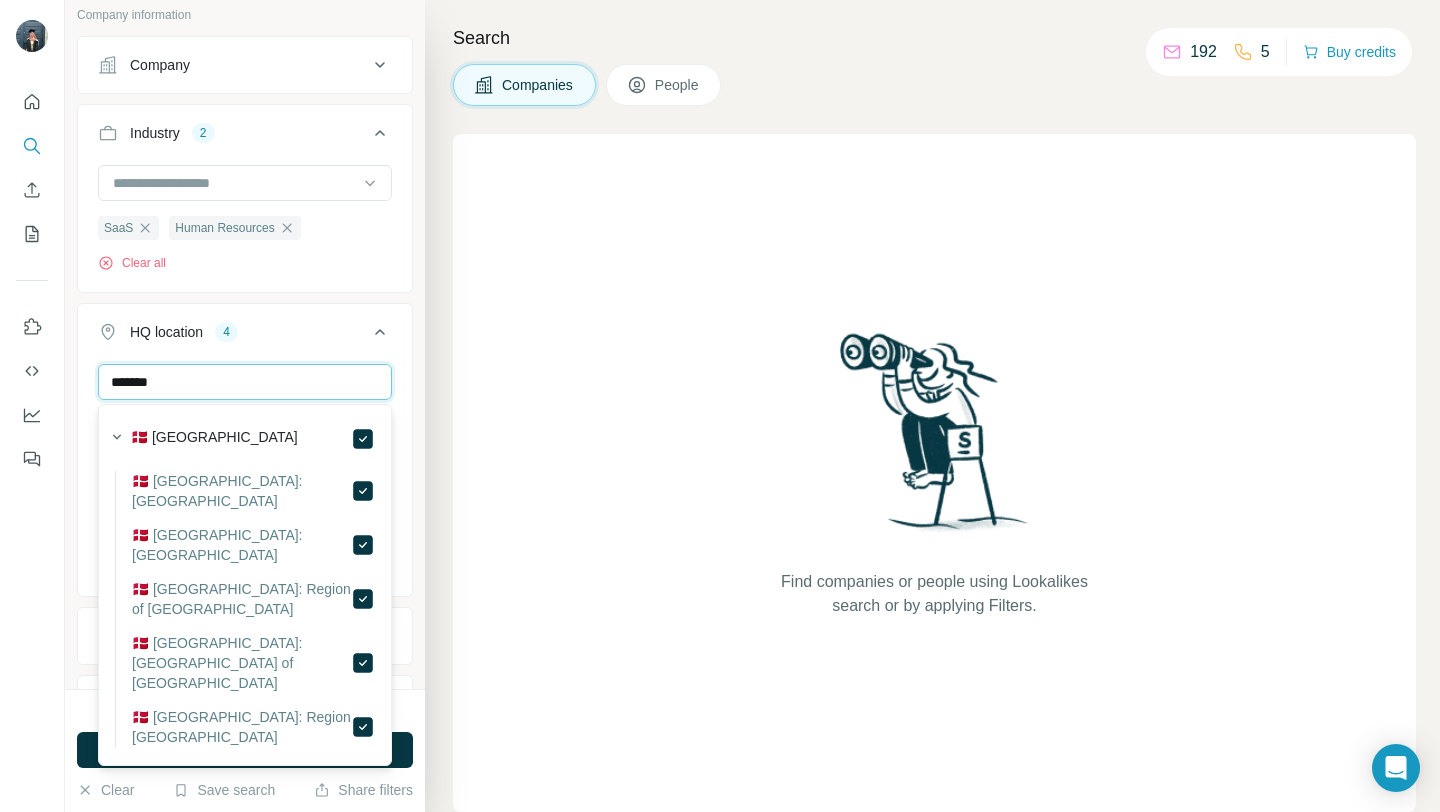 click on "*******" at bounding box center (245, 382) 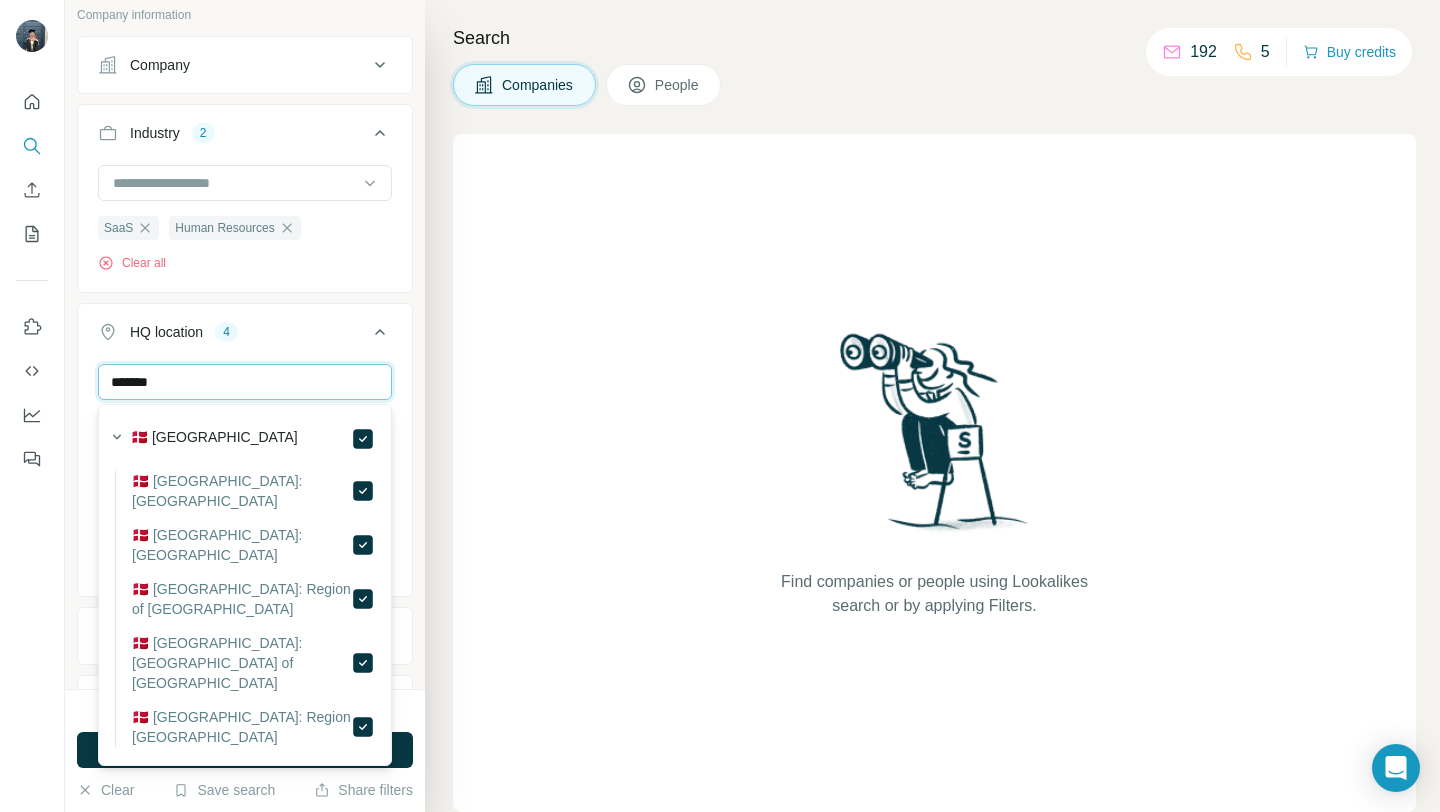 drag, startPoint x: 247, startPoint y: 378, endPoint x: 105, endPoint y: 377, distance: 142.00352 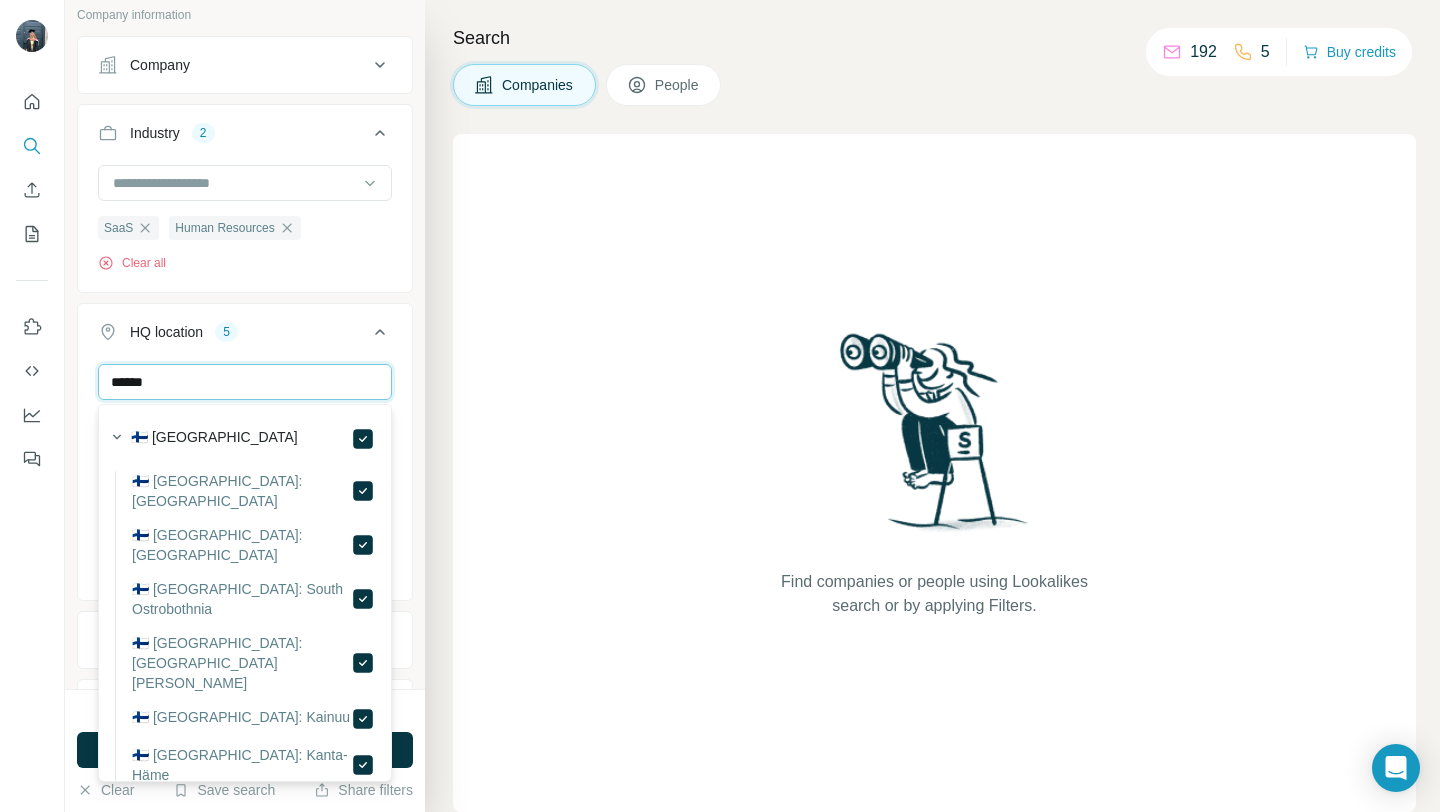 click on "******" at bounding box center (245, 382) 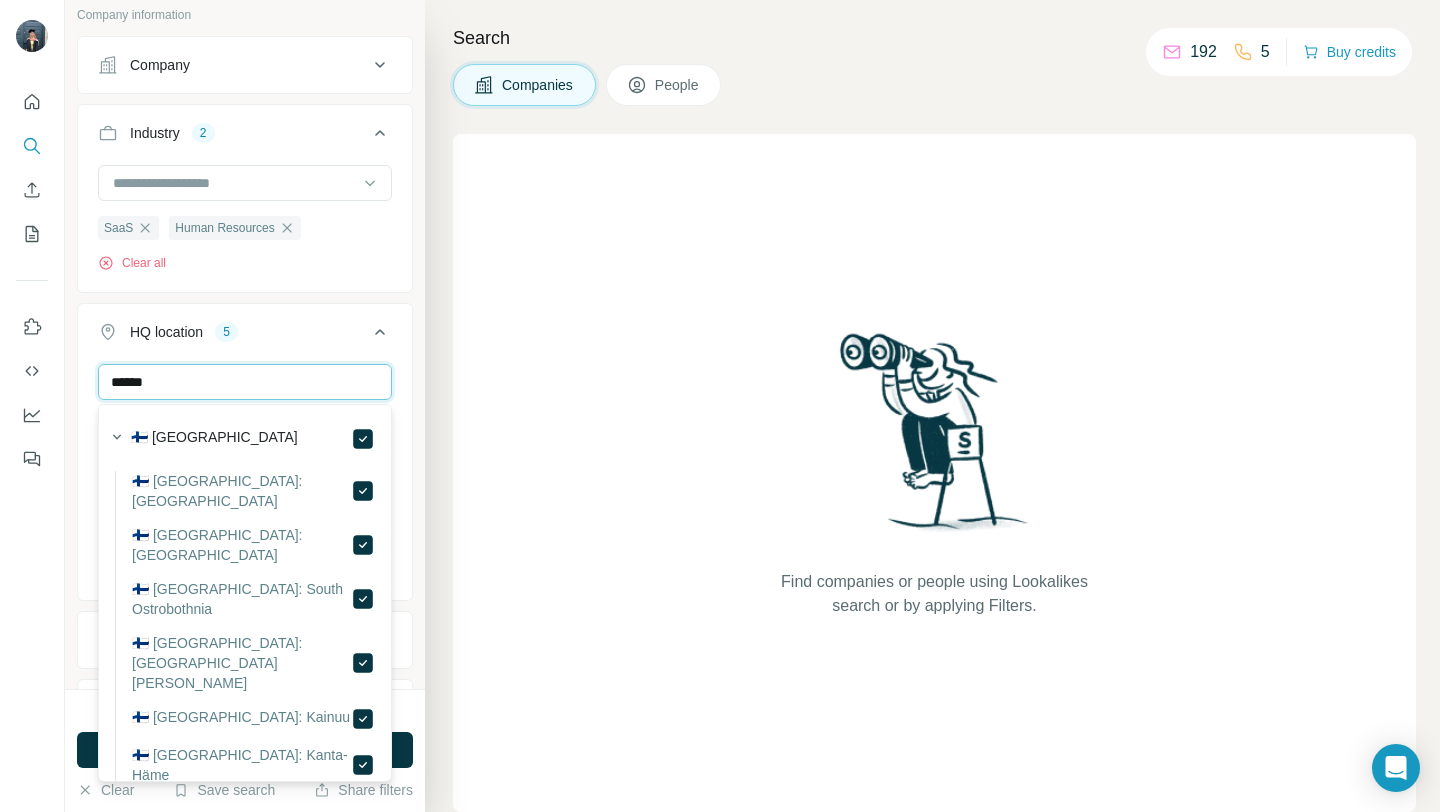 drag, startPoint x: 217, startPoint y: 389, endPoint x: 20, endPoint y: 387, distance: 197.01015 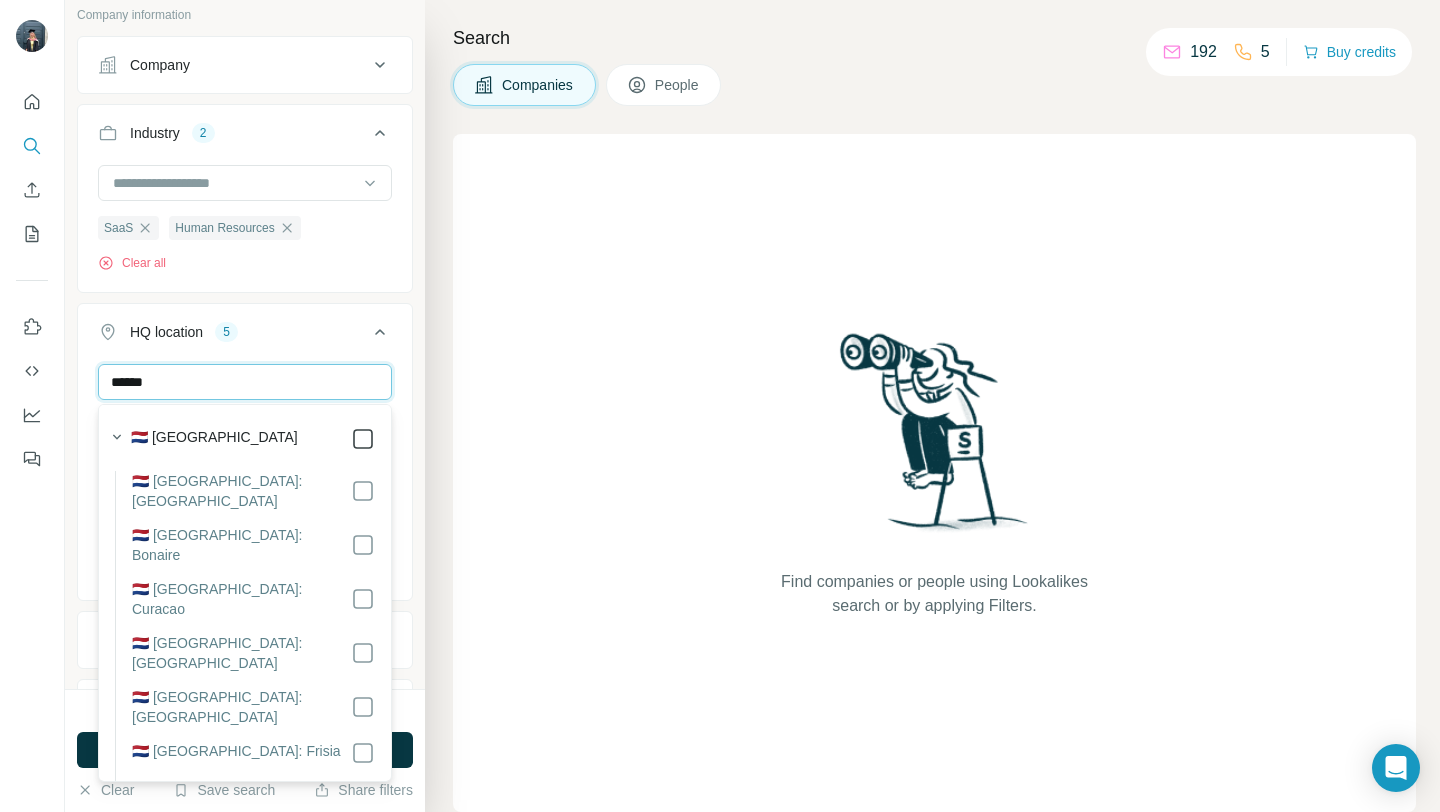 type on "******" 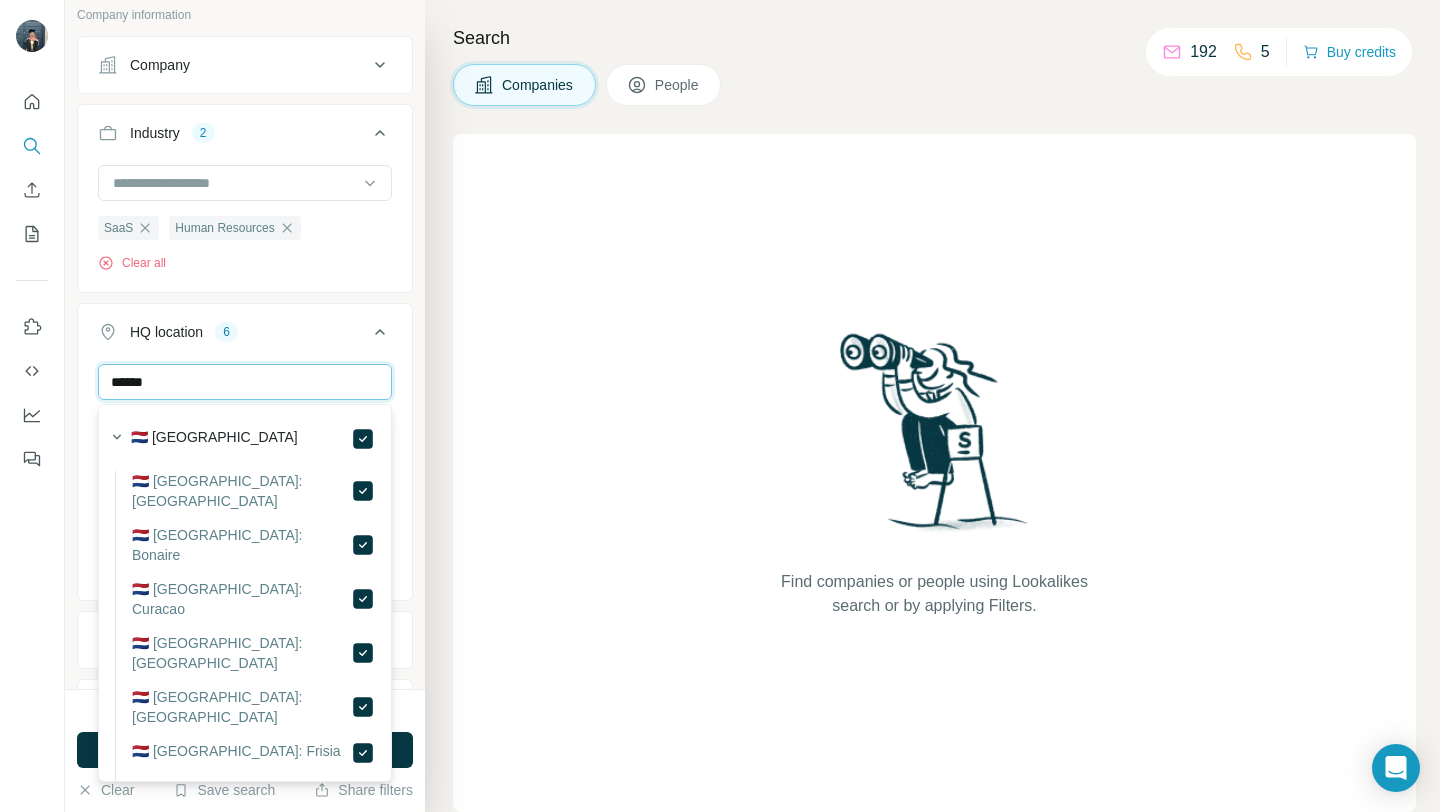 click on "******" at bounding box center (245, 382) 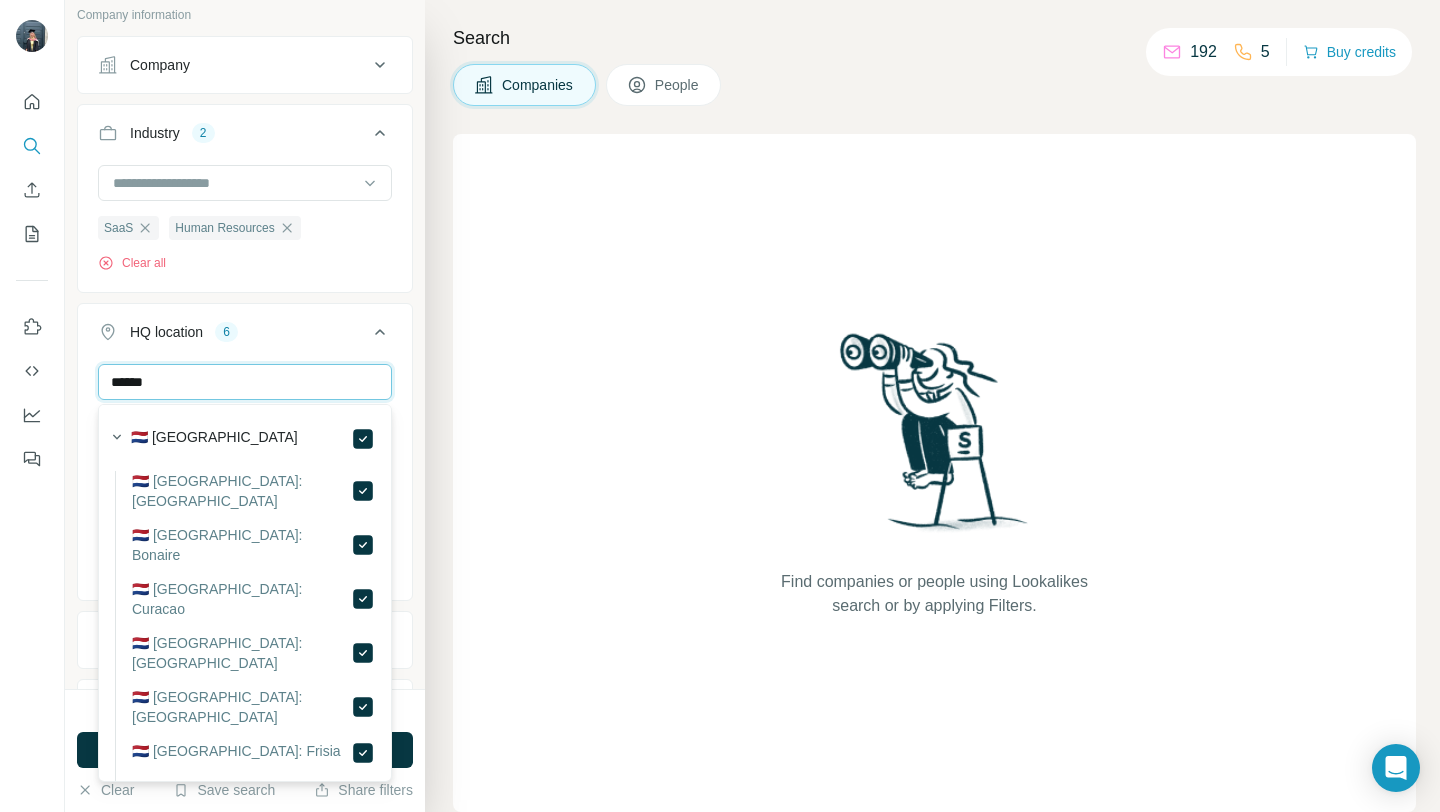 drag, startPoint x: 198, startPoint y: 377, endPoint x: 114, endPoint y: 373, distance: 84.095184 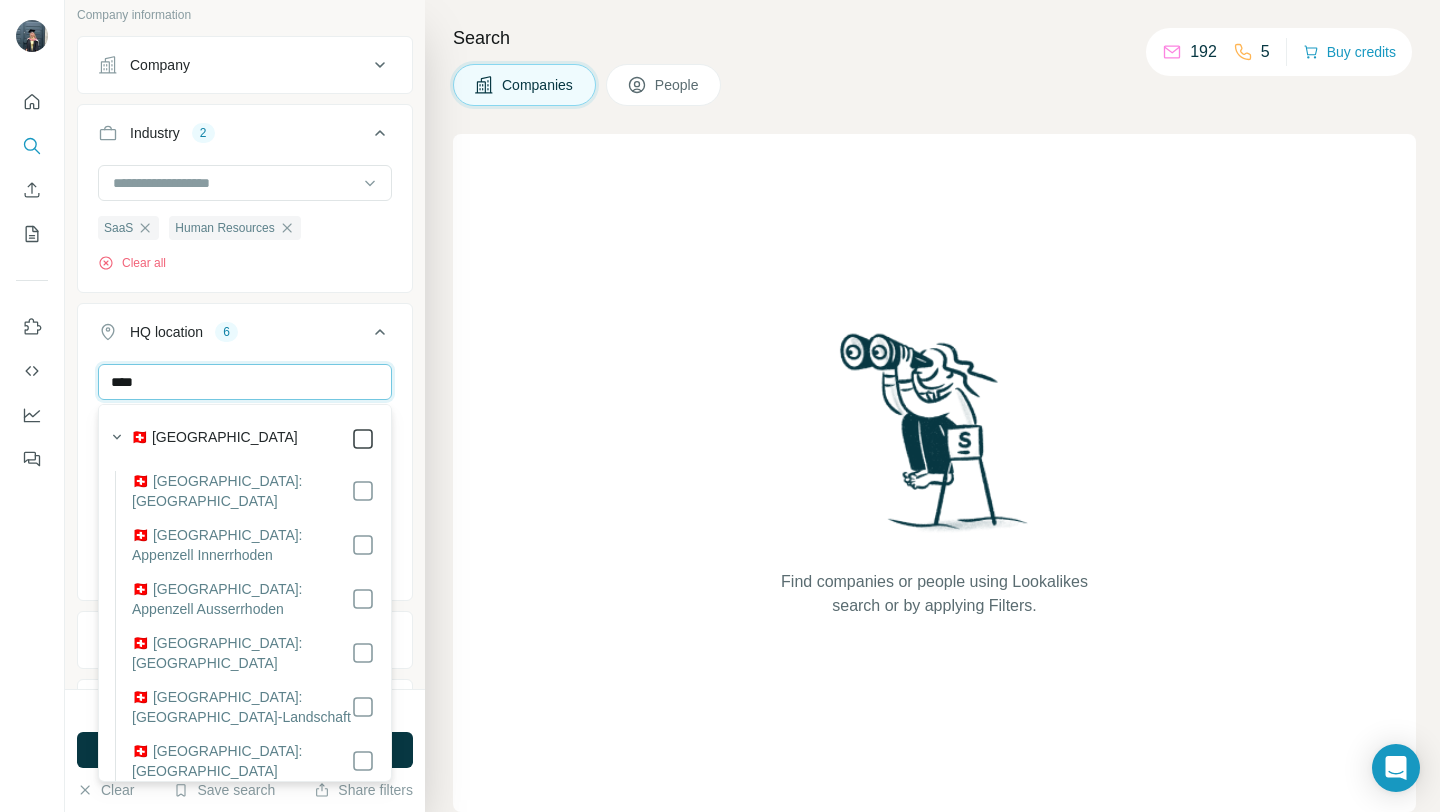 type on "****" 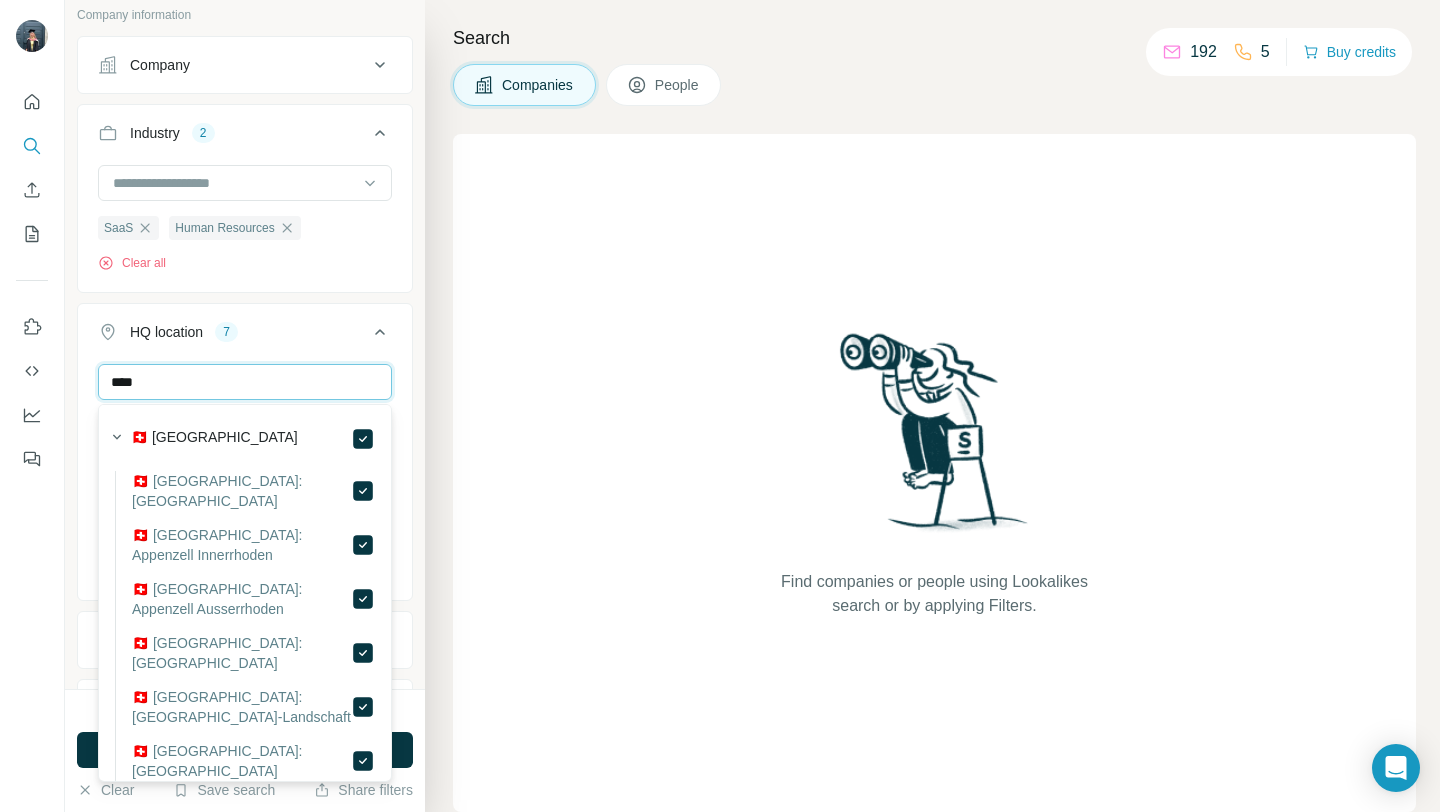 click on "****" at bounding box center (245, 382) 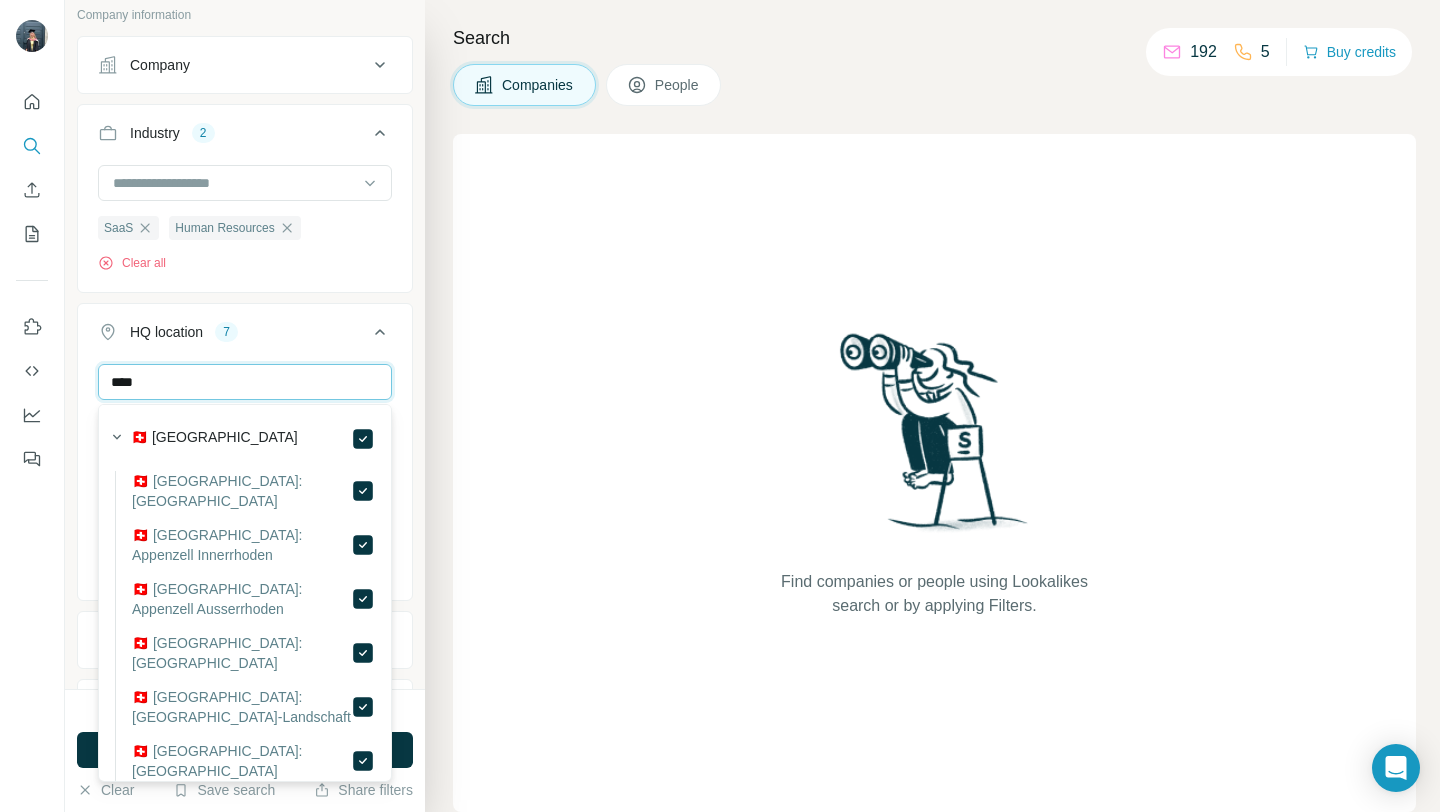 drag, startPoint x: 225, startPoint y: 384, endPoint x: 74, endPoint y: 383, distance: 151.00331 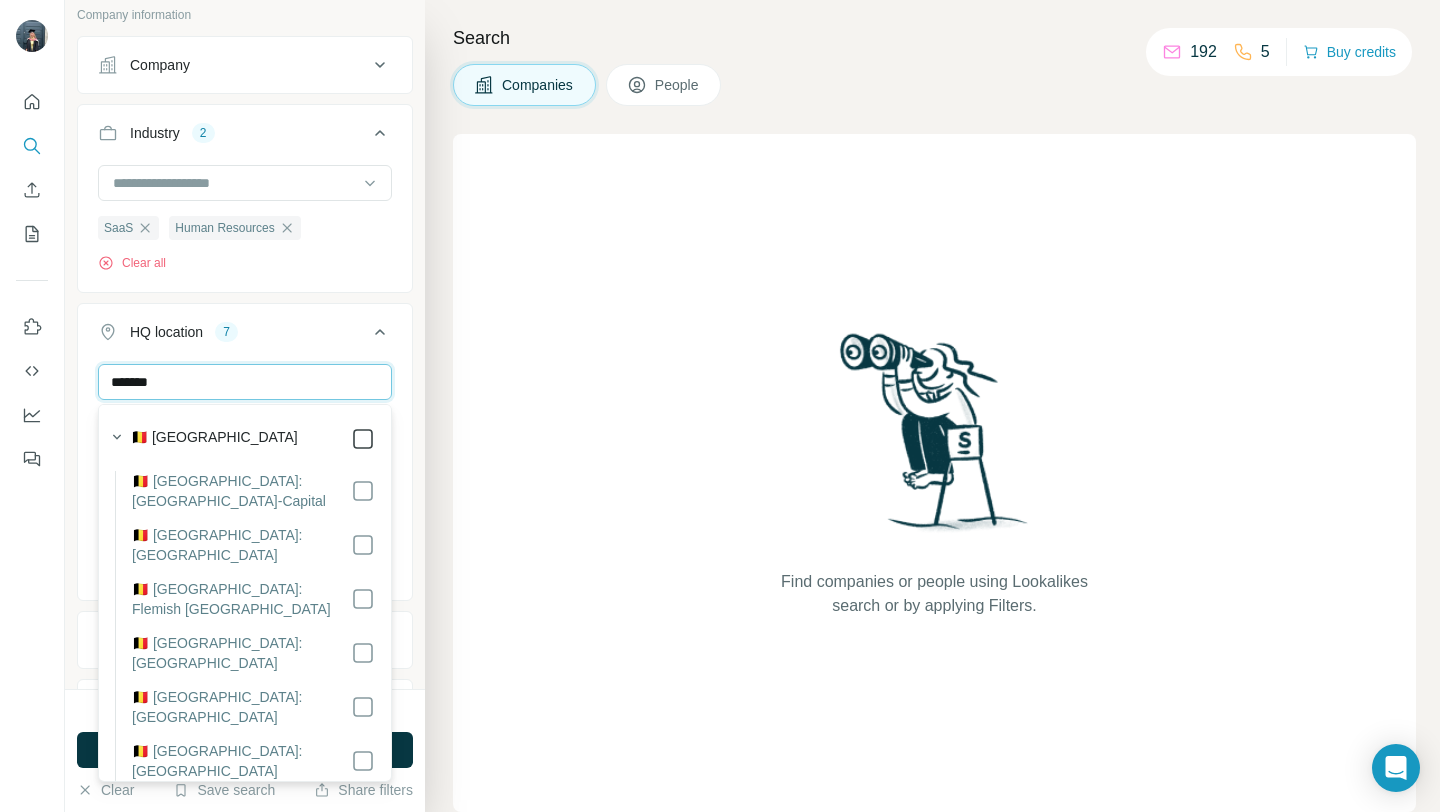 type on "*******" 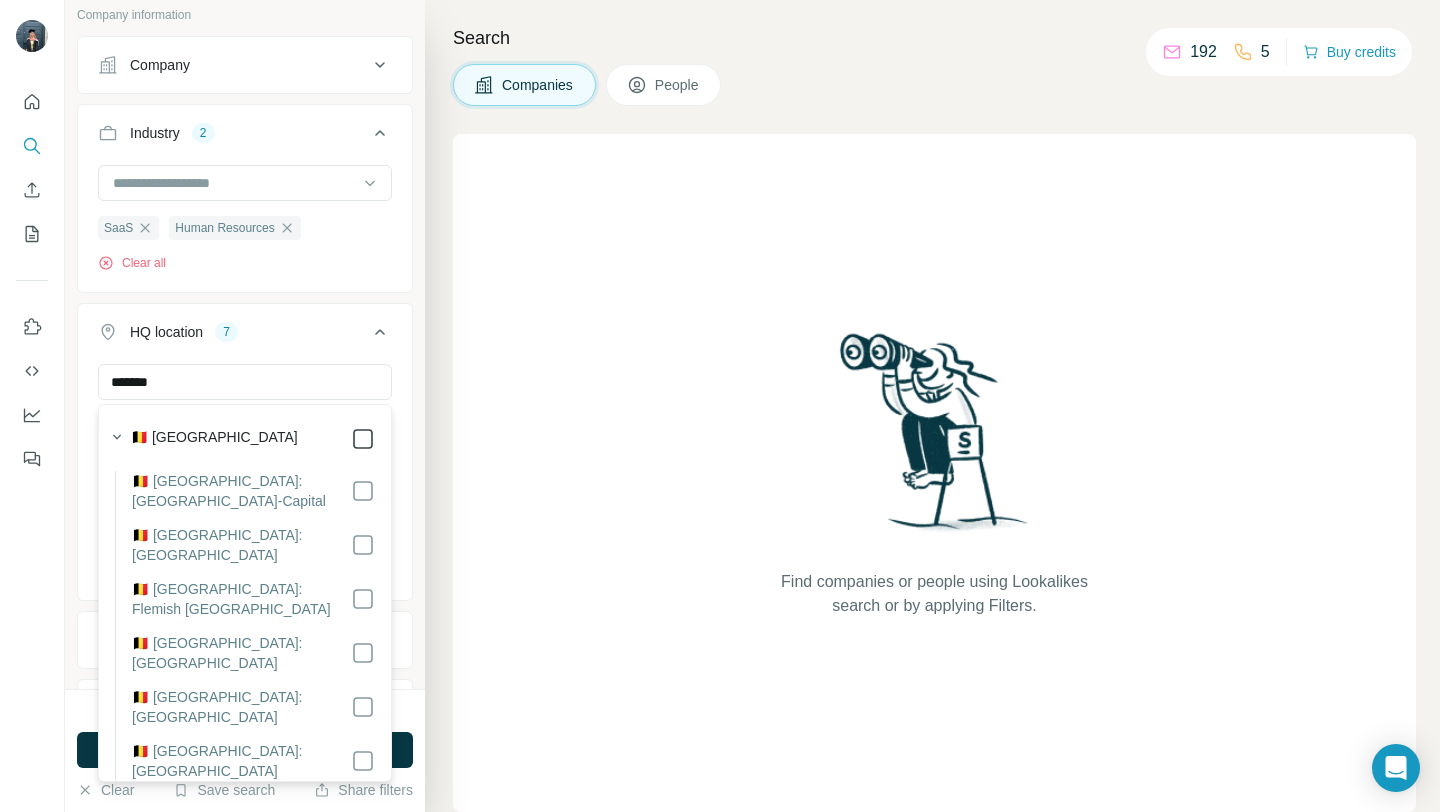 click 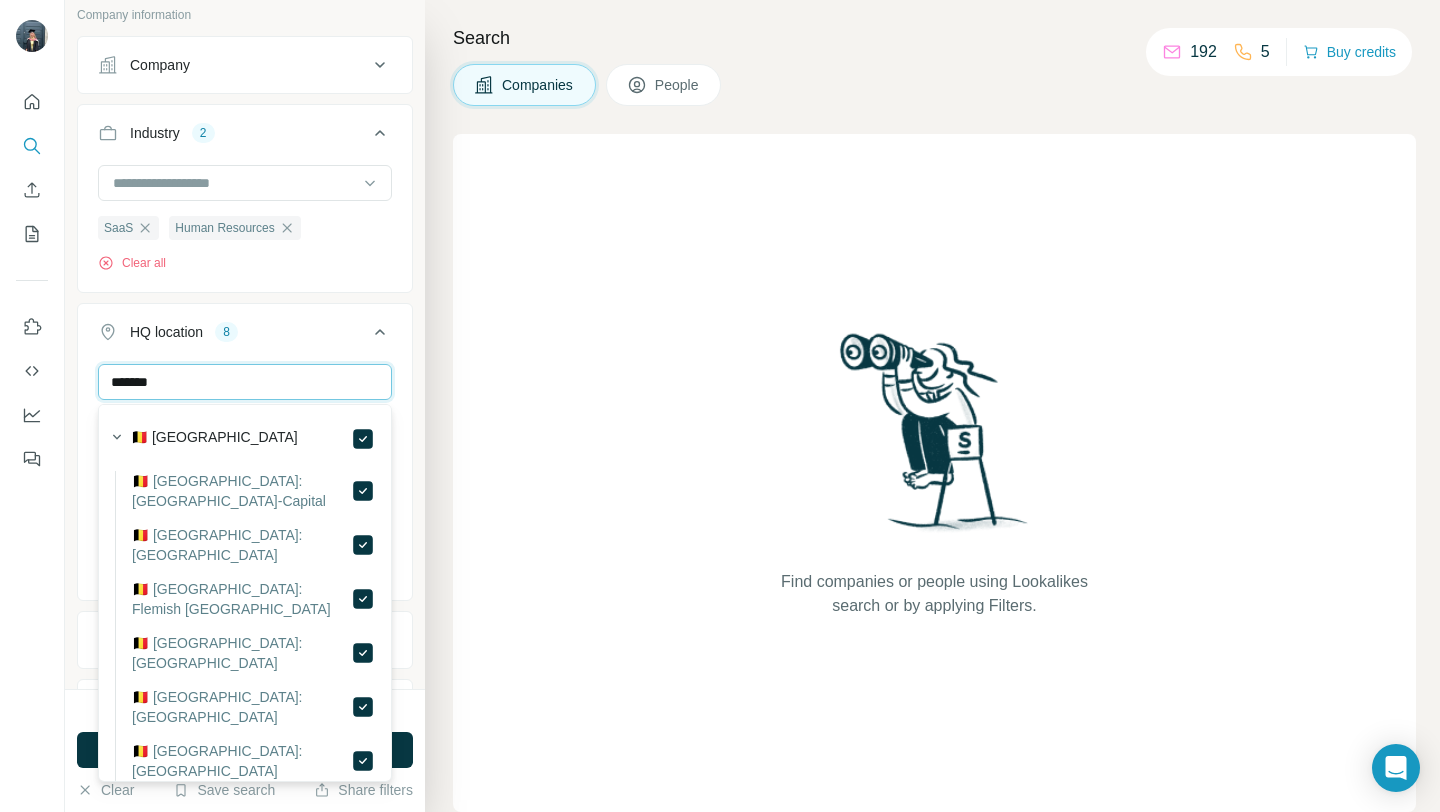 click on "*******" at bounding box center [245, 382] 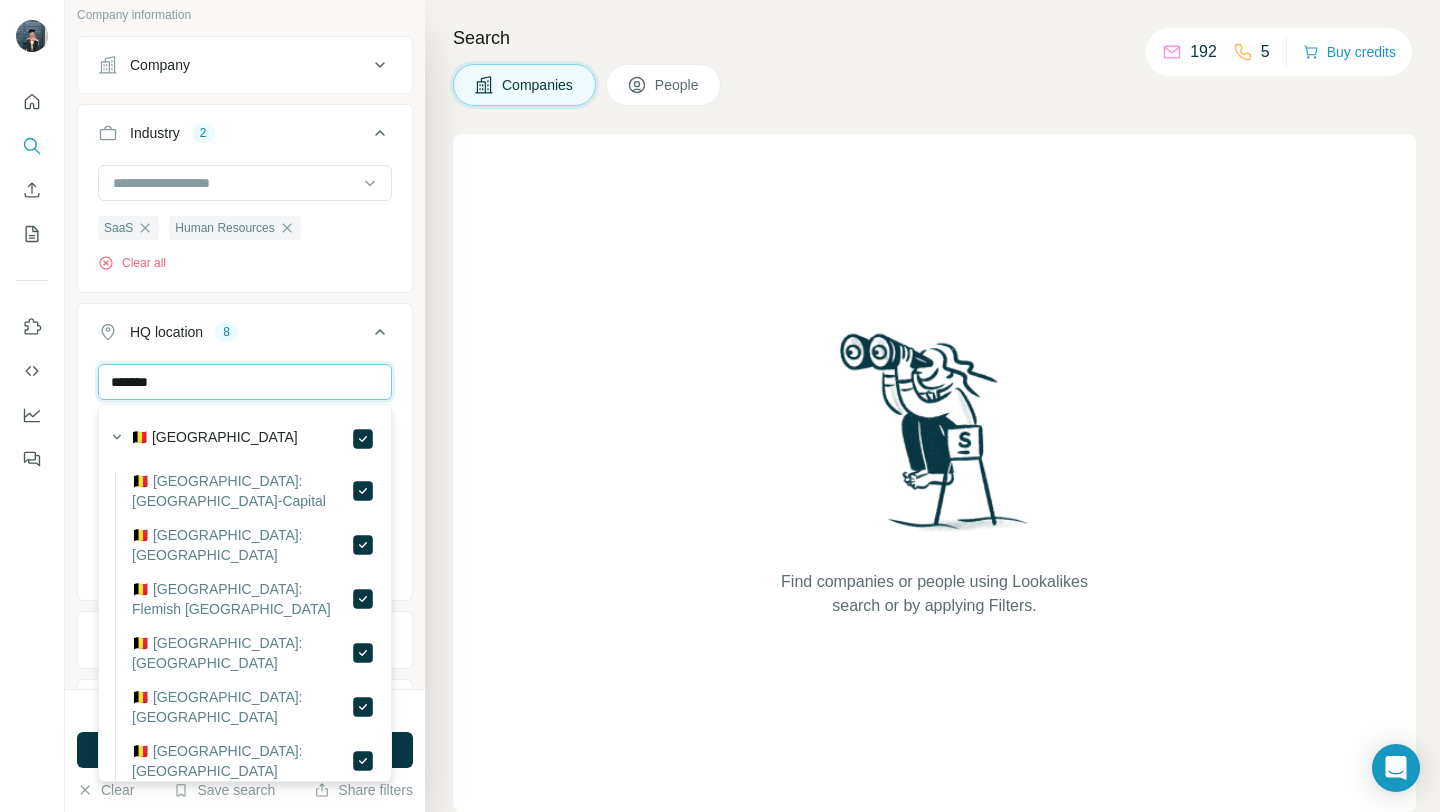 drag, startPoint x: 198, startPoint y: 382, endPoint x: 90, endPoint y: 380, distance: 108.01852 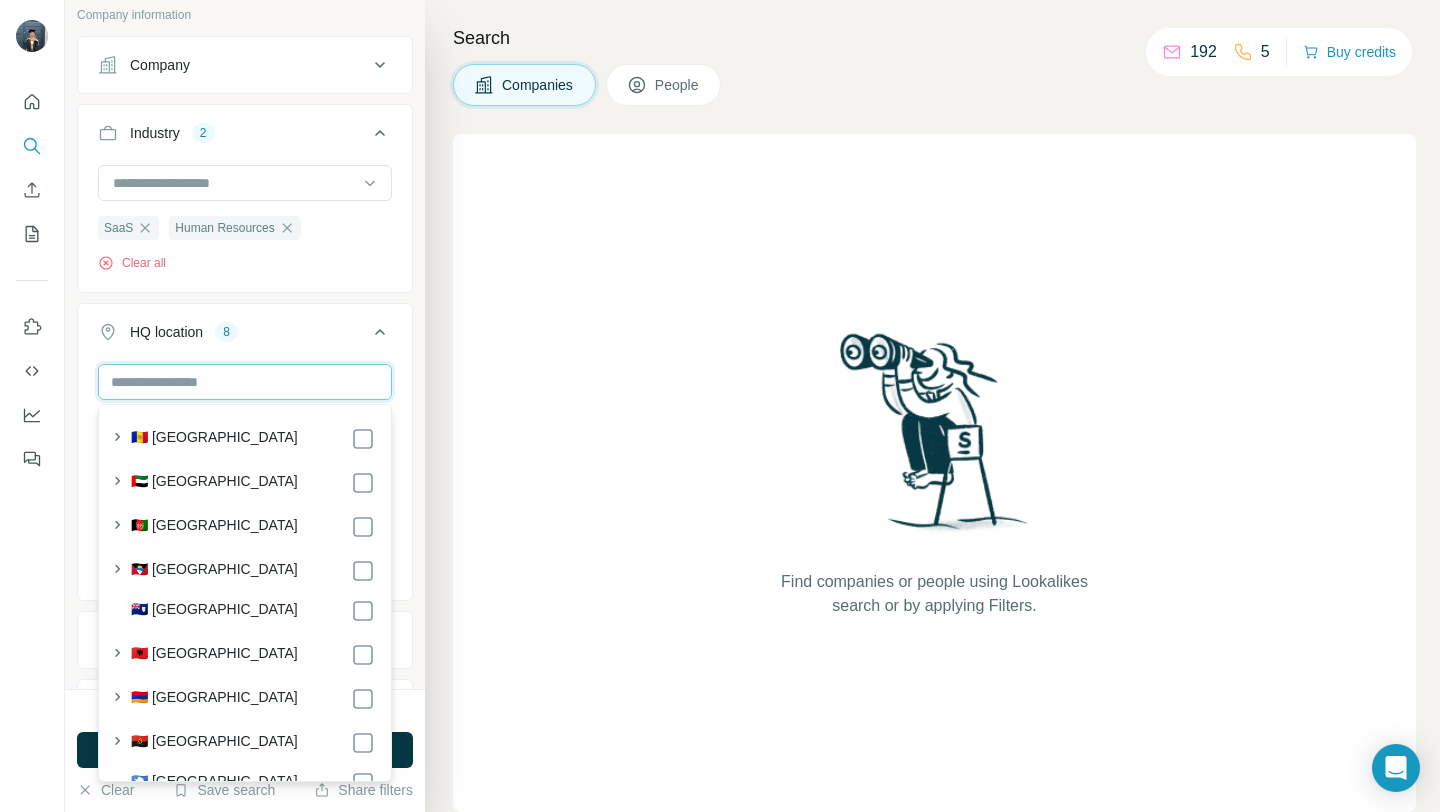 type 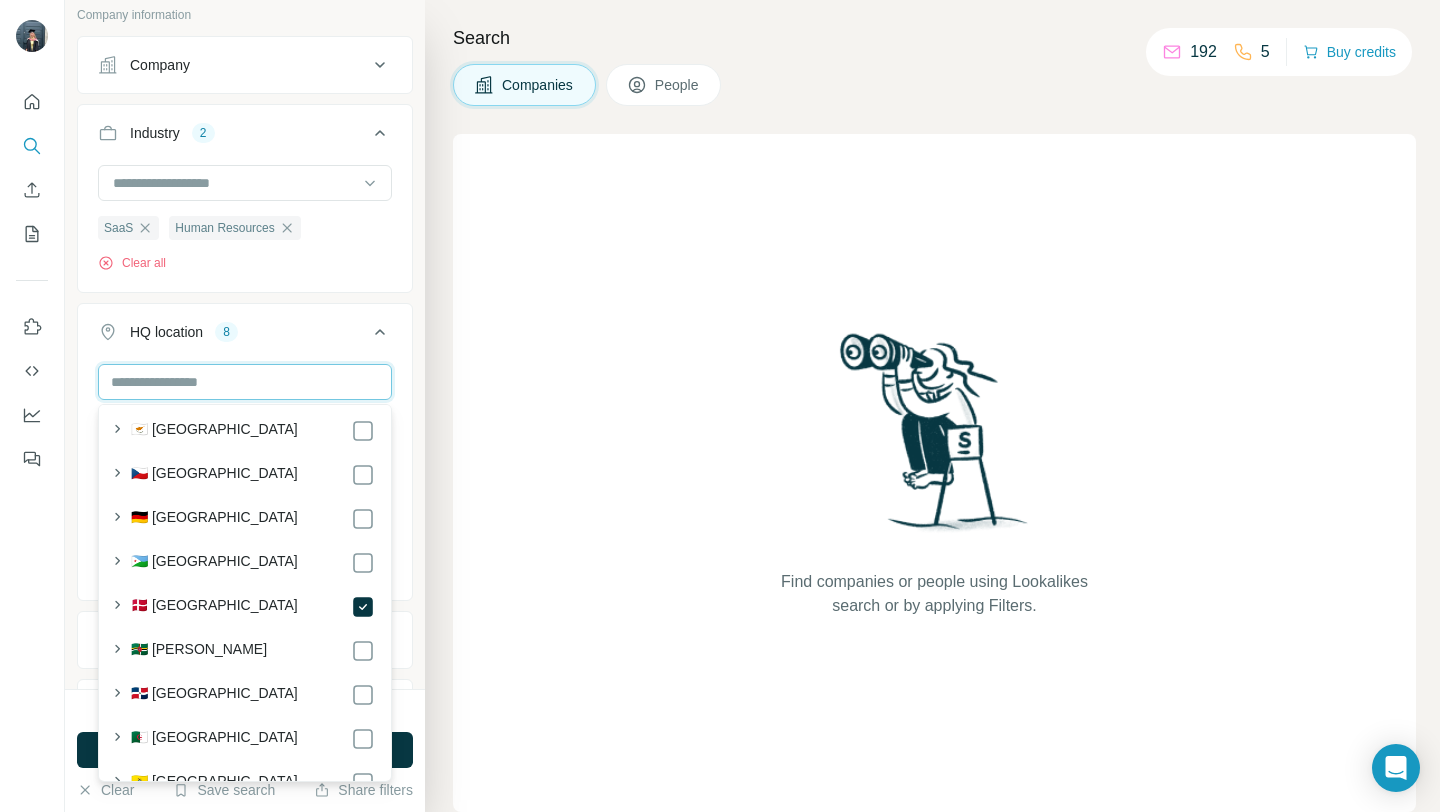 scroll, scrollTop: 2344, scrollLeft: 0, axis: vertical 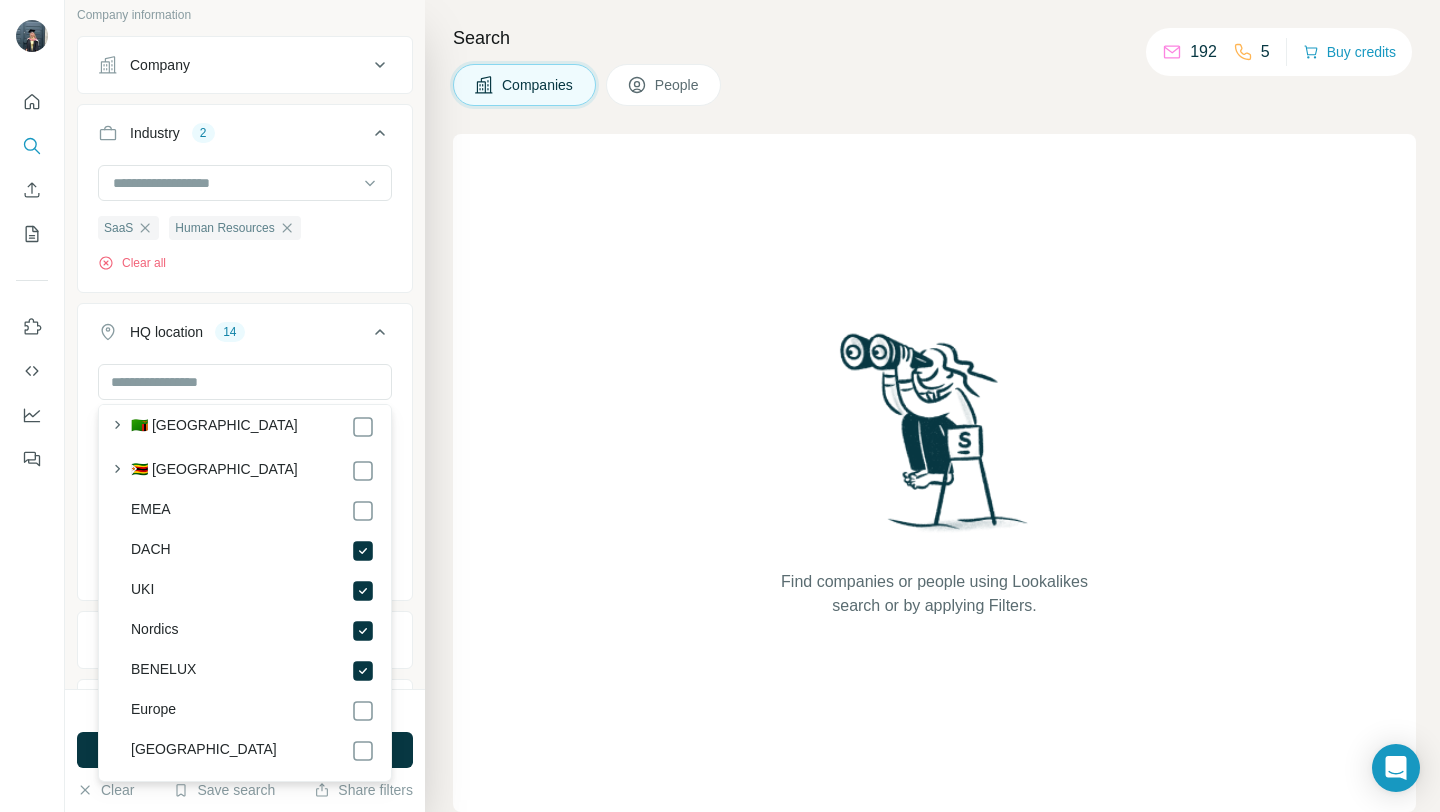 click on "New search Hide Company lookalikes 2 Find companies similar to one you've successfully dealt with before. Simply enter their name or website. You can add more companies to fine-tune your search results. Ukg Mercans Company information Company Industry 2 SaaS   Human Resources   Clear all HQ location 14 [GEOGRAPHIC_DATA]   [GEOGRAPHIC_DATA]   [GEOGRAPHIC_DATA]   [GEOGRAPHIC_DATA]   [GEOGRAPHIC_DATA]   [GEOGRAPHIC_DATA]   [GEOGRAPHIC_DATA]   [GEOGRAPHIC_DATA]   [GEOGRAPHIC_DATA]   [GEOGRAPHIC_DATA]   [GEOGRAPHIC_DATA]   [GEOGRAPHIC_DATA]   [GEOGRAPHIC_DATA]   DACH   Clear all Show more Annual revenue ($) Employees (size) Technologies Keywords" at bounding box center (245, 344) 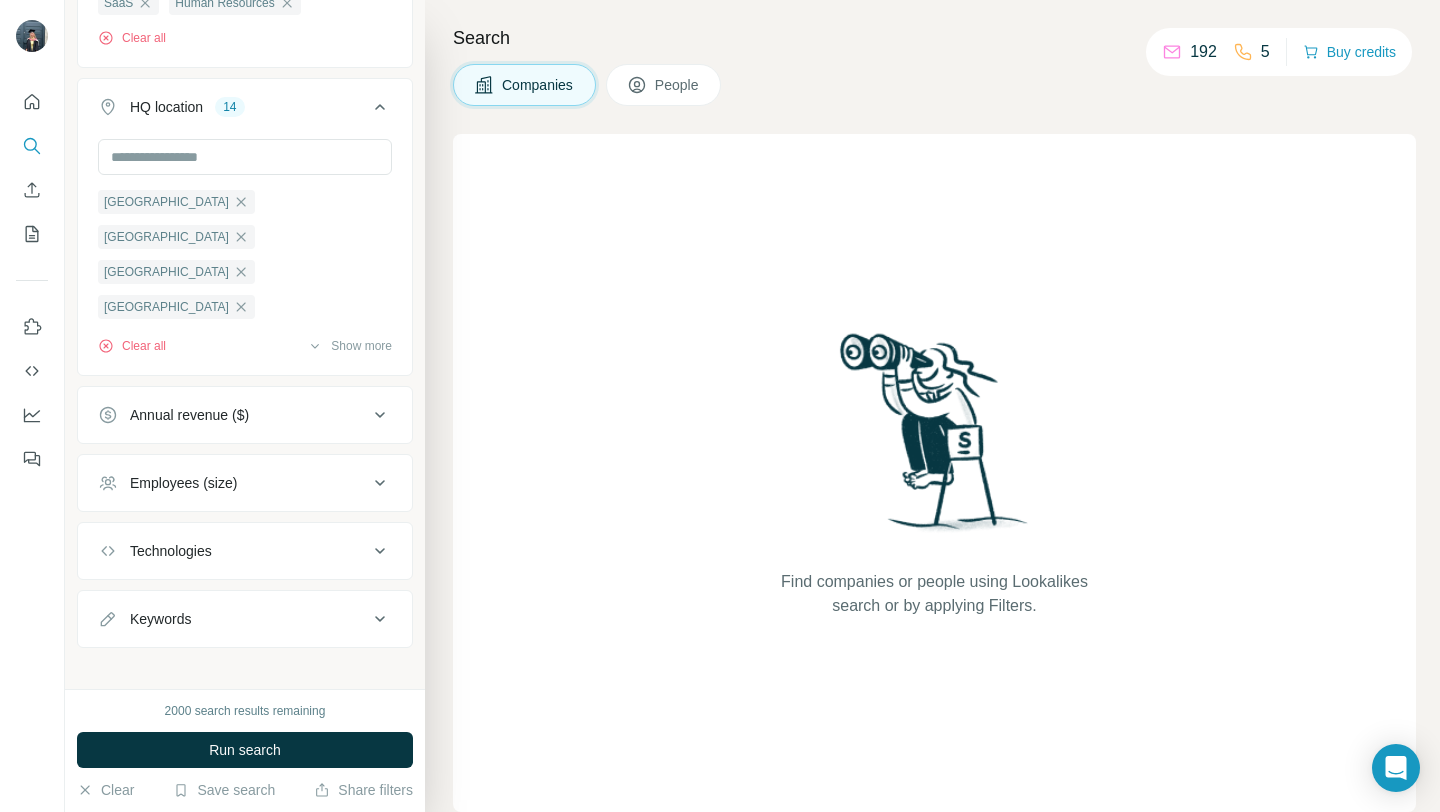 scroll, scrollTop: 666, scrollLeft: 0, axis: vertical 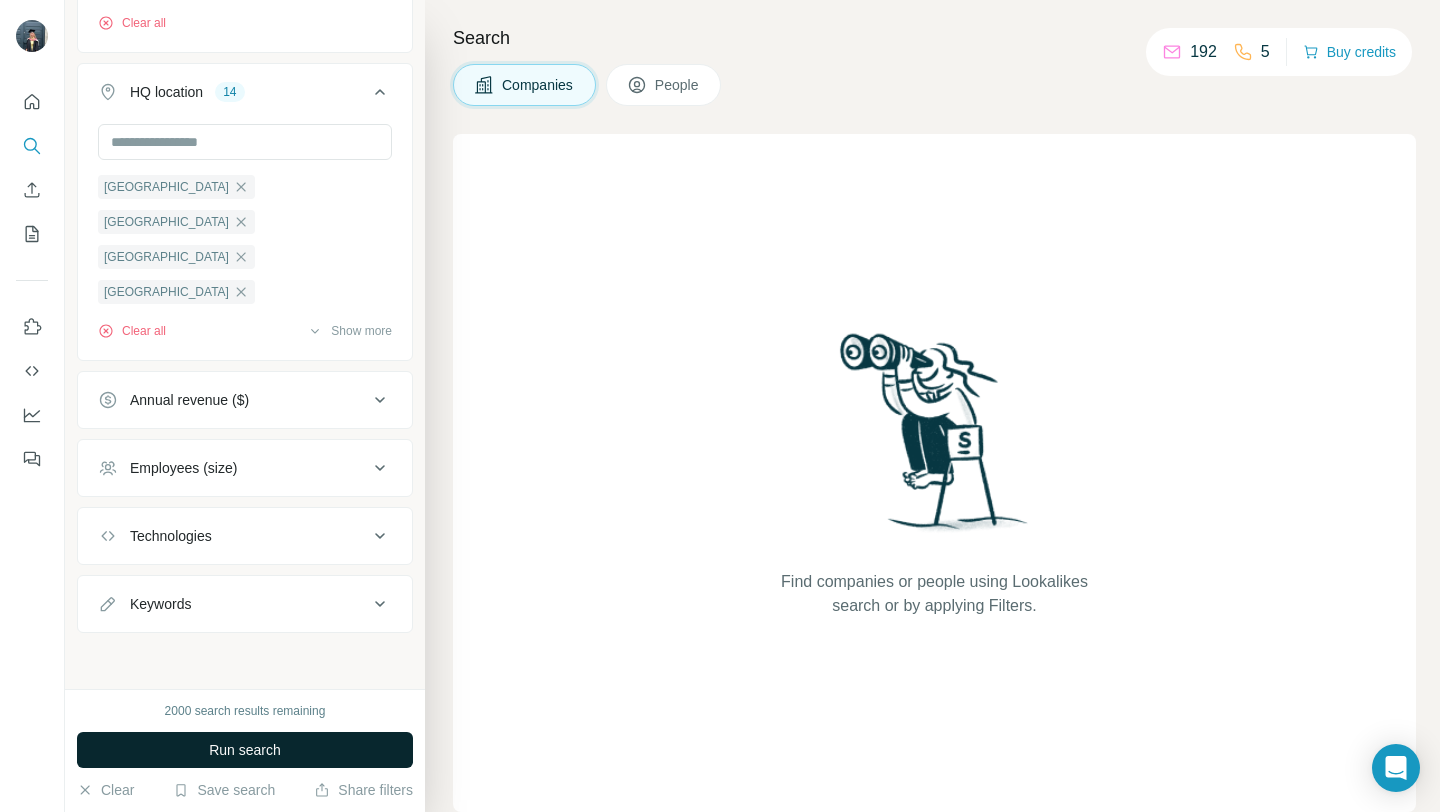 click on "Run search" at bounding box center [245, 750] 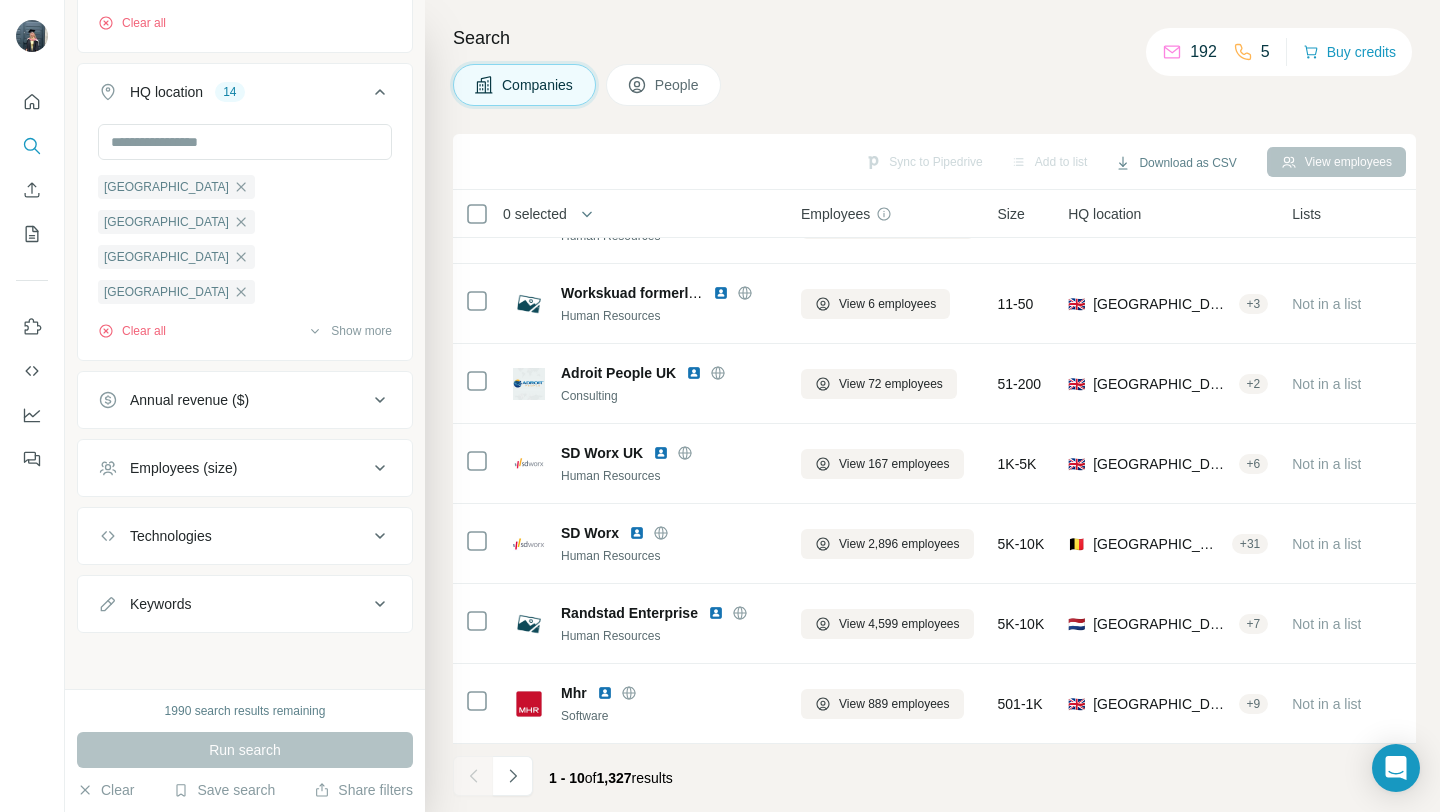 scroll, scrollTop: 0, scrollLeft: 0, axis: both 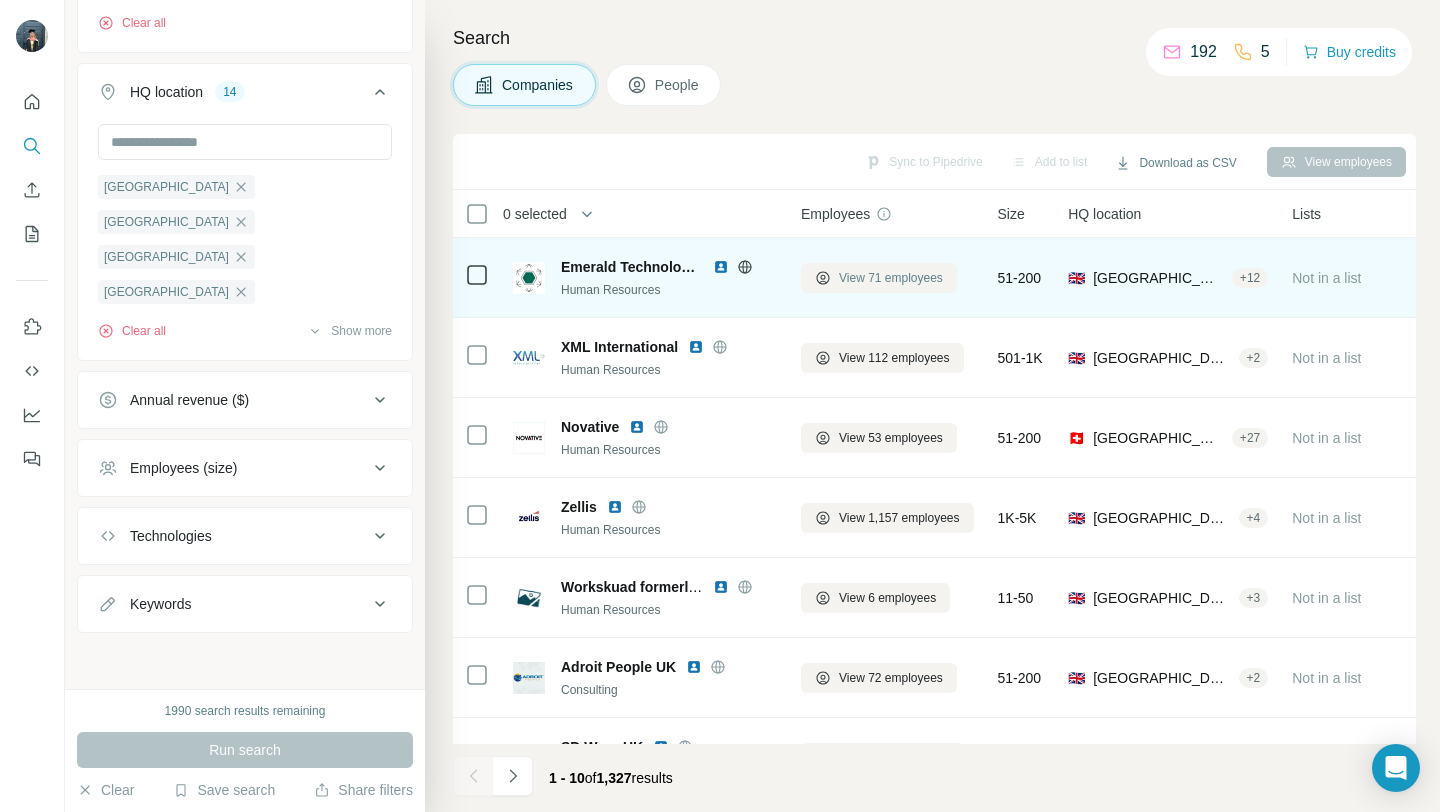 click on "View 71 employees" at bounding box center (891, 278) 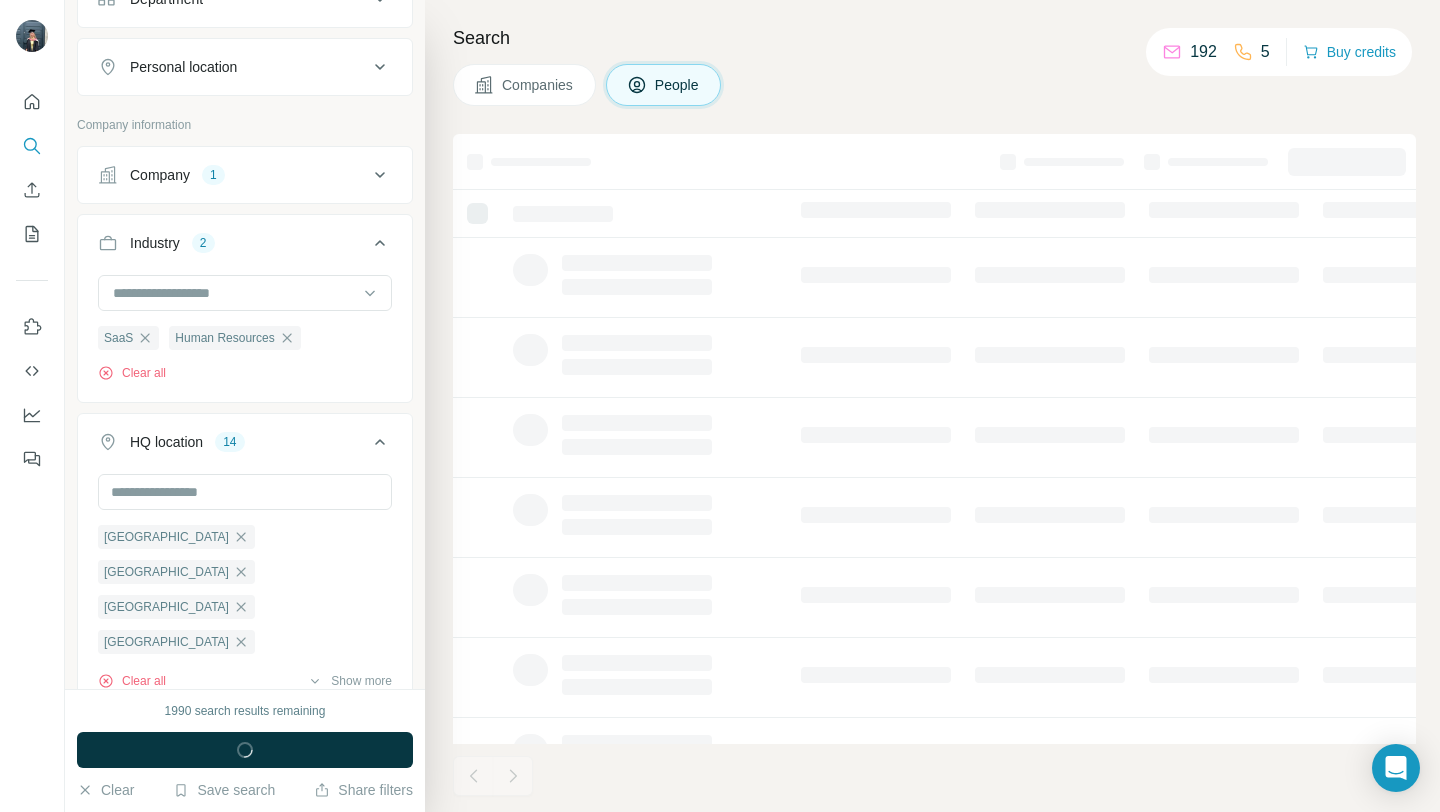 scroll, scrollTop: 1016, scrollLeft: 0, axis: vertical 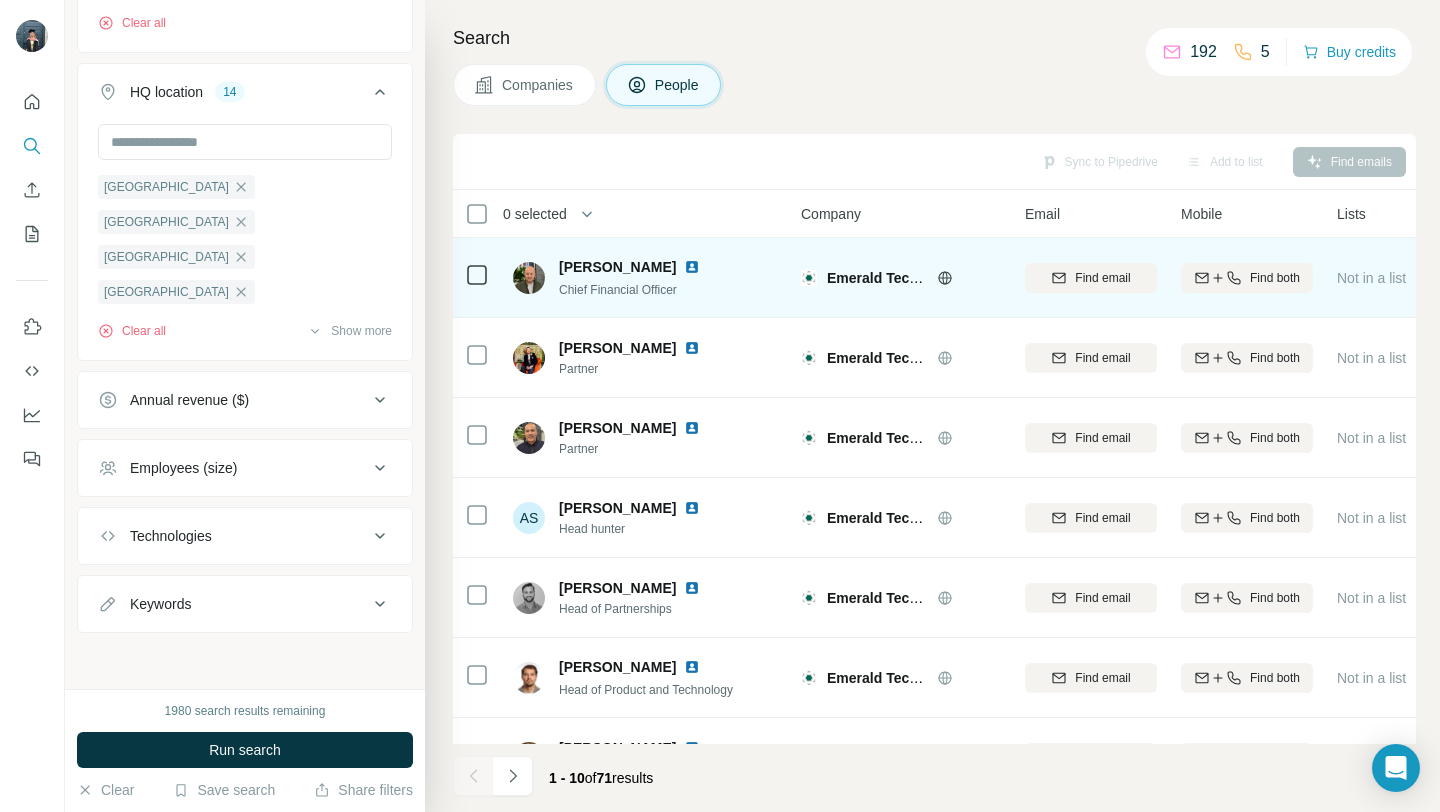 click 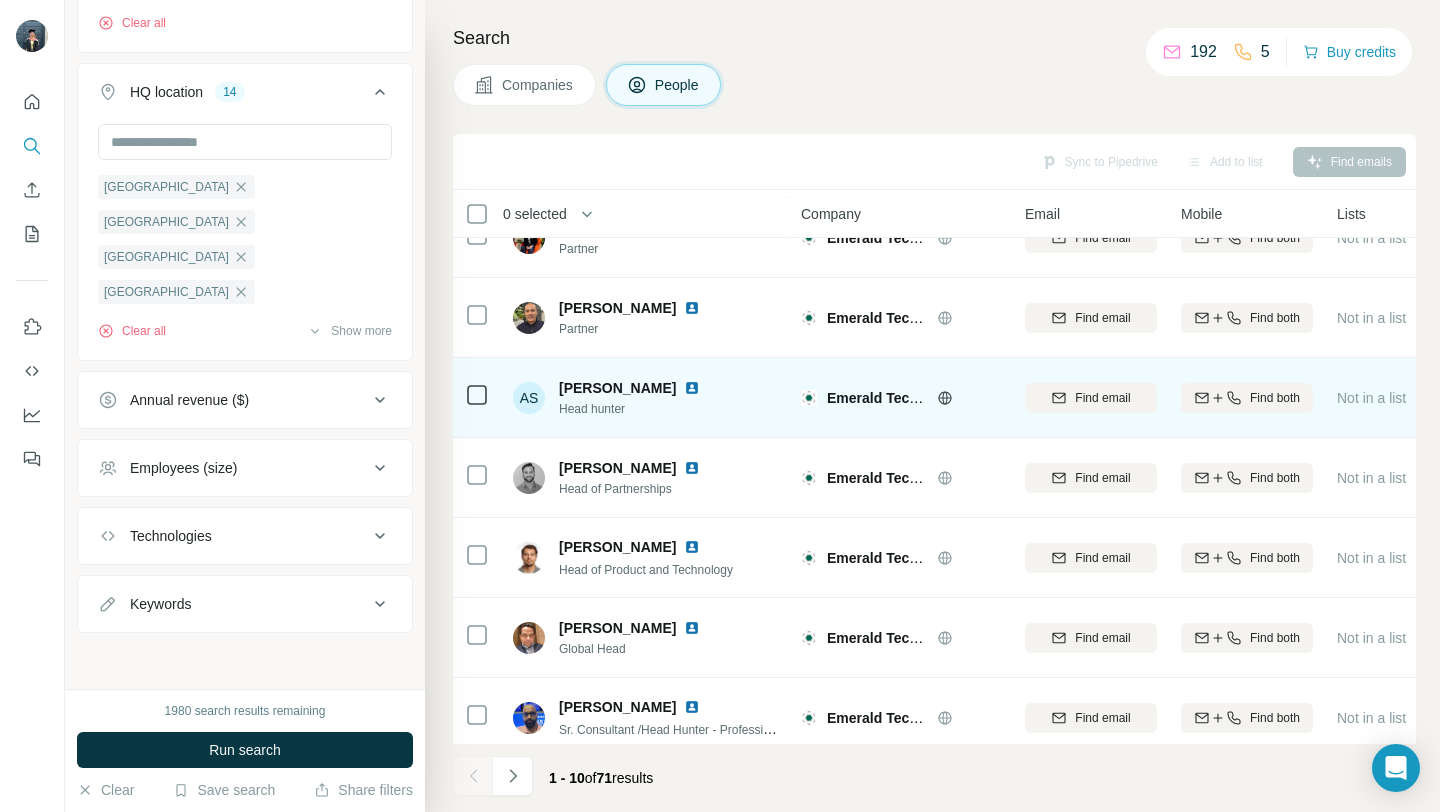 scroll, scrollTop: 0, scrollLeft: 0, axis: both 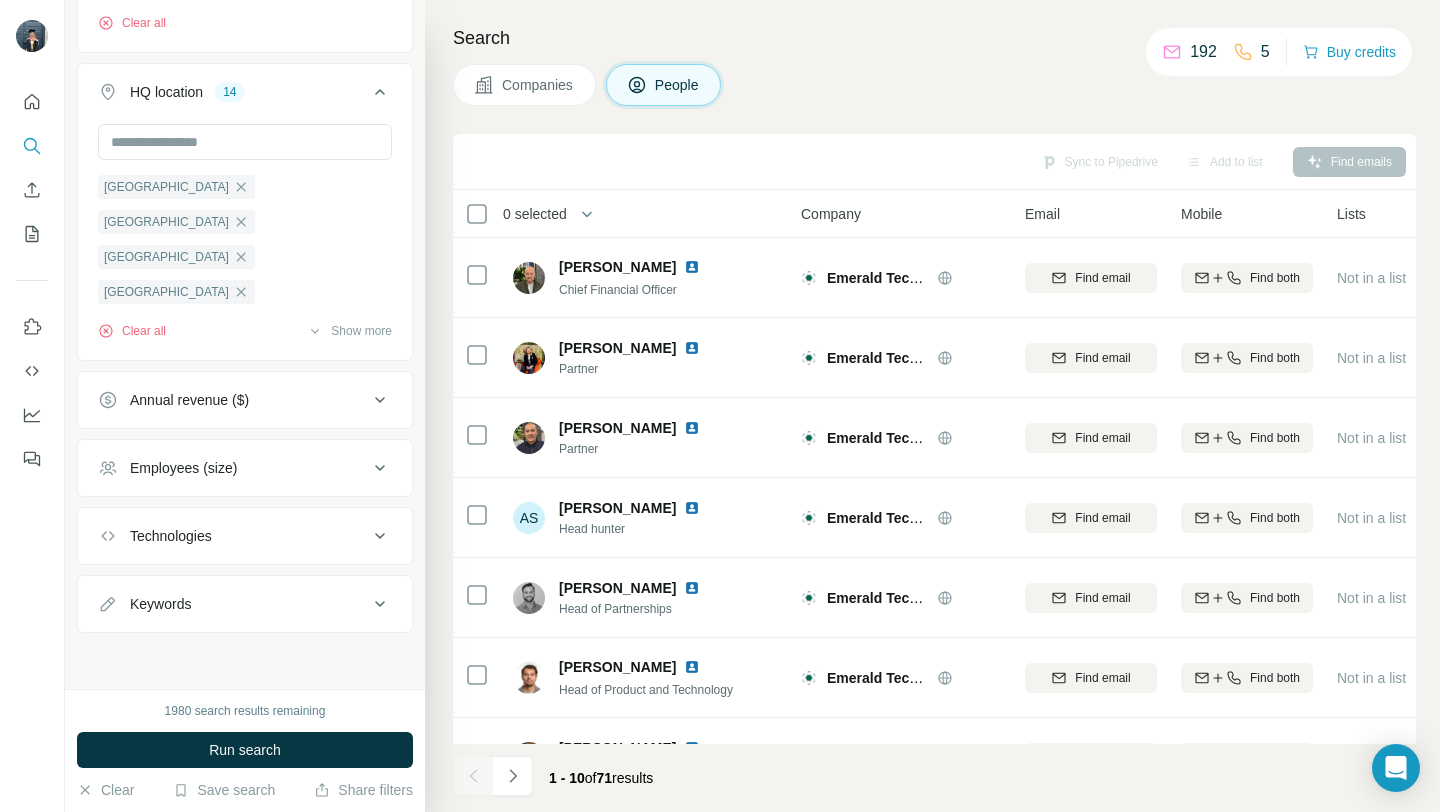 click on "Companies" at bounding box center (538, 85) 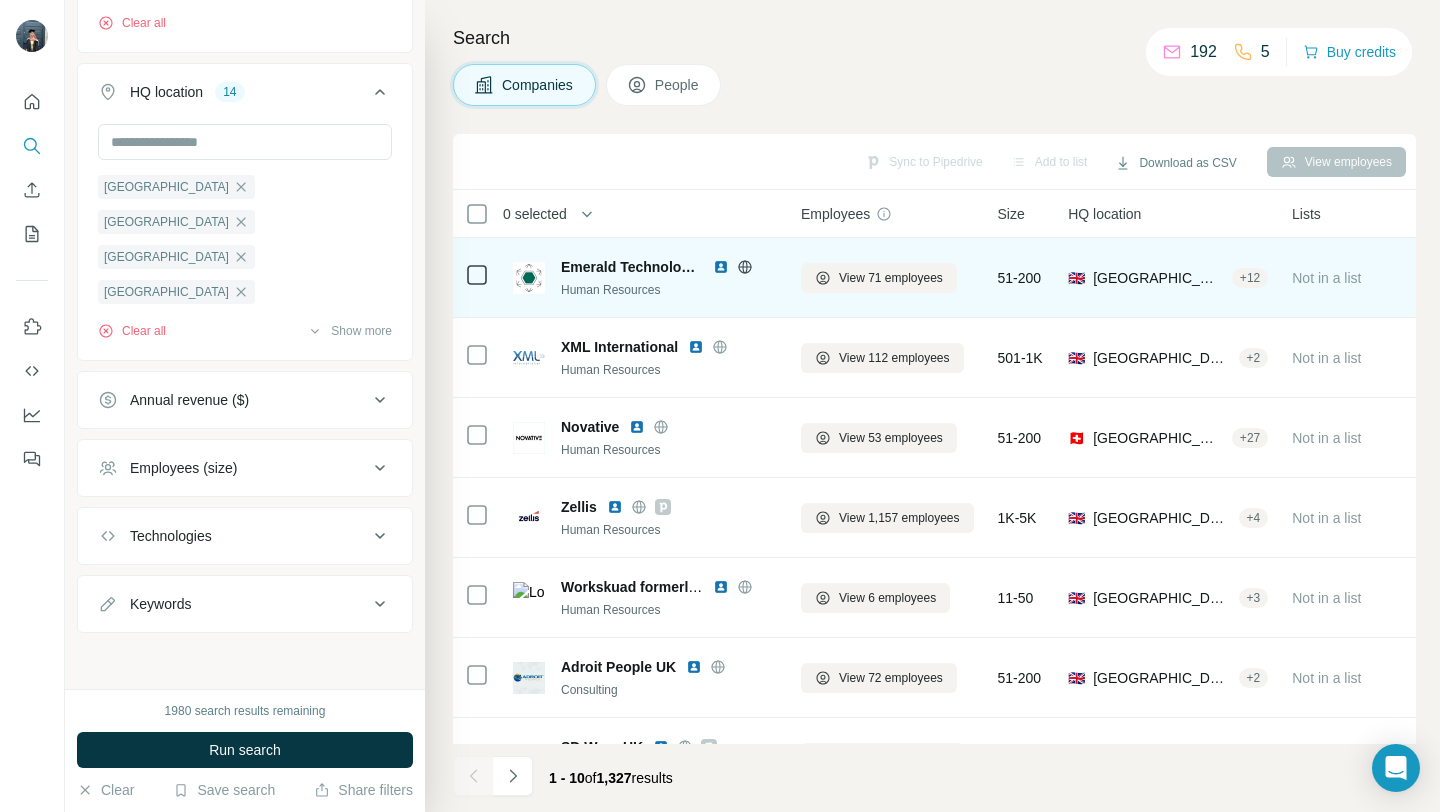 scroll, scrollTop: 704, scrollLeft: 0, axis: vertical 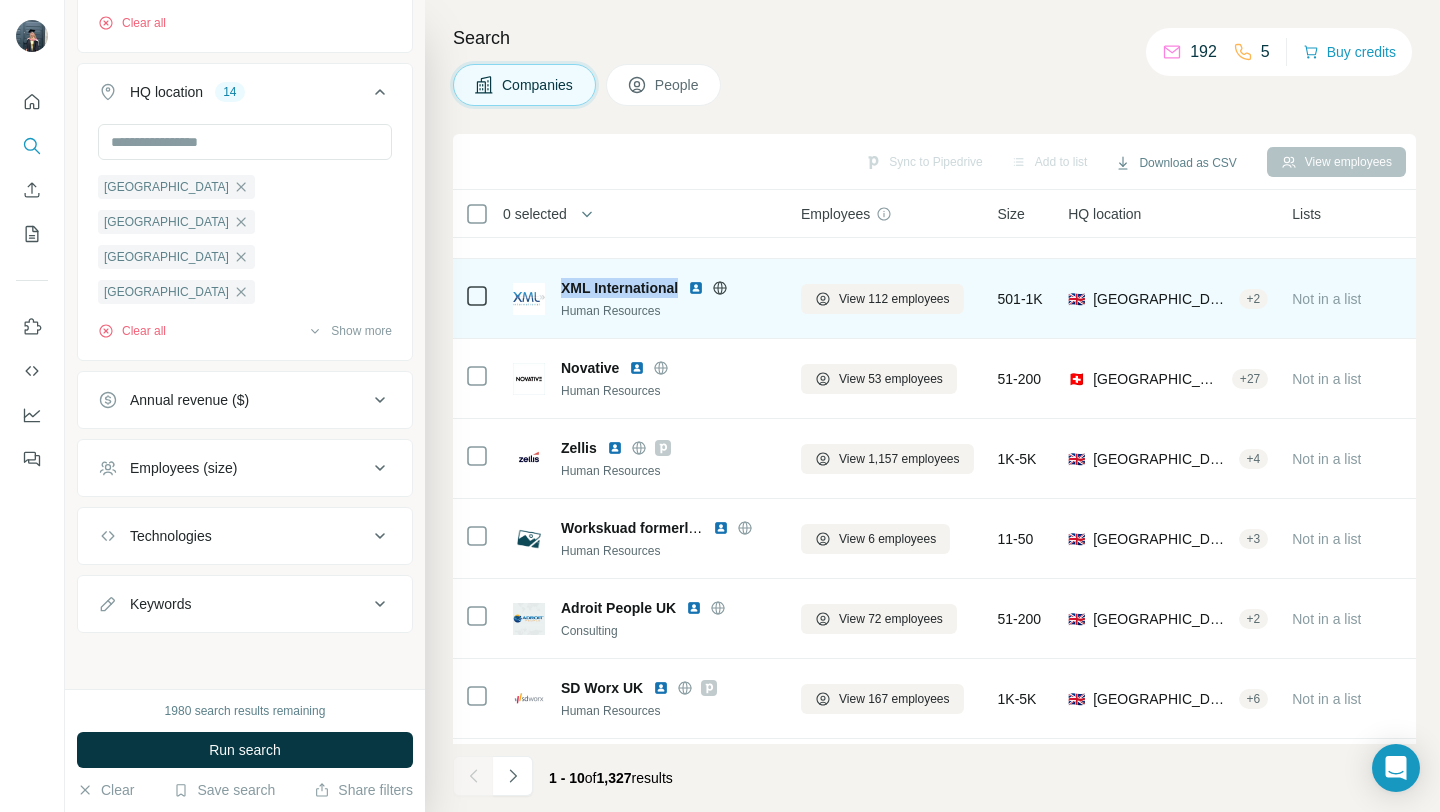 drag, startPoint x: 561, startPoint y: 285, endPoint x: 682, endPoint y: 286, distance: 121.004135 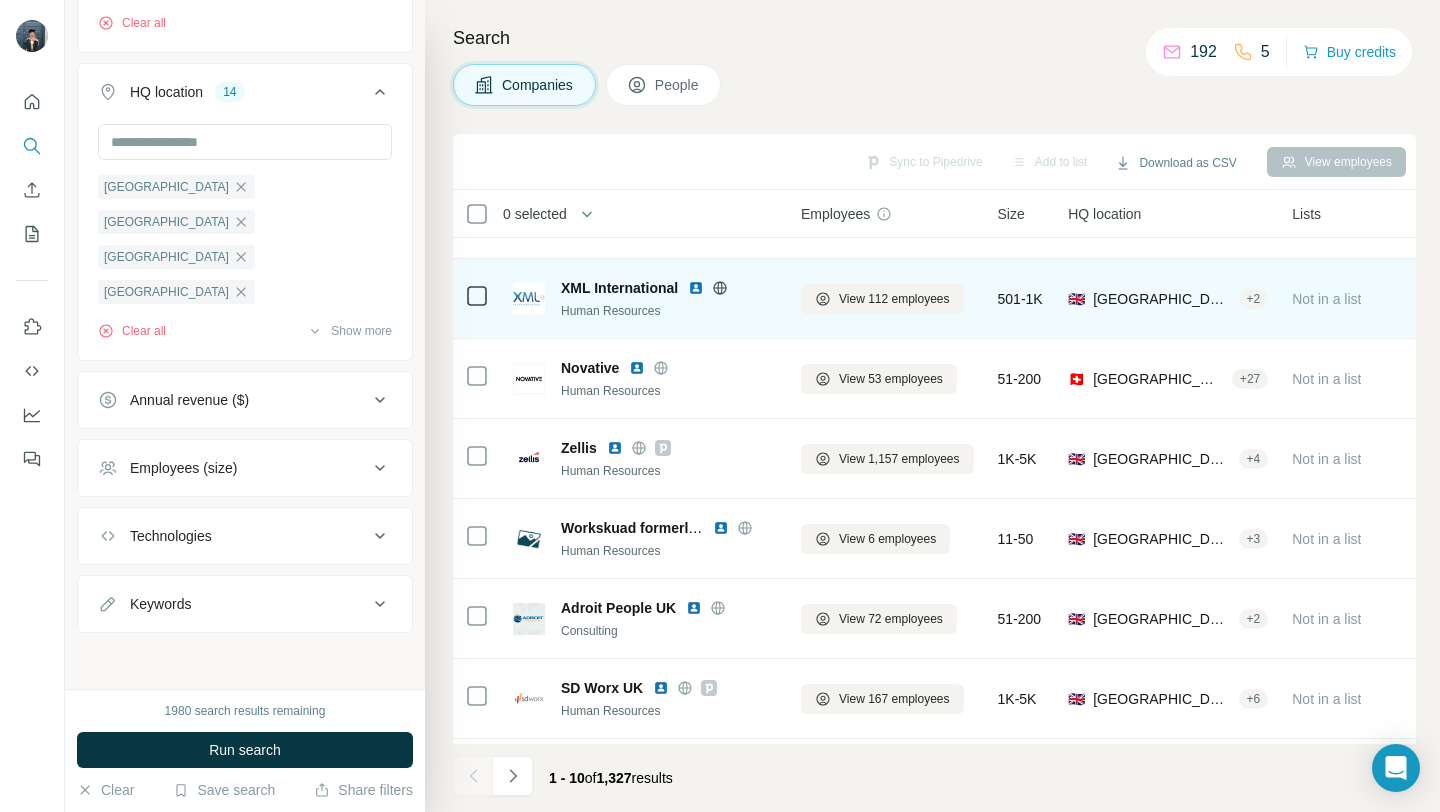 click 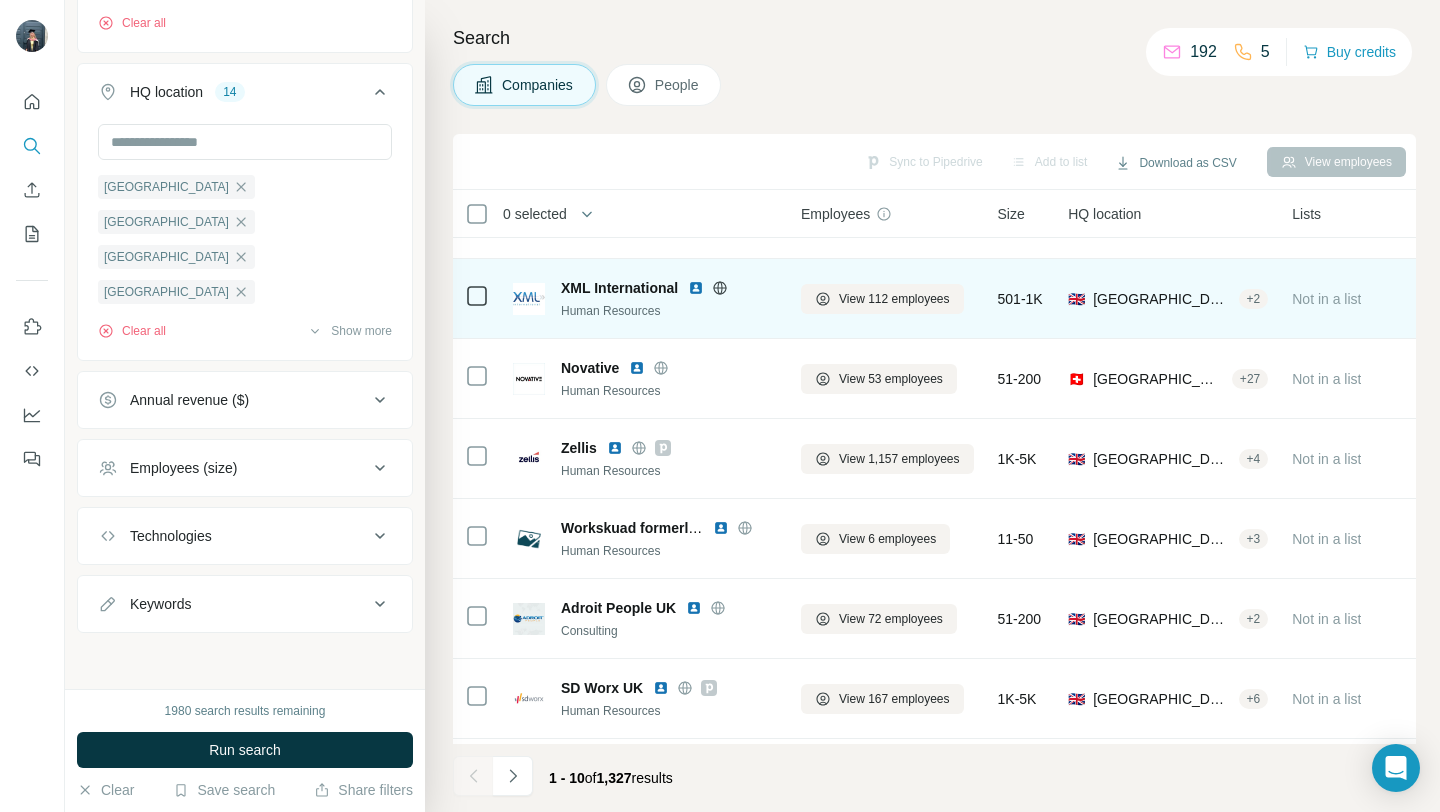 click 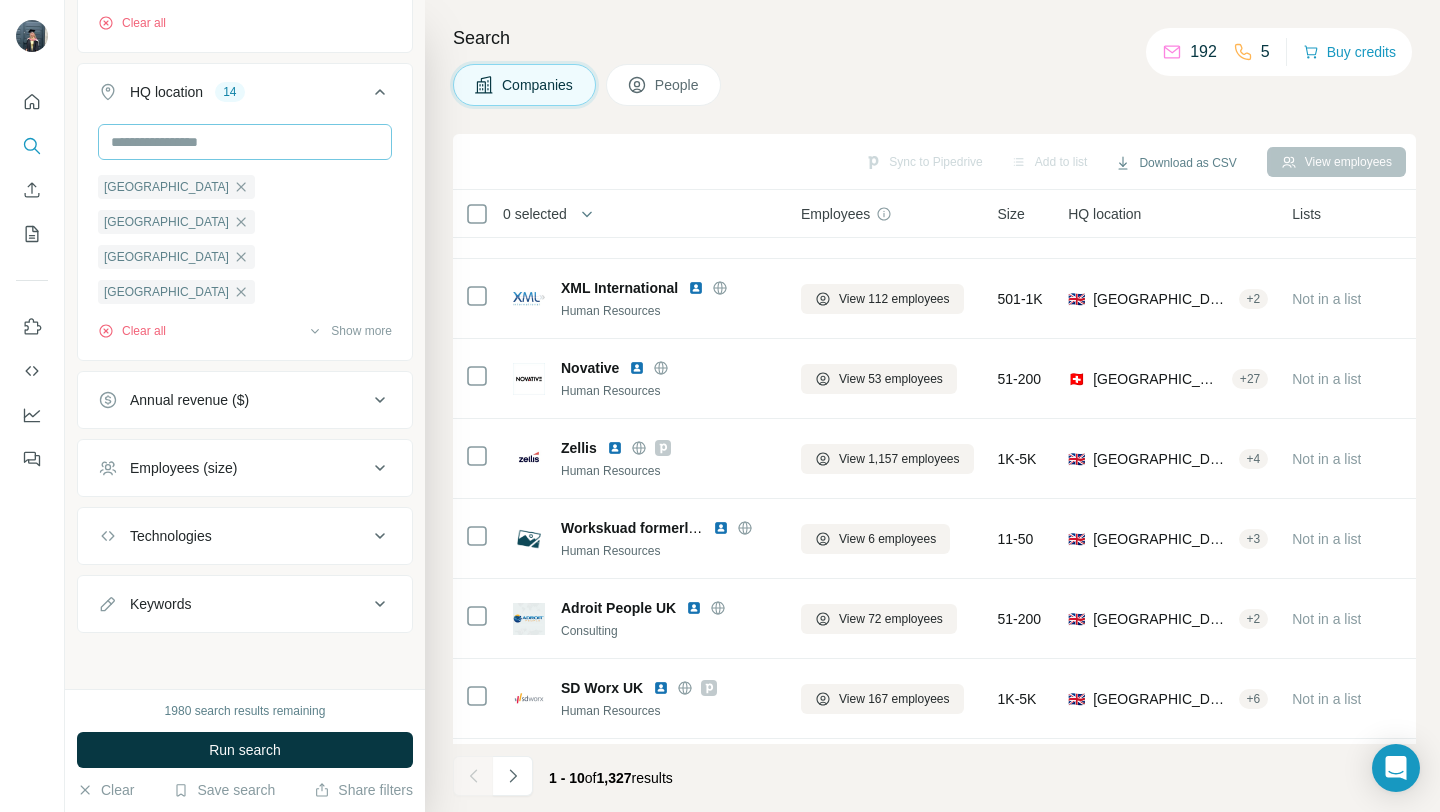 scroll, scrollTop: 0, scrollLeft: 0, axis: both 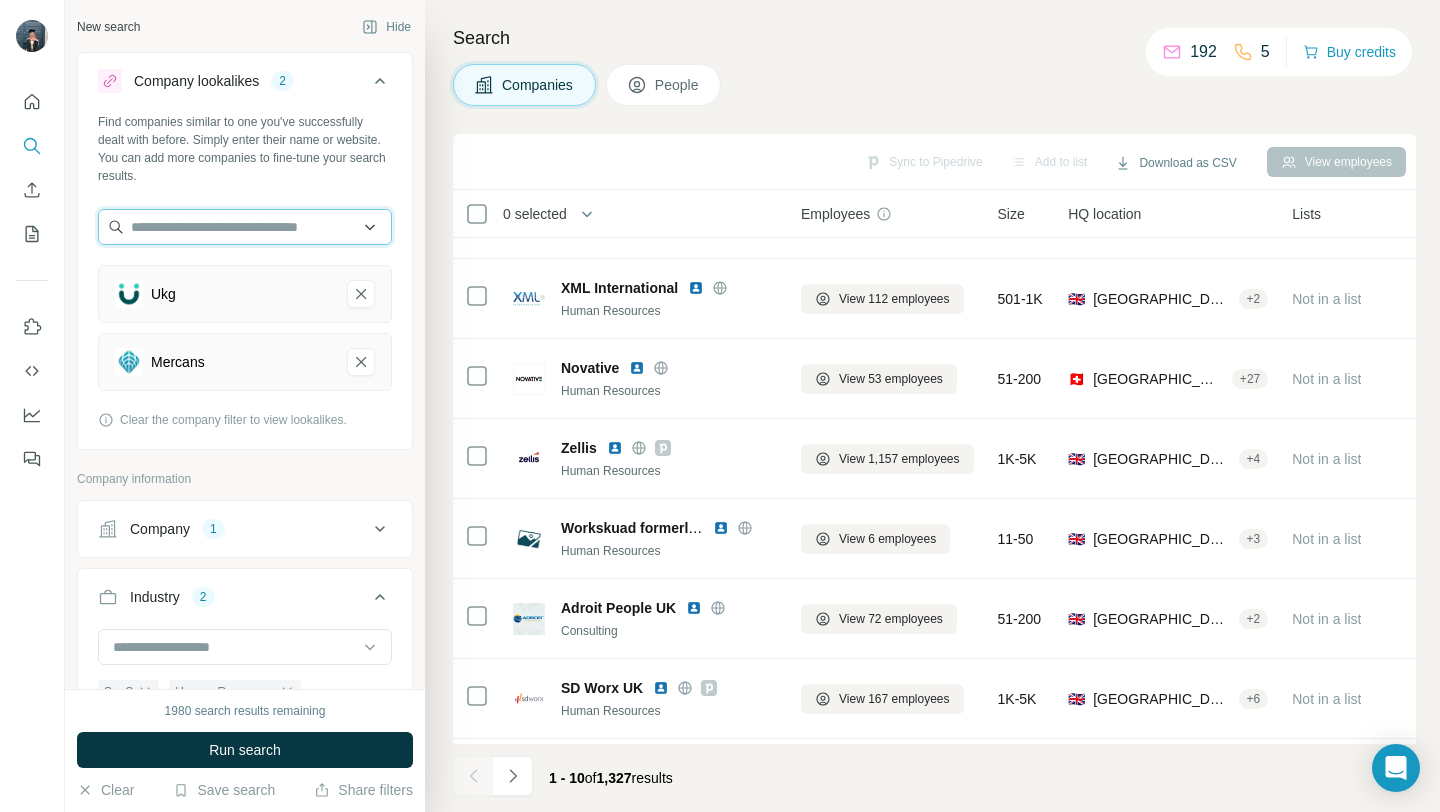 click at bounding box center [245, 227] 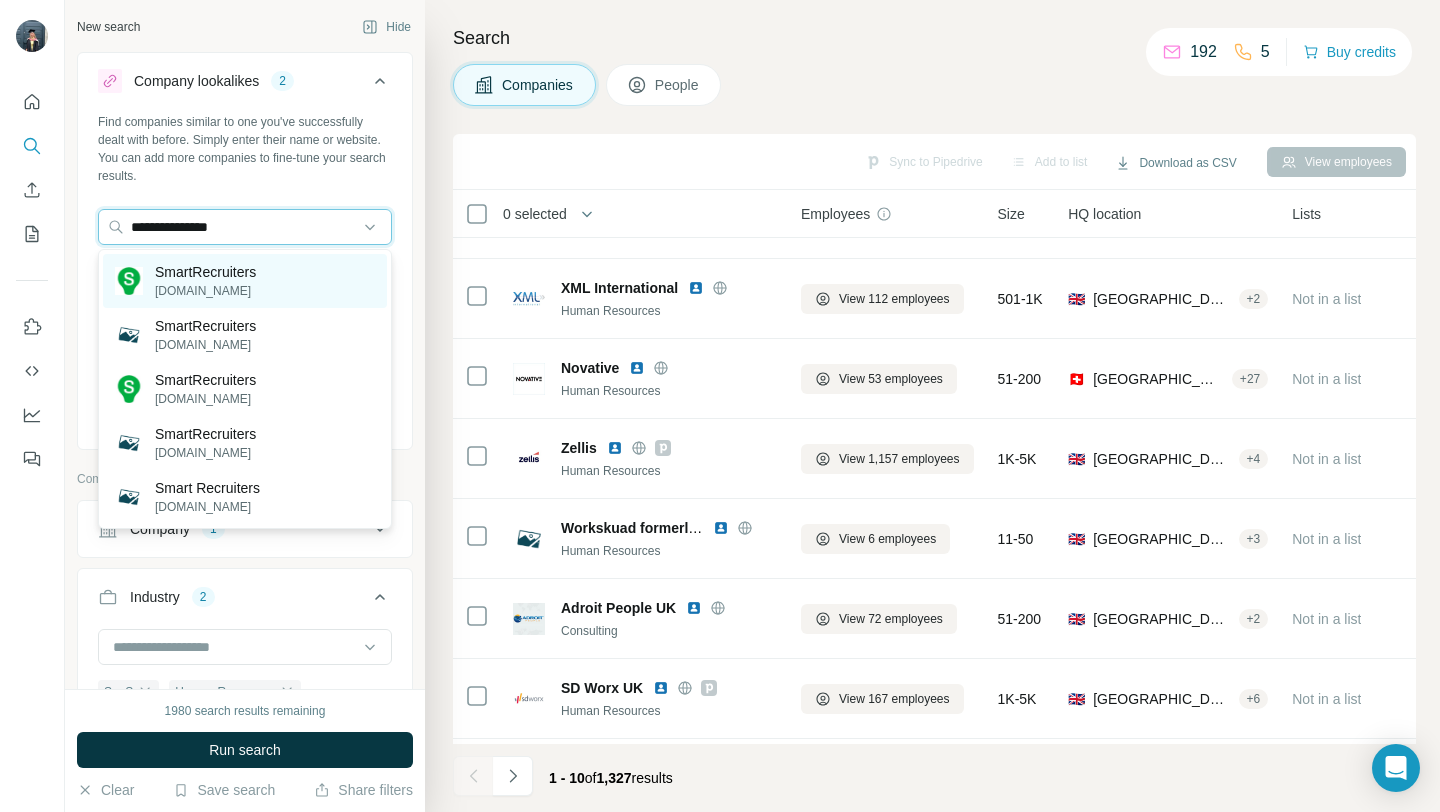 type on "**********" 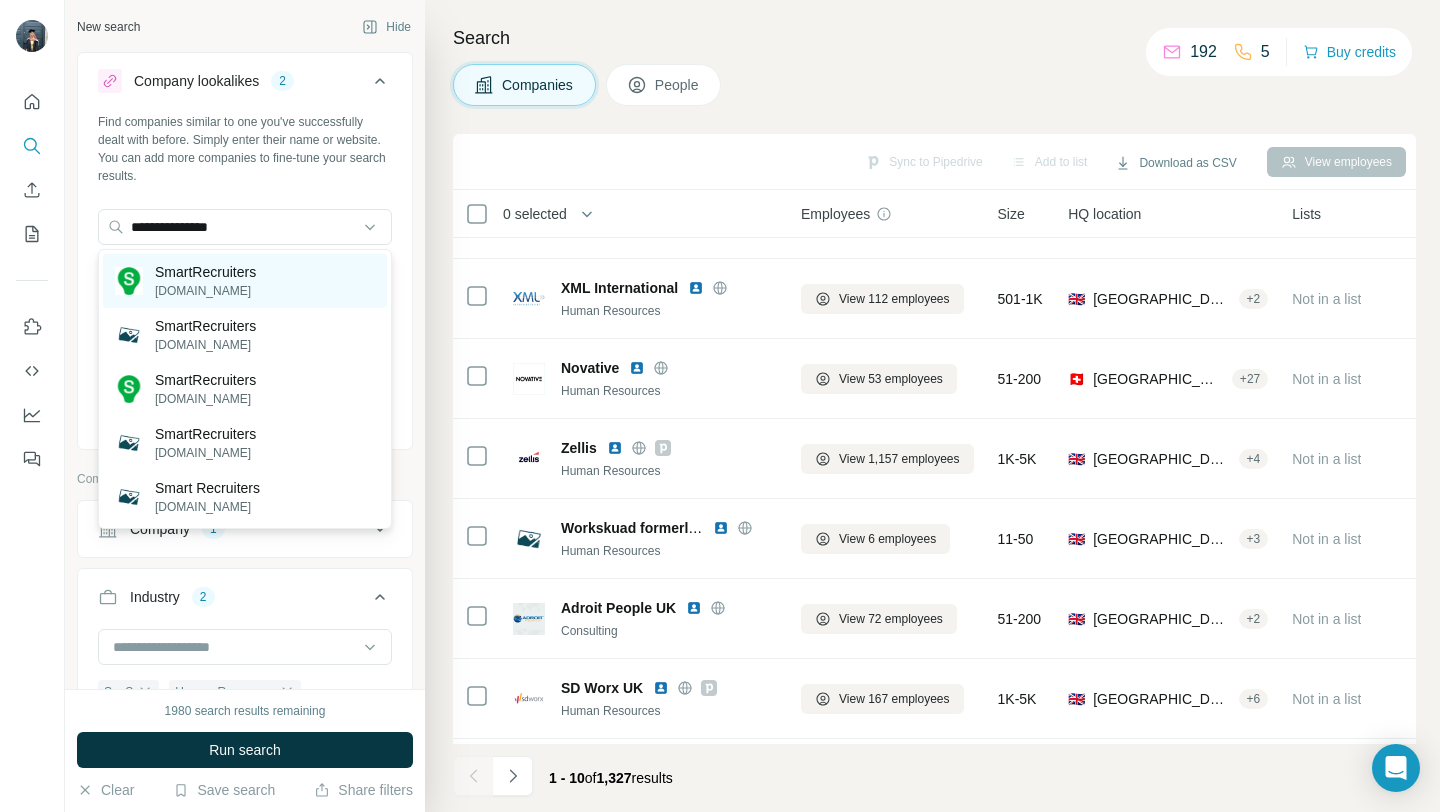 click on "SmartRecruiters [DOMAIN_NAME]" at bounding box center [245, 281] 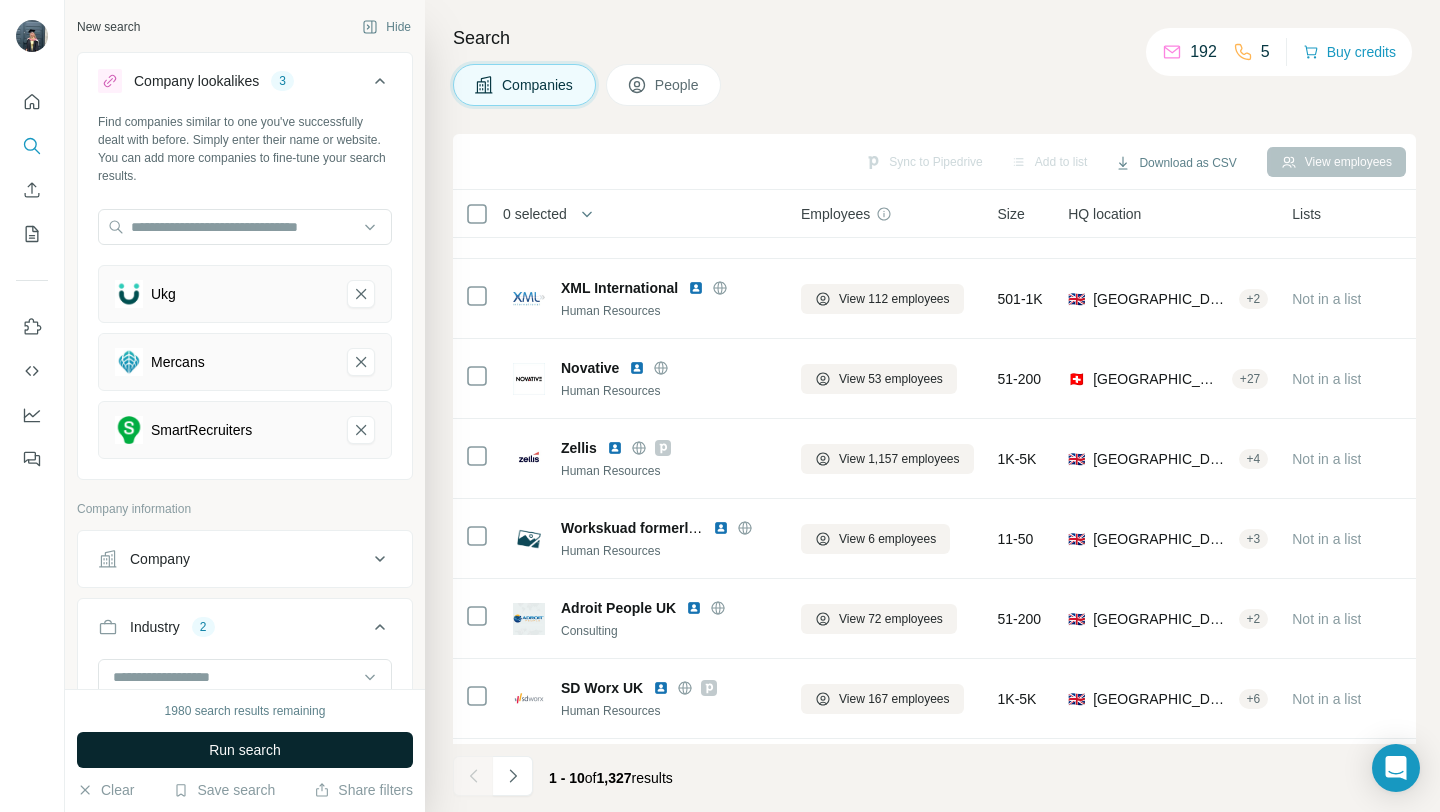 click on "Run search" at bounding box center [245, 750] 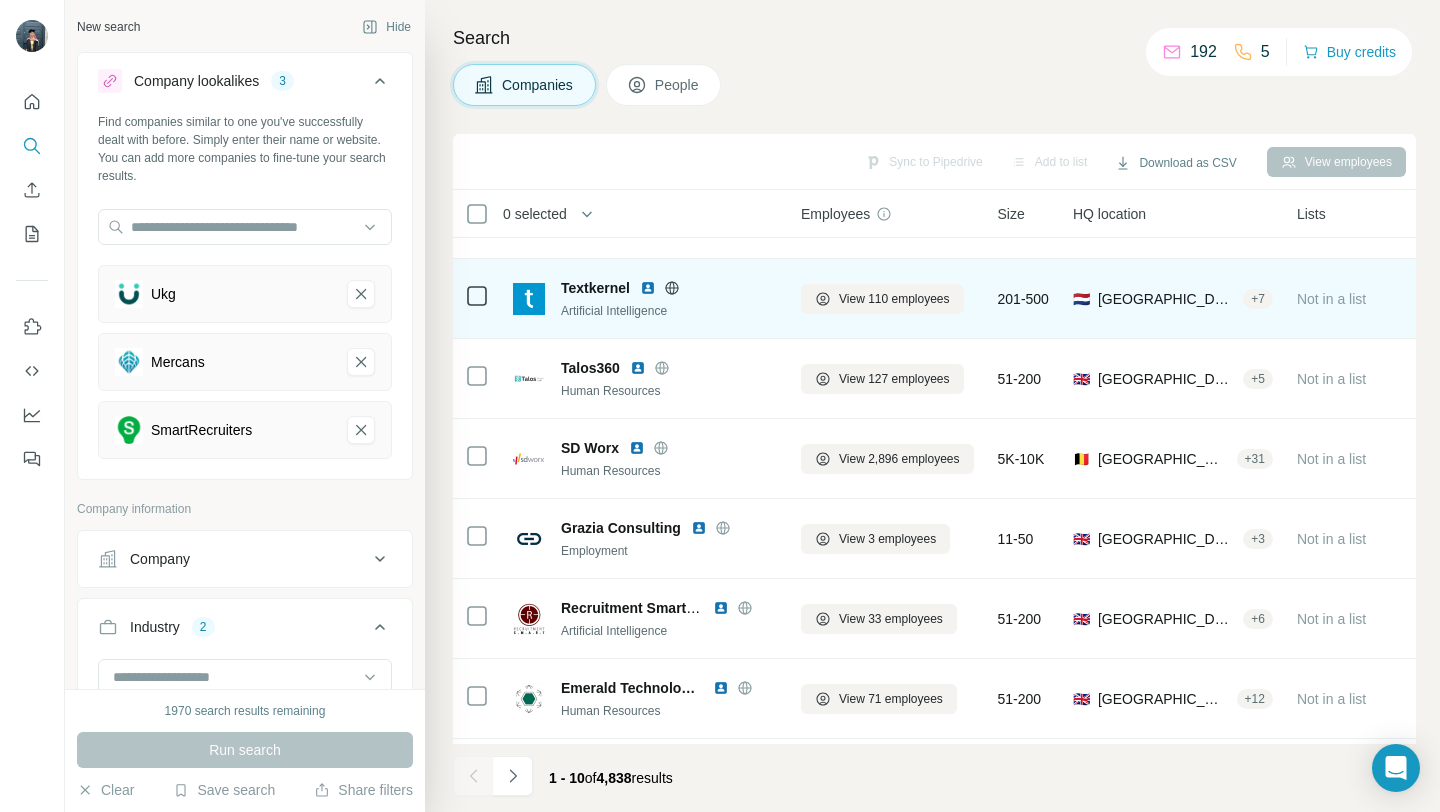 click 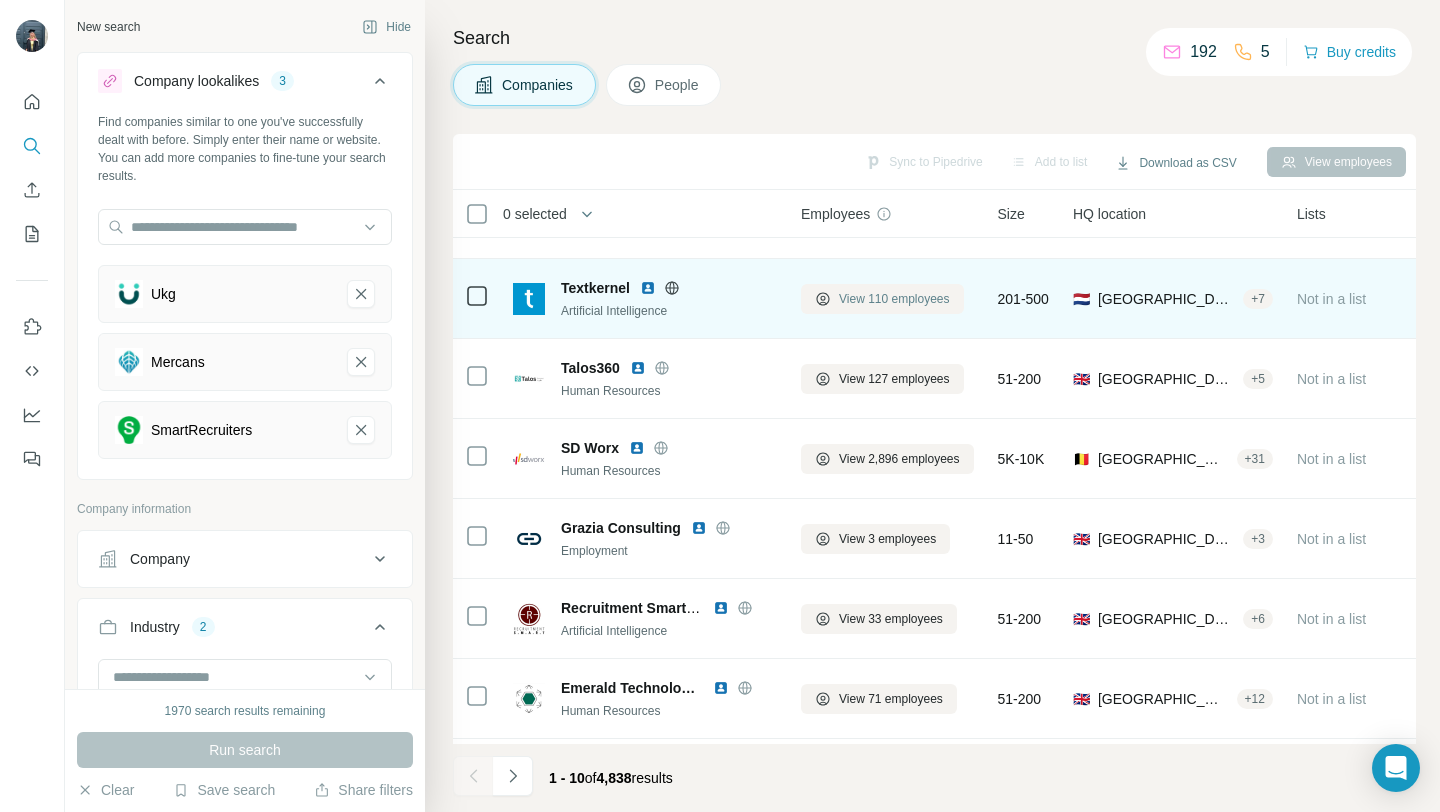click on "View 110 employees" at bounding box center (894, 299) 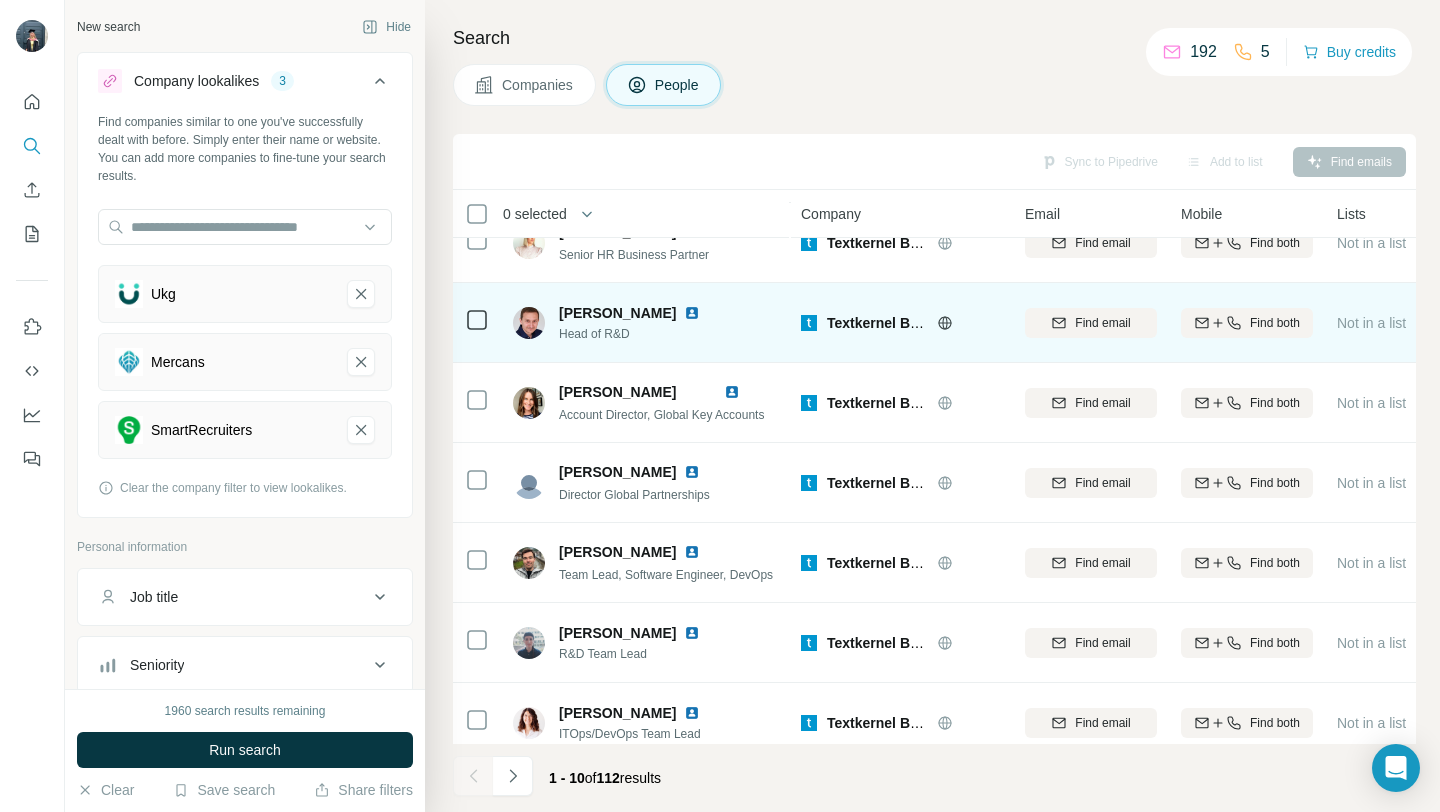 scroll, scrollTop: 125, scrollLeft: 0, axis: vertical 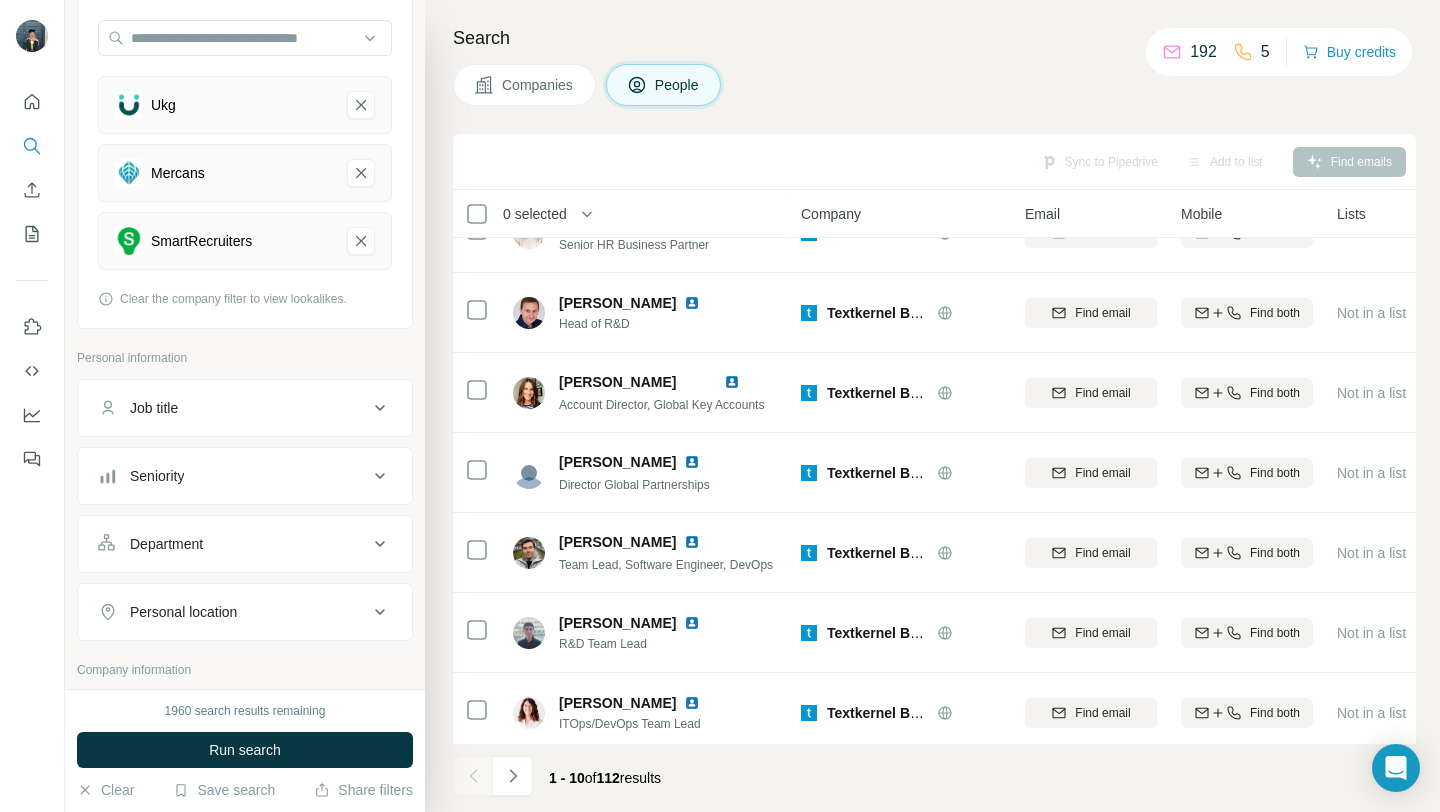 click on "Seniority" at bounding box center [245, 476] 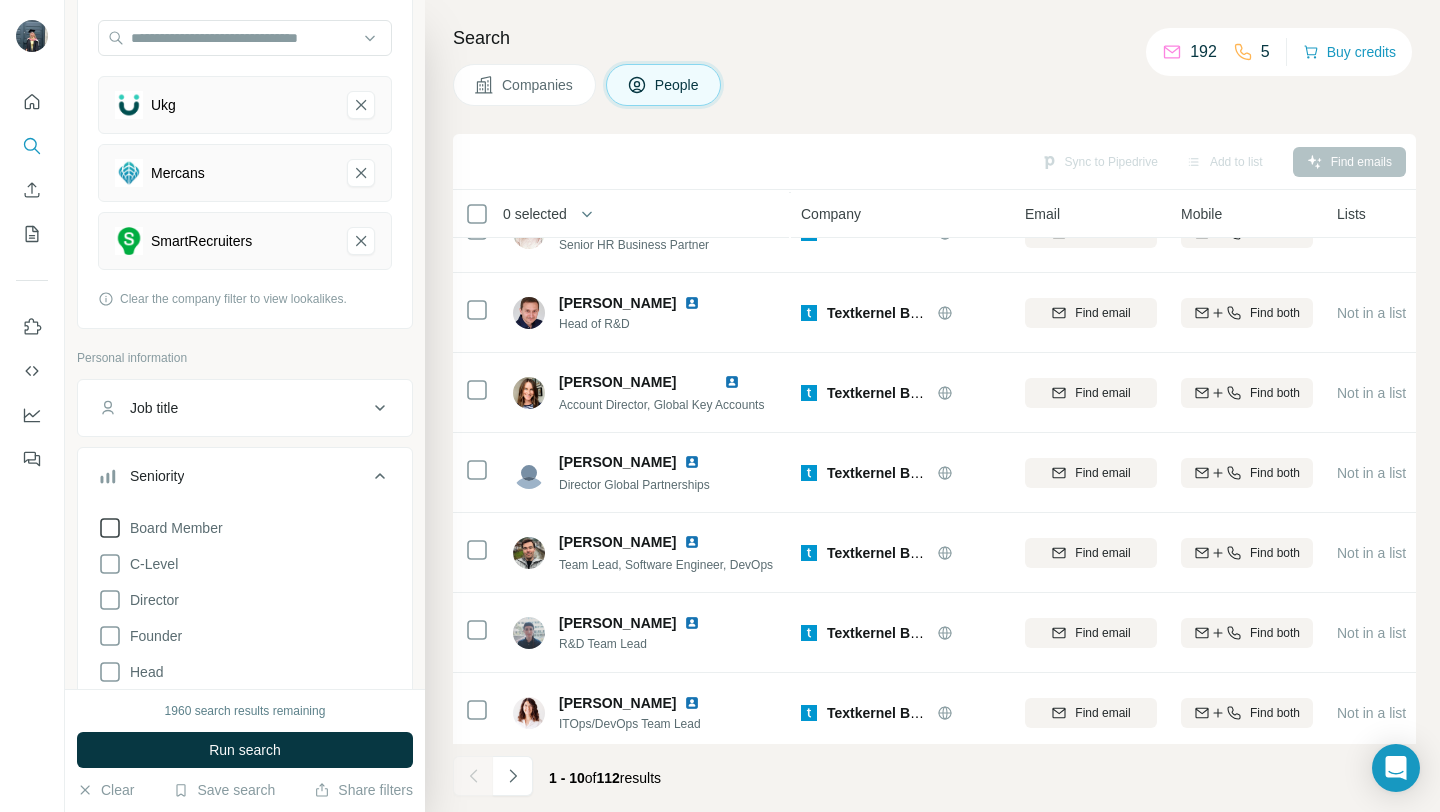 click 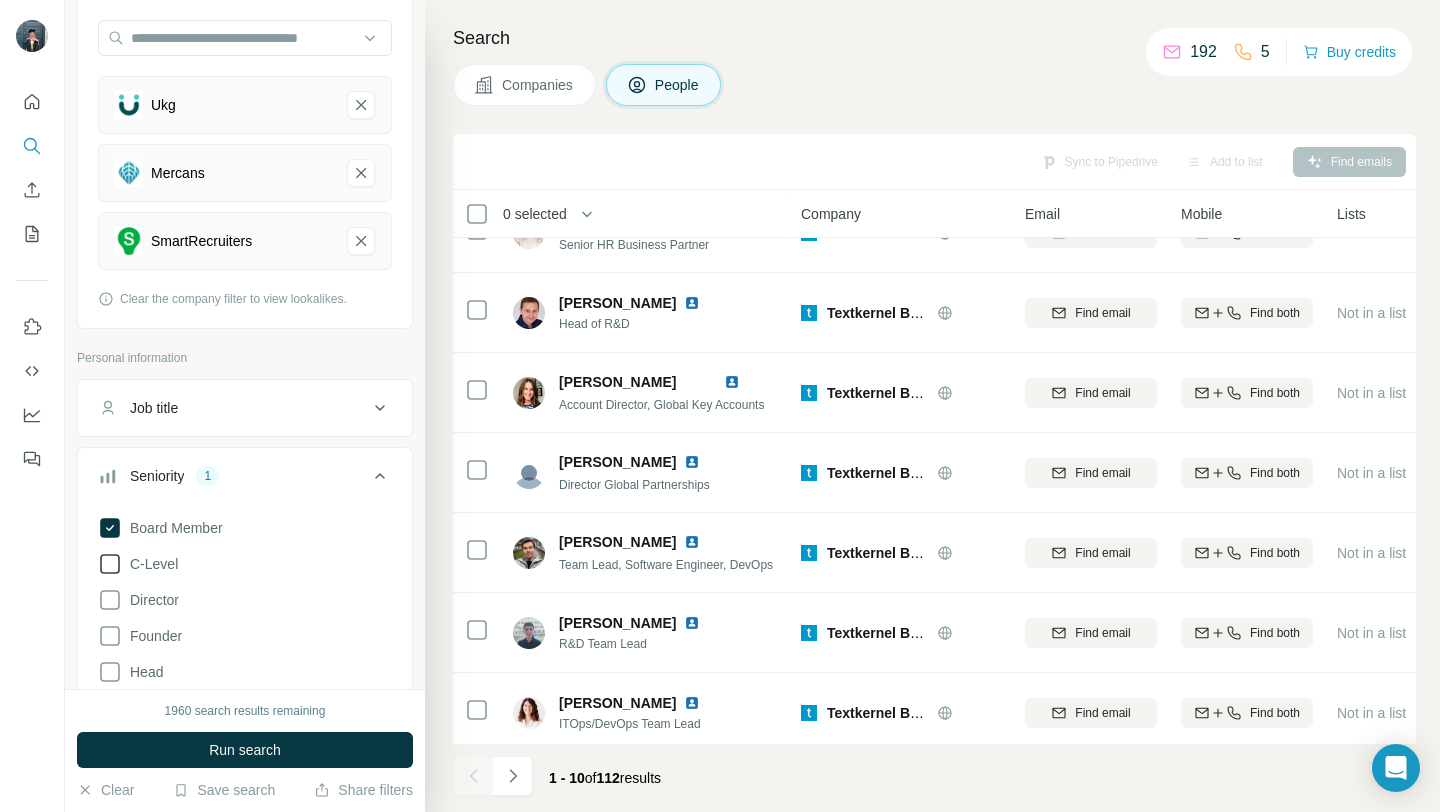 click 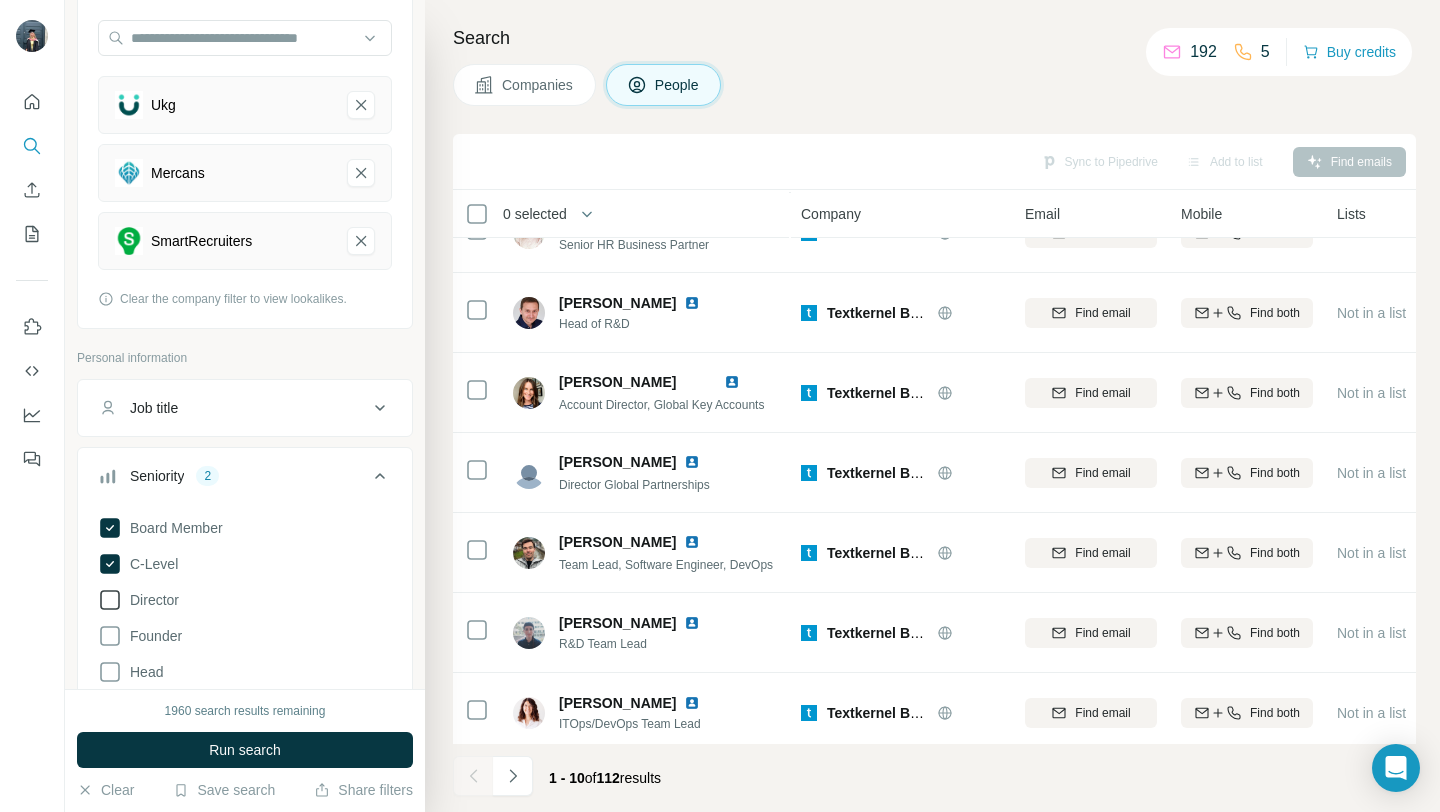 click 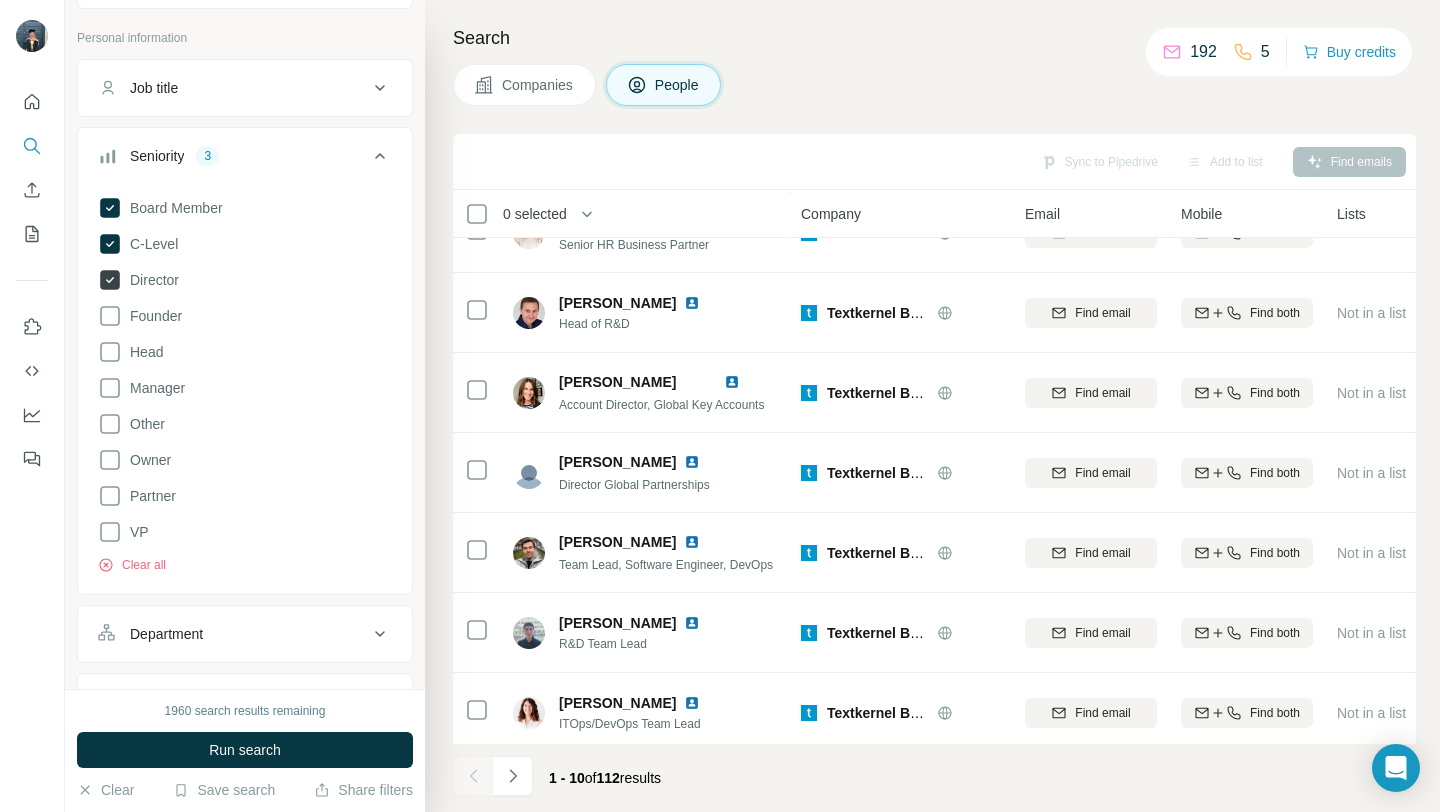 scroll, scrollTop: 518, scrollLeft: 0, axis: vertical 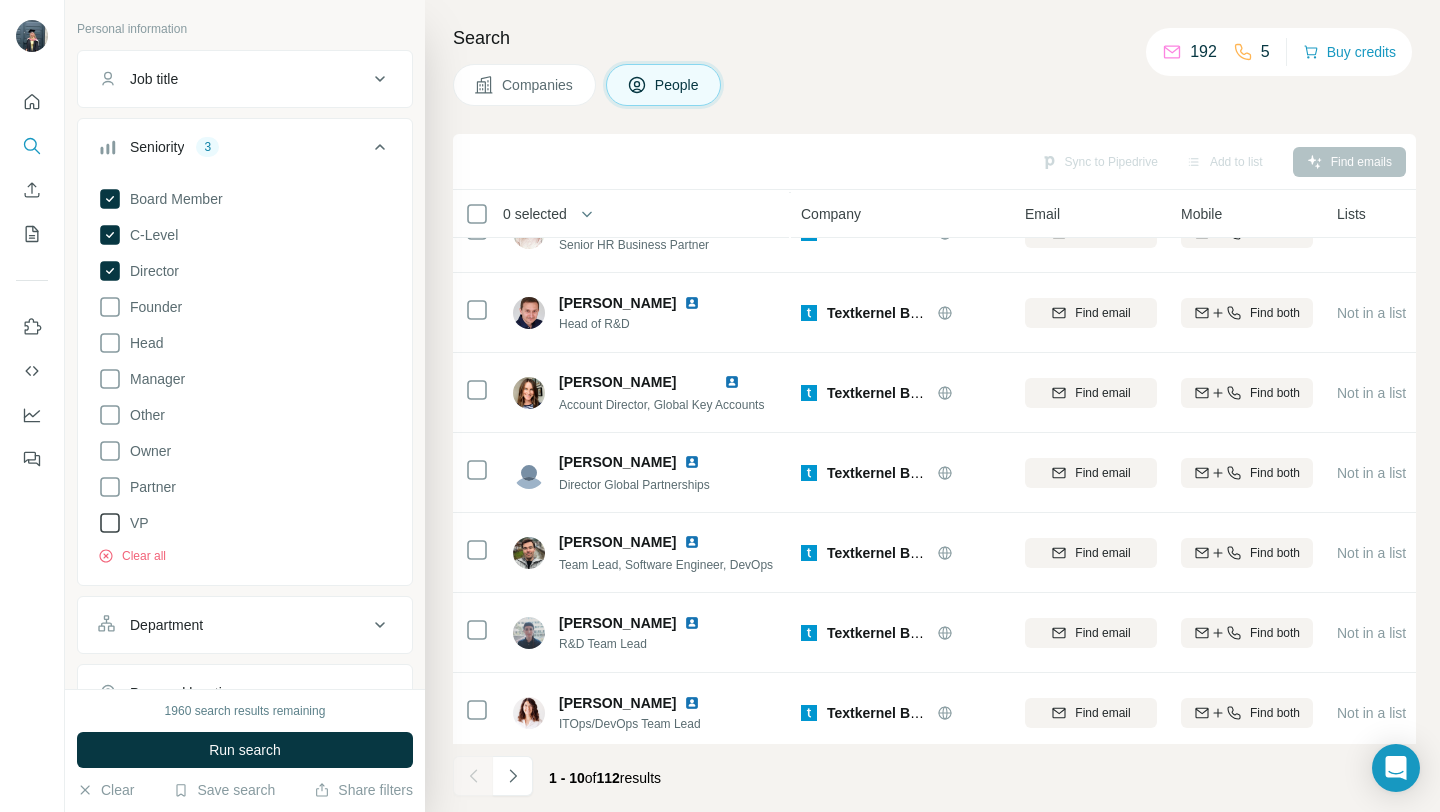 click 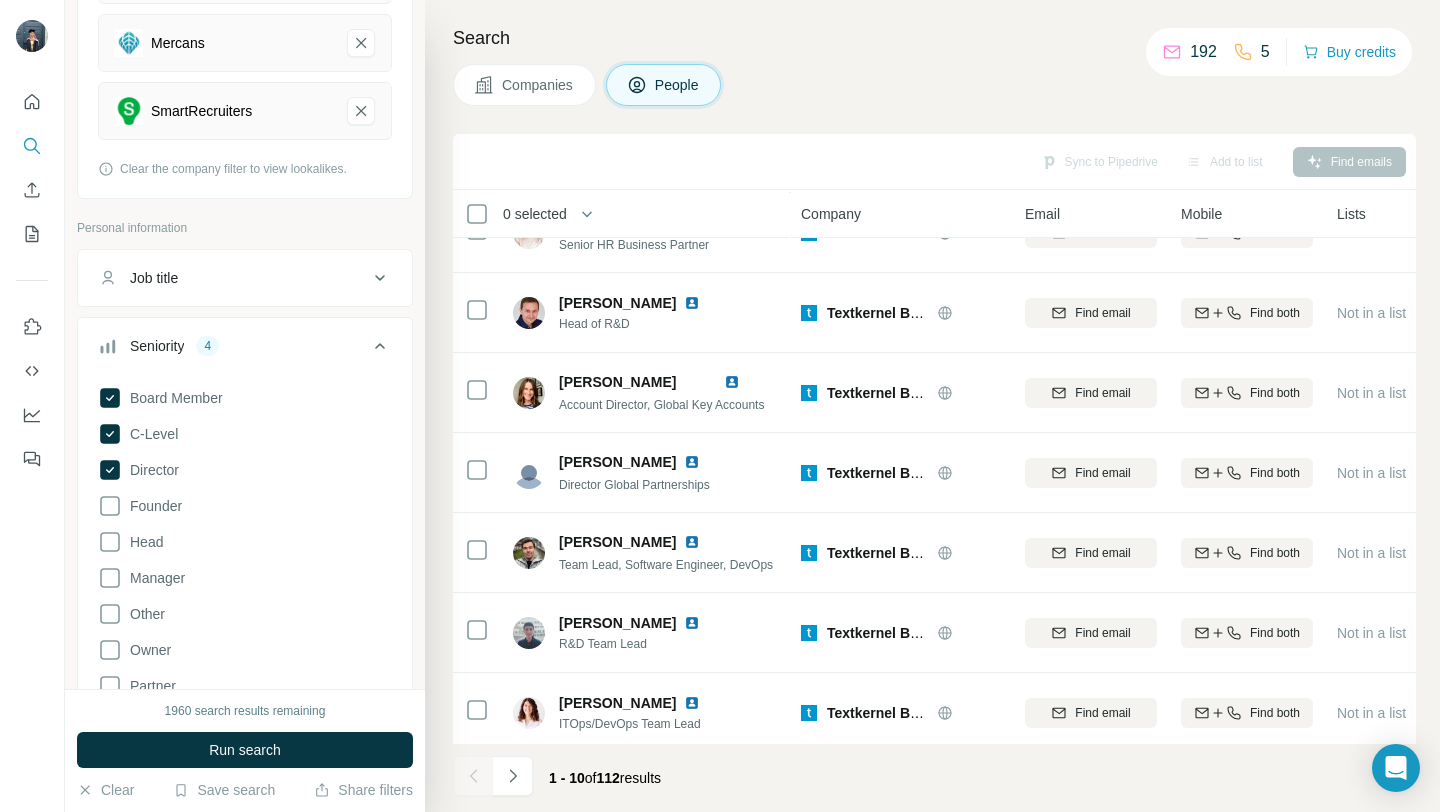 scroll, scrollTop: 314, scrollLeft: 0, axis: vertical 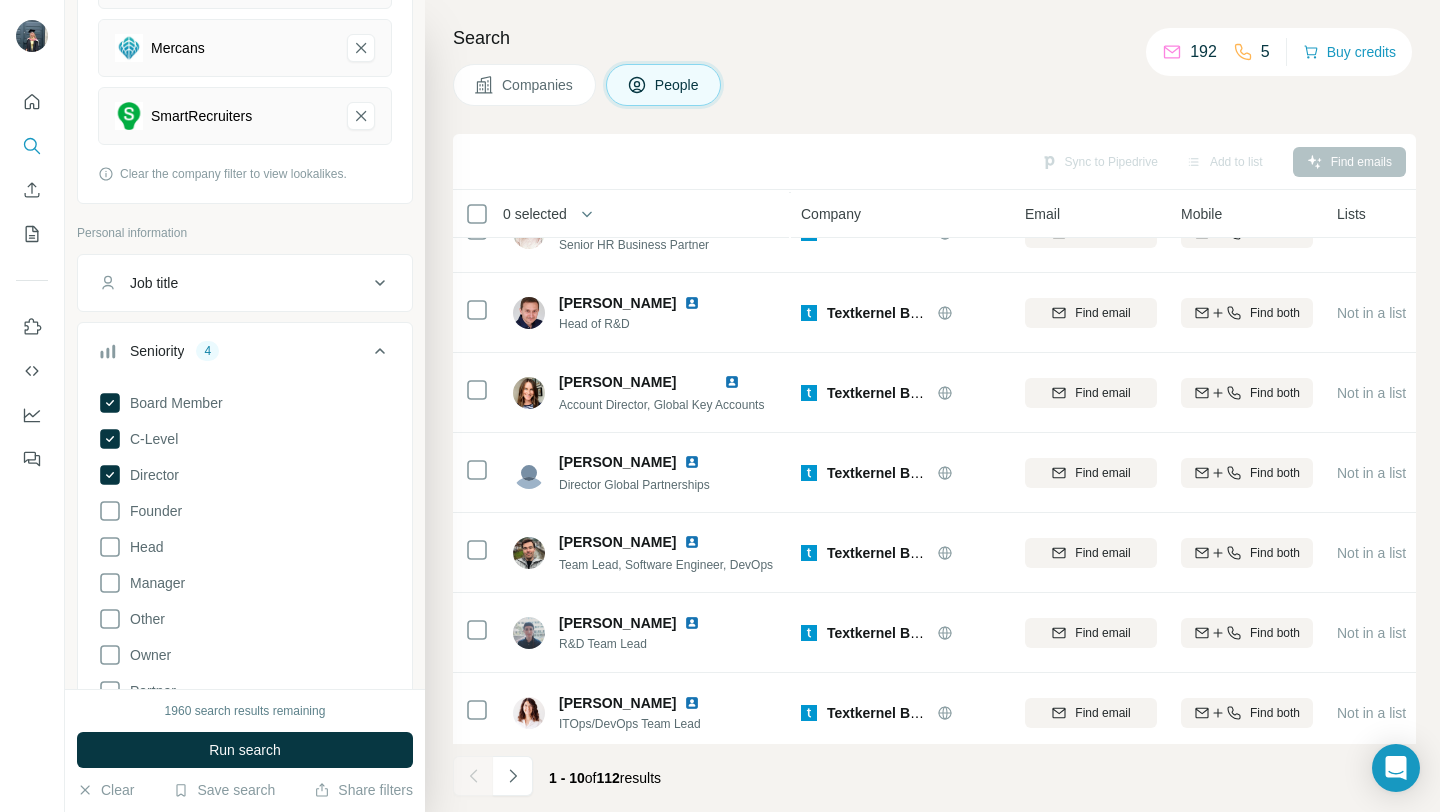 click on "Job title" at bounding box center [233, 283] 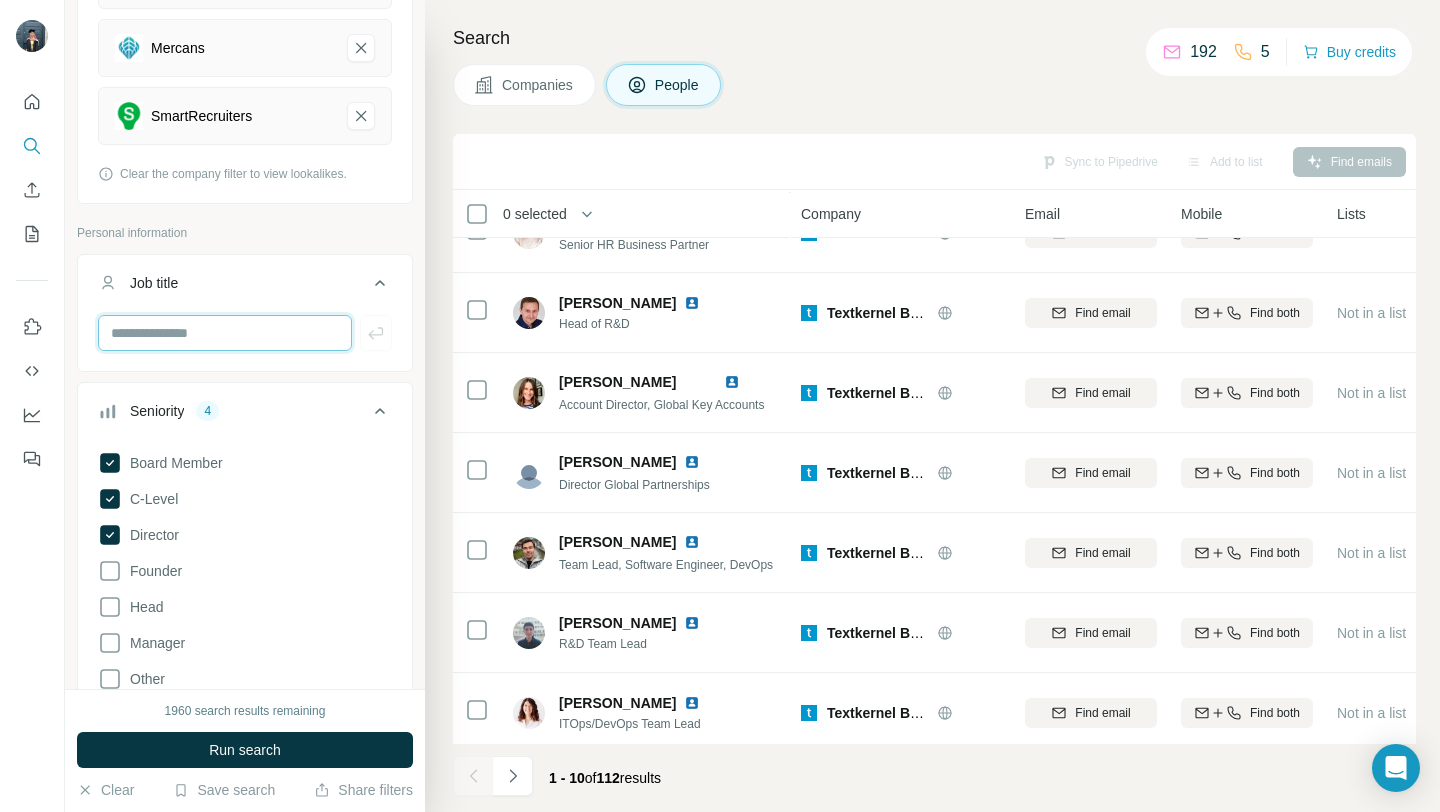 click at bounding box center [225, 333] 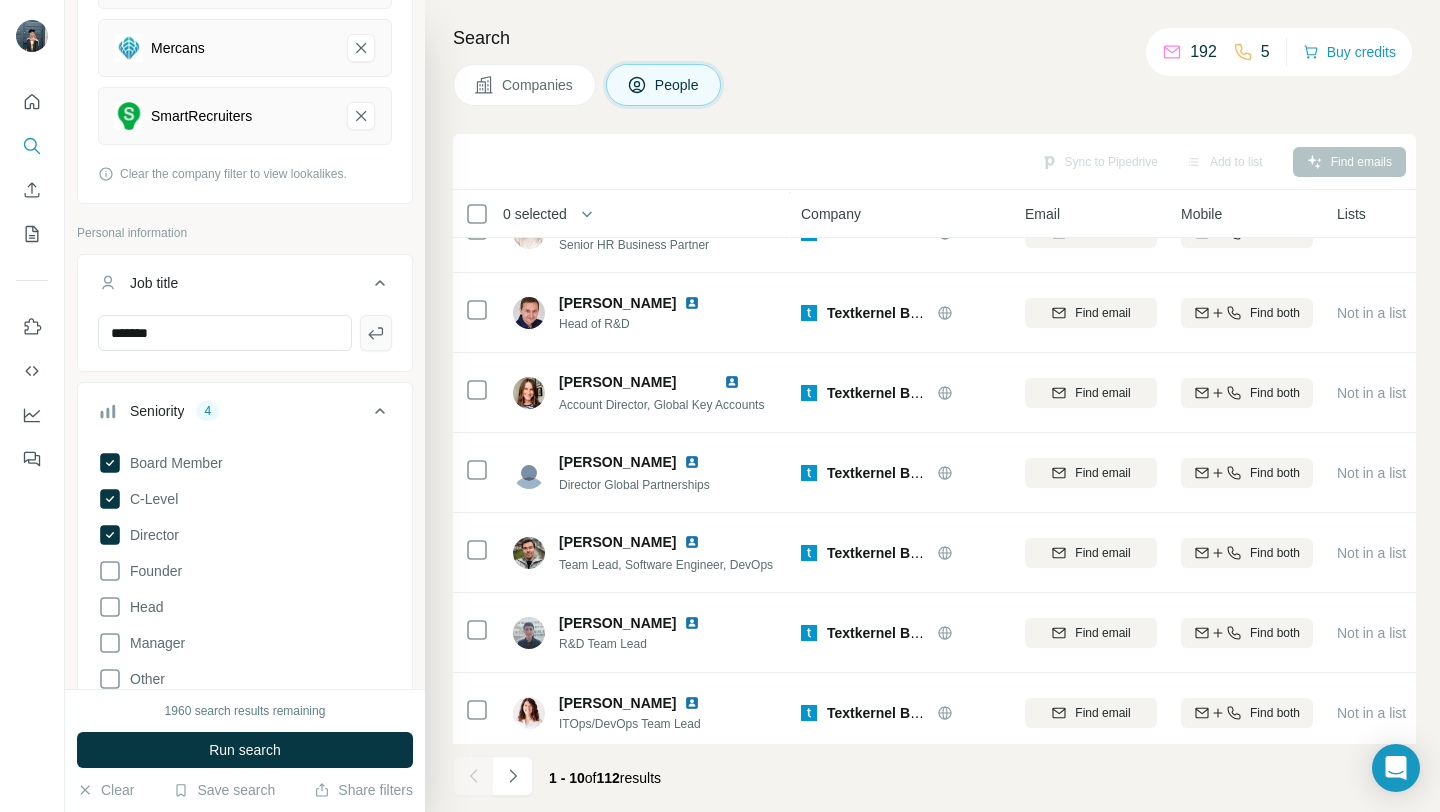 click 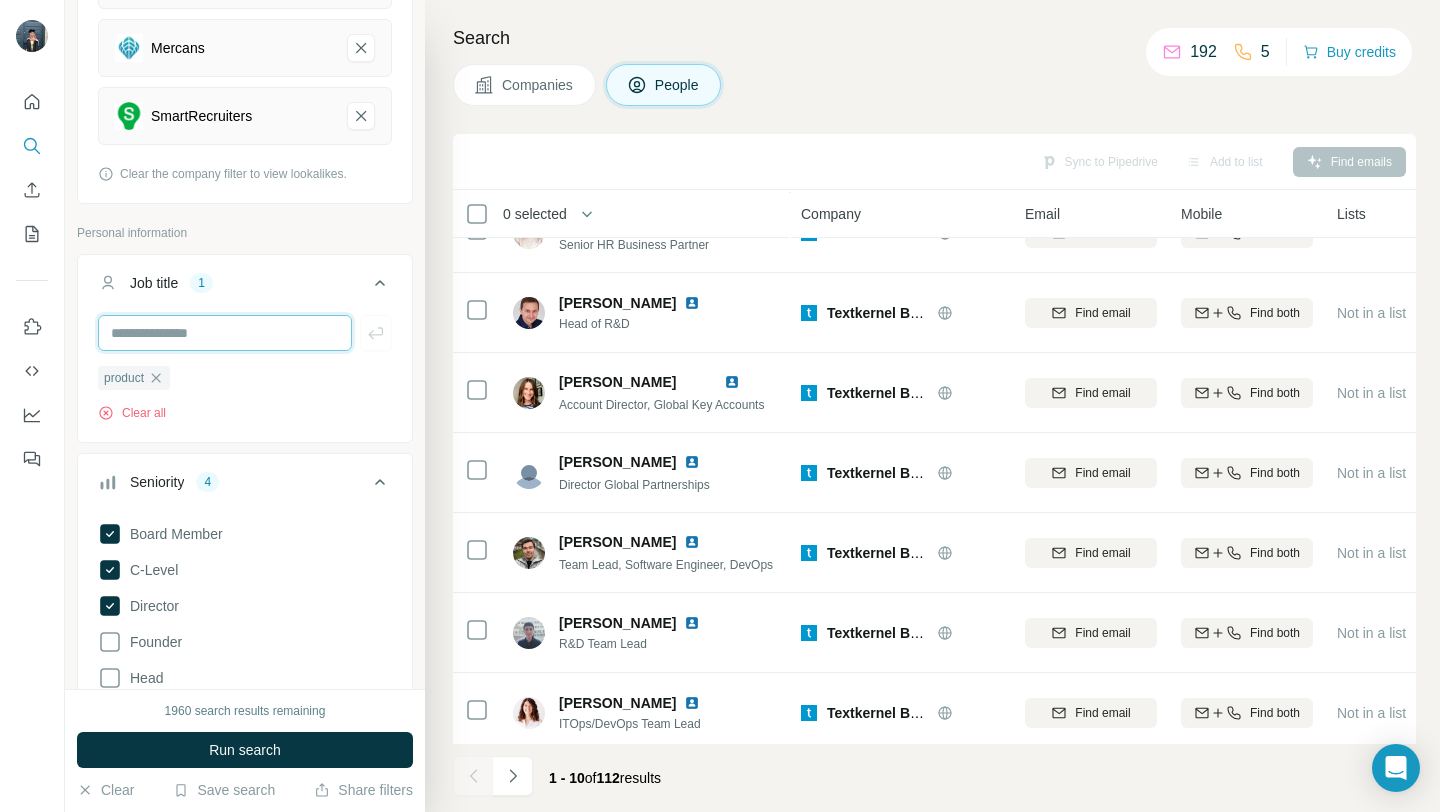 click at bounding box center [225, 333] 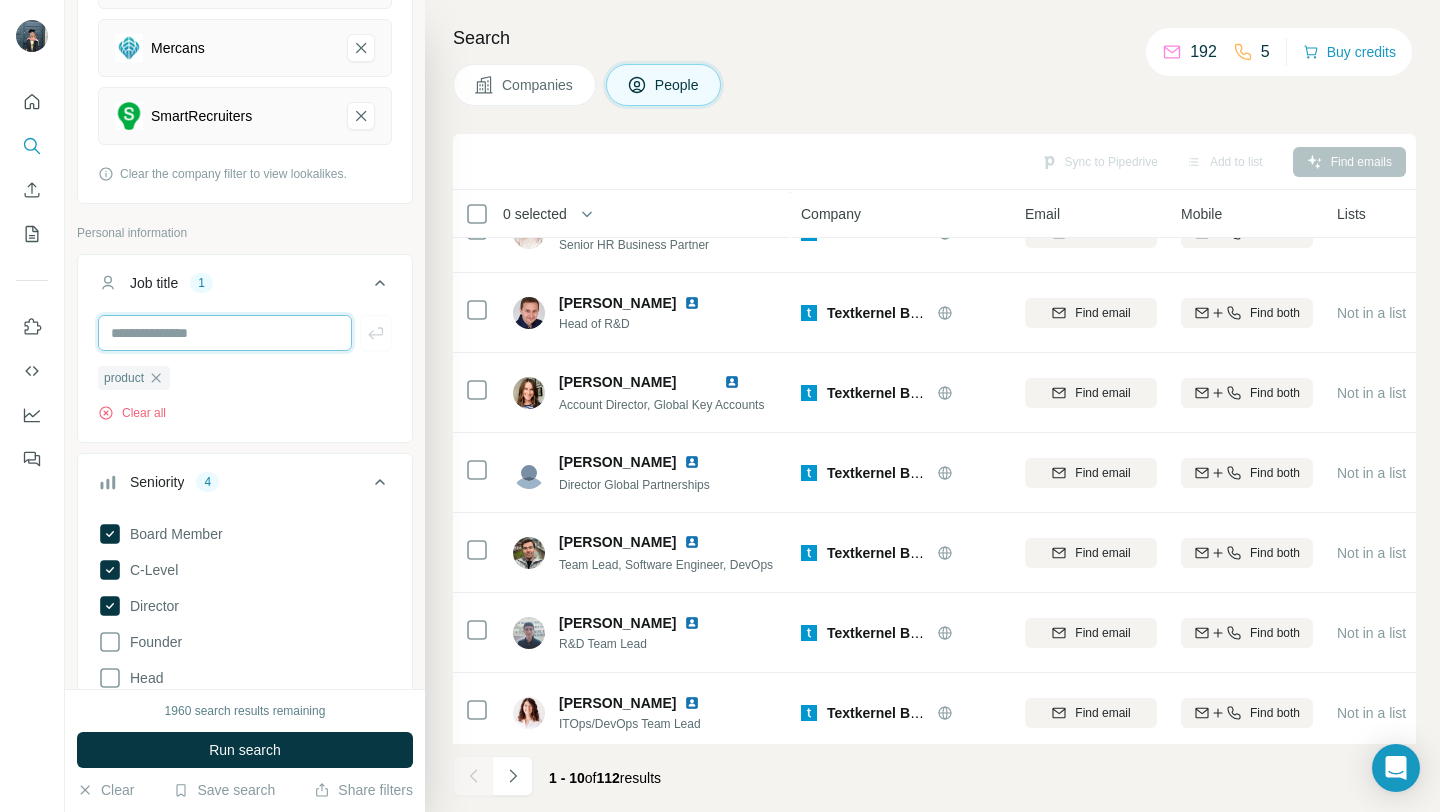 click at bounding box center (225, 333) 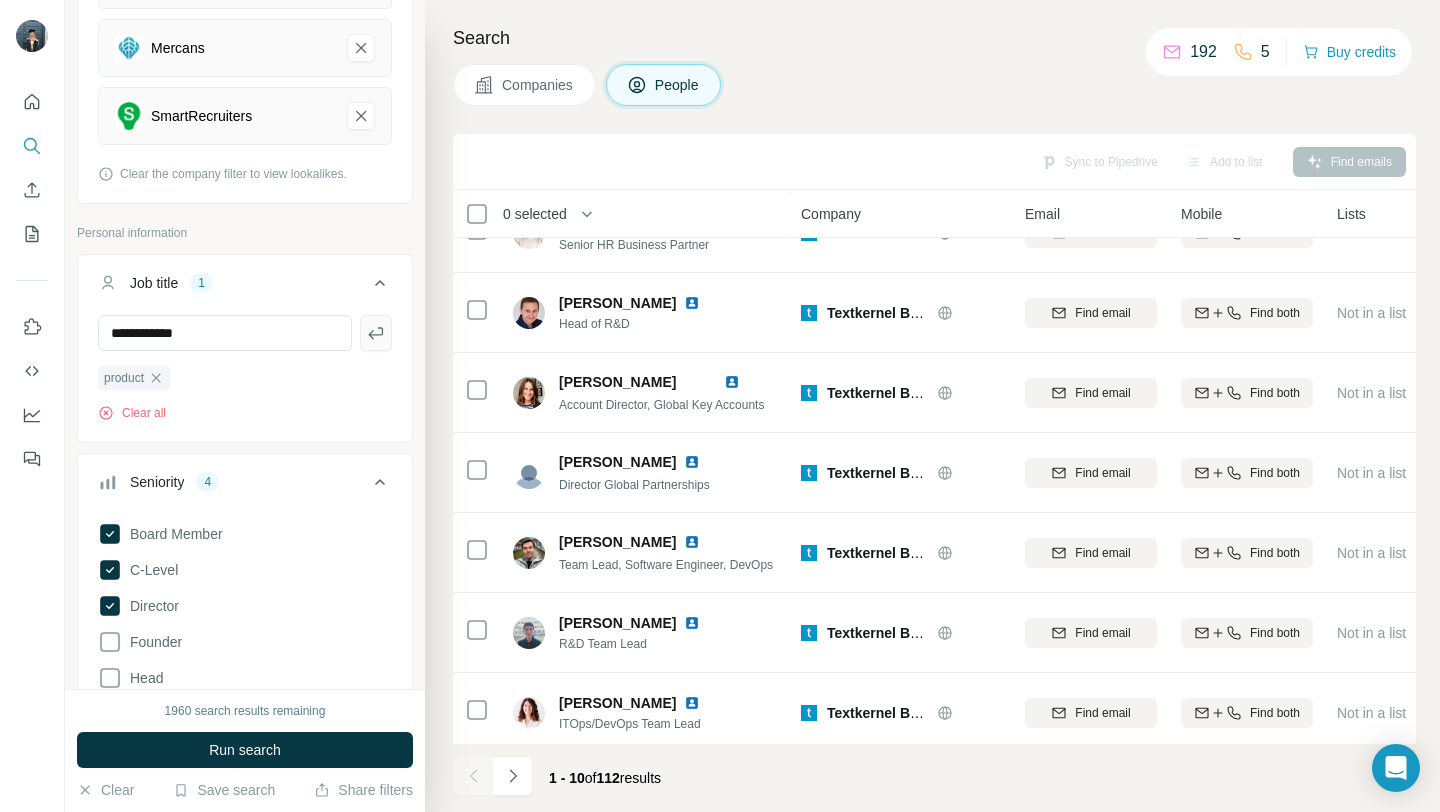 click 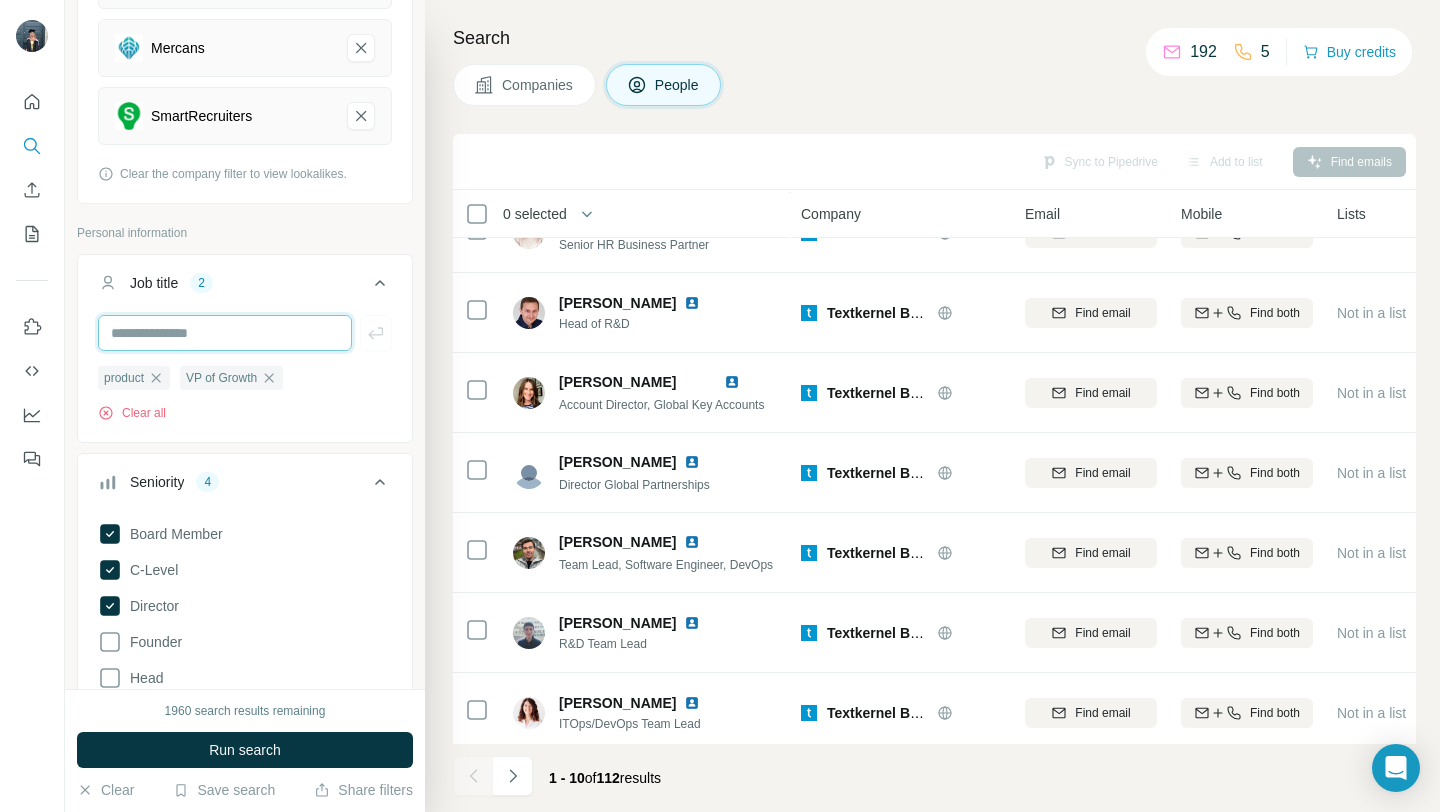 click at bounding box center (225, 333) 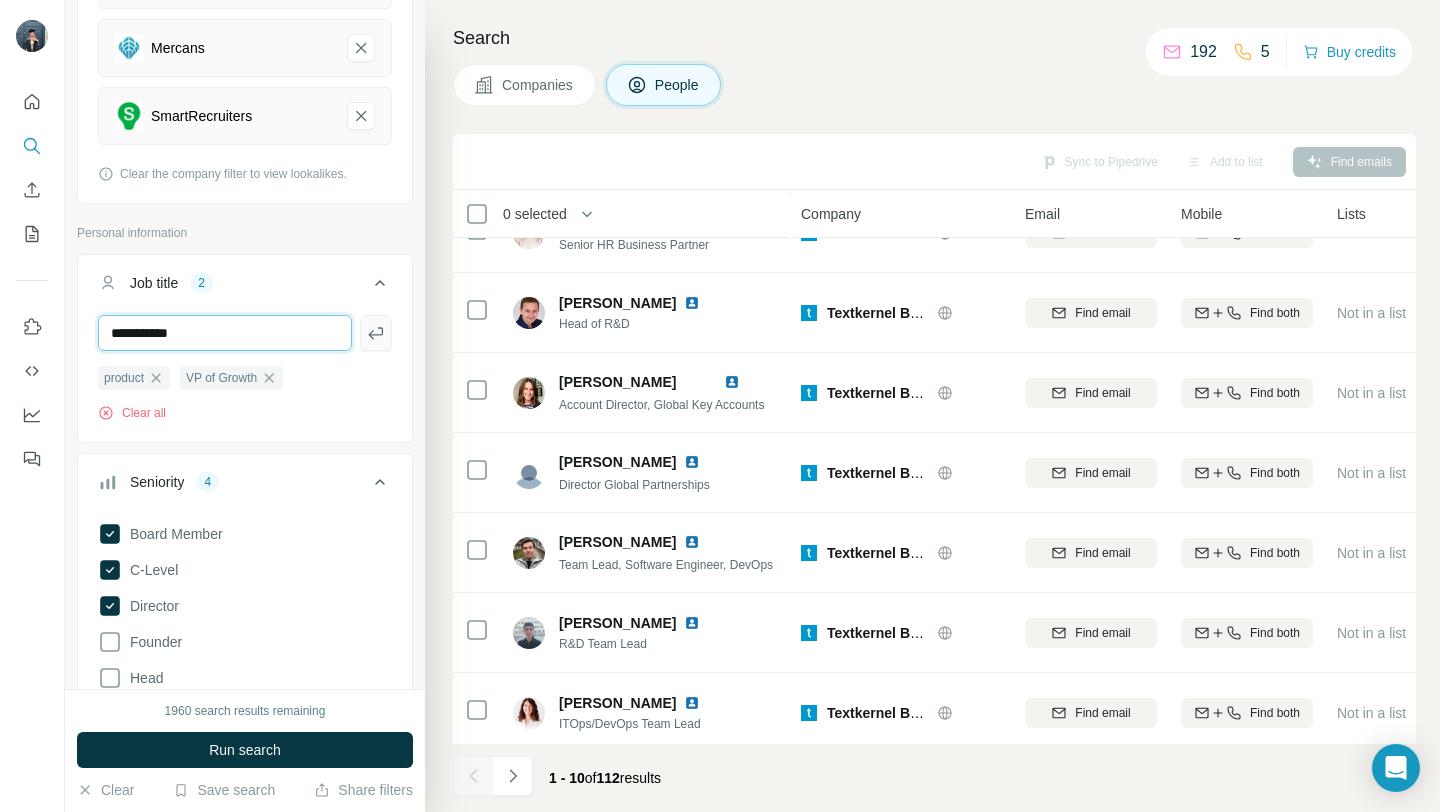 type on "**********" 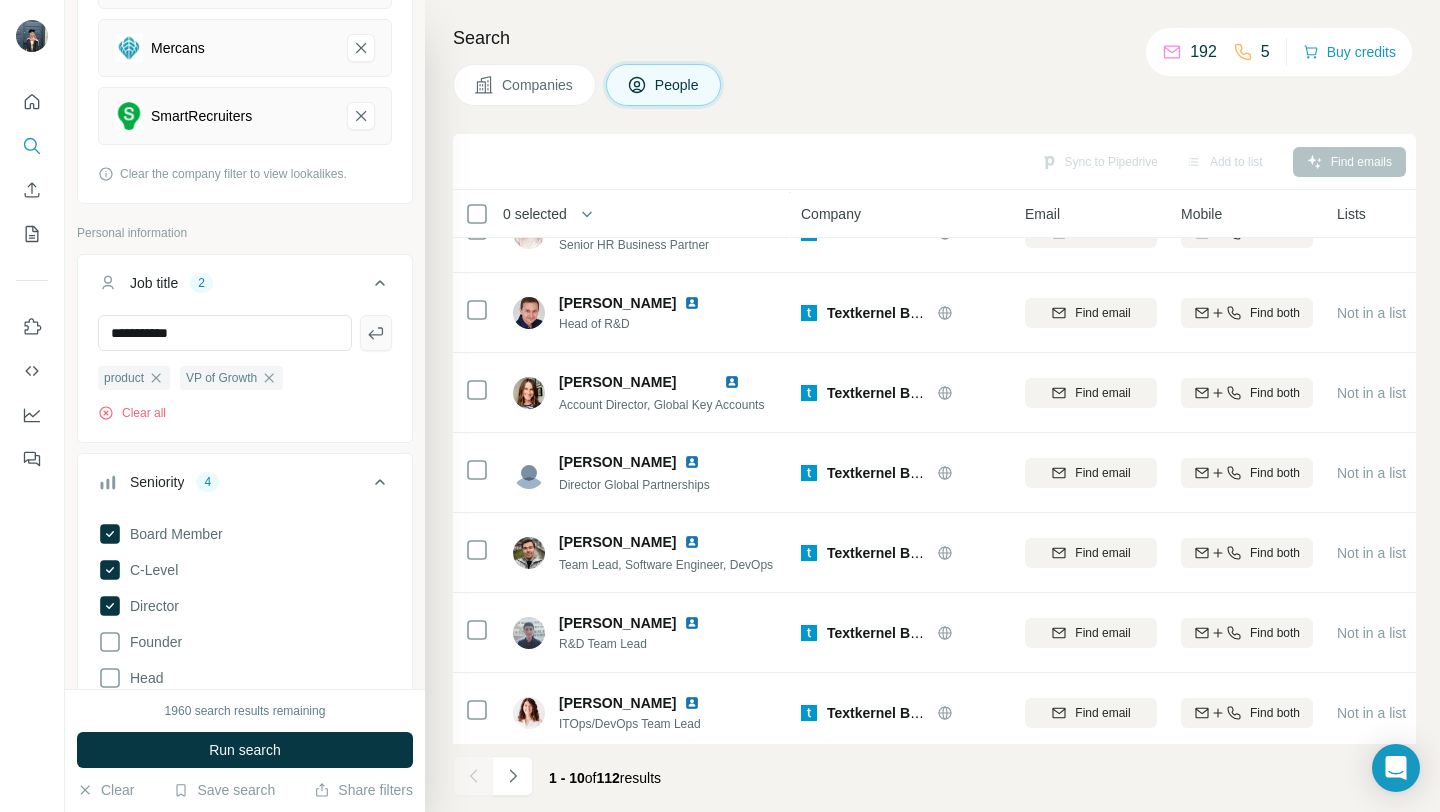 click at bounding box center (376, 333) 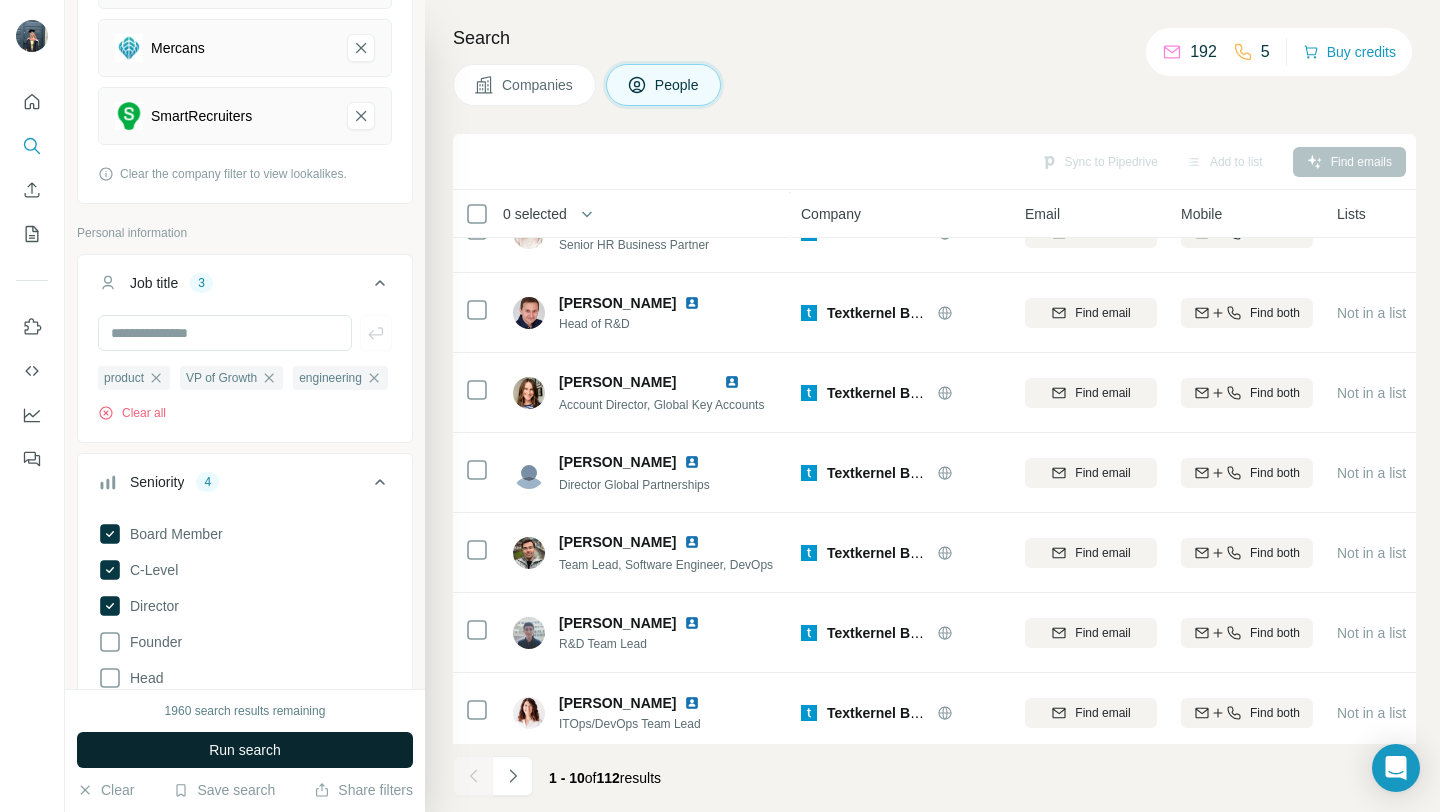 click on "Run search" at bounding box center (245, 750) 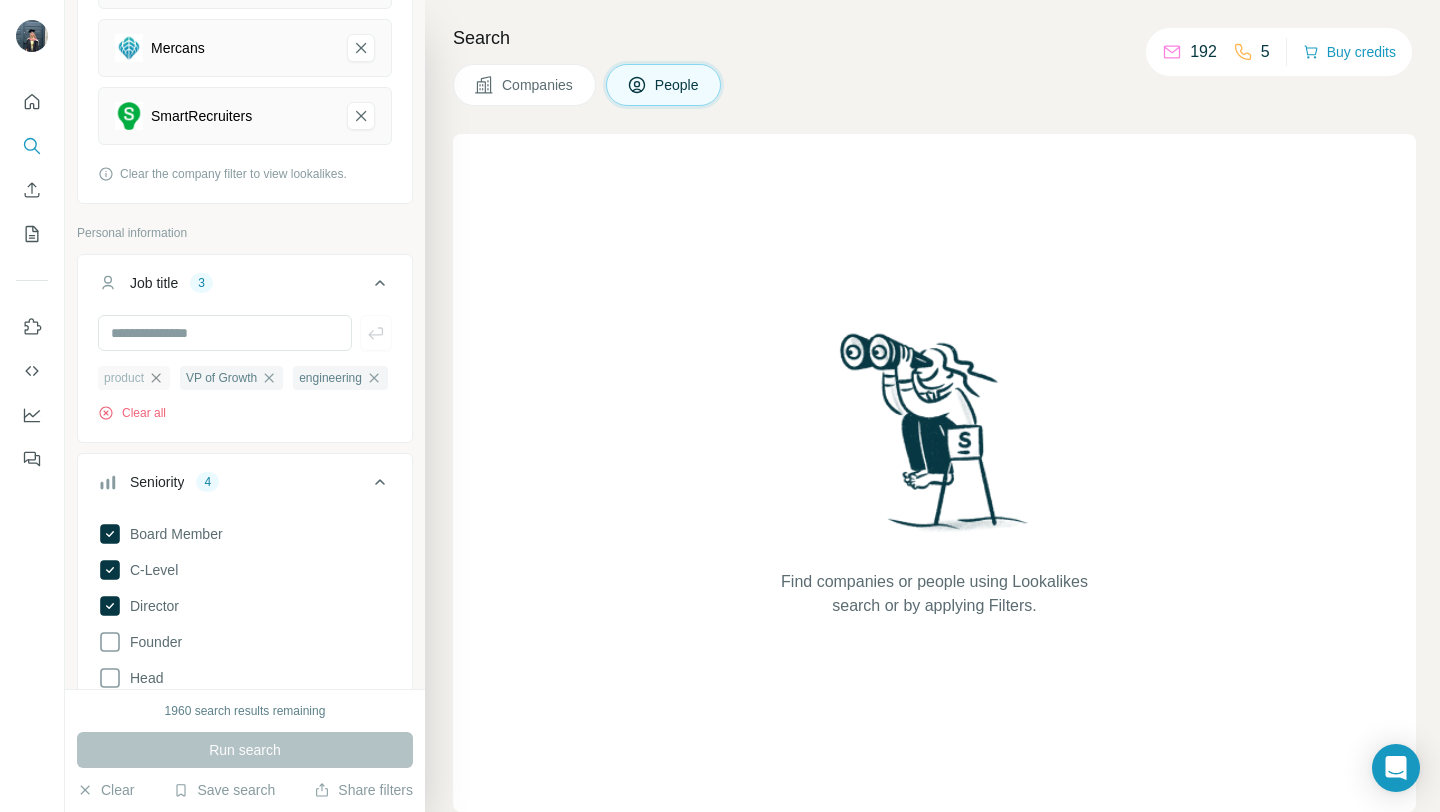 click 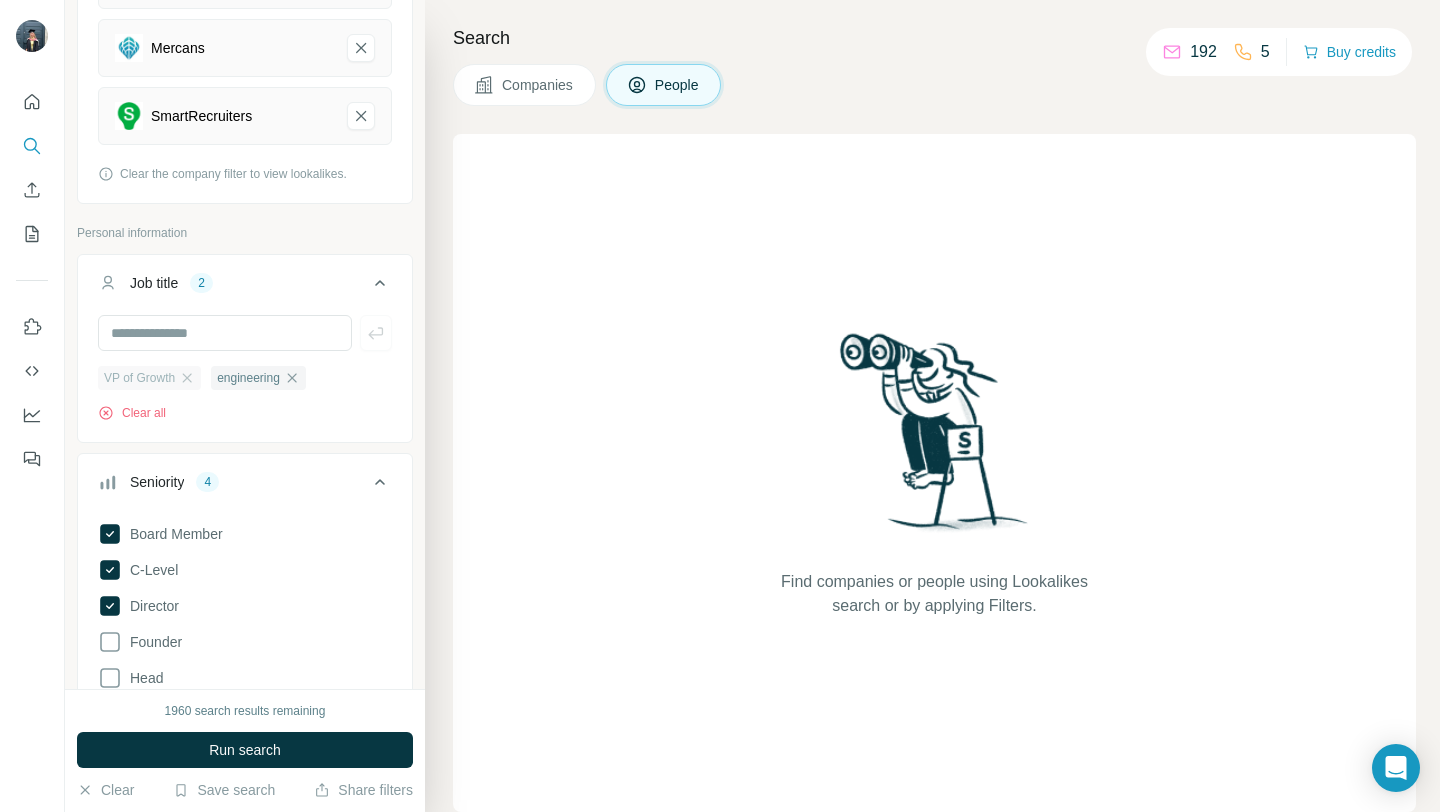 click on "VP of Growth" at bounding box center [149, 378] 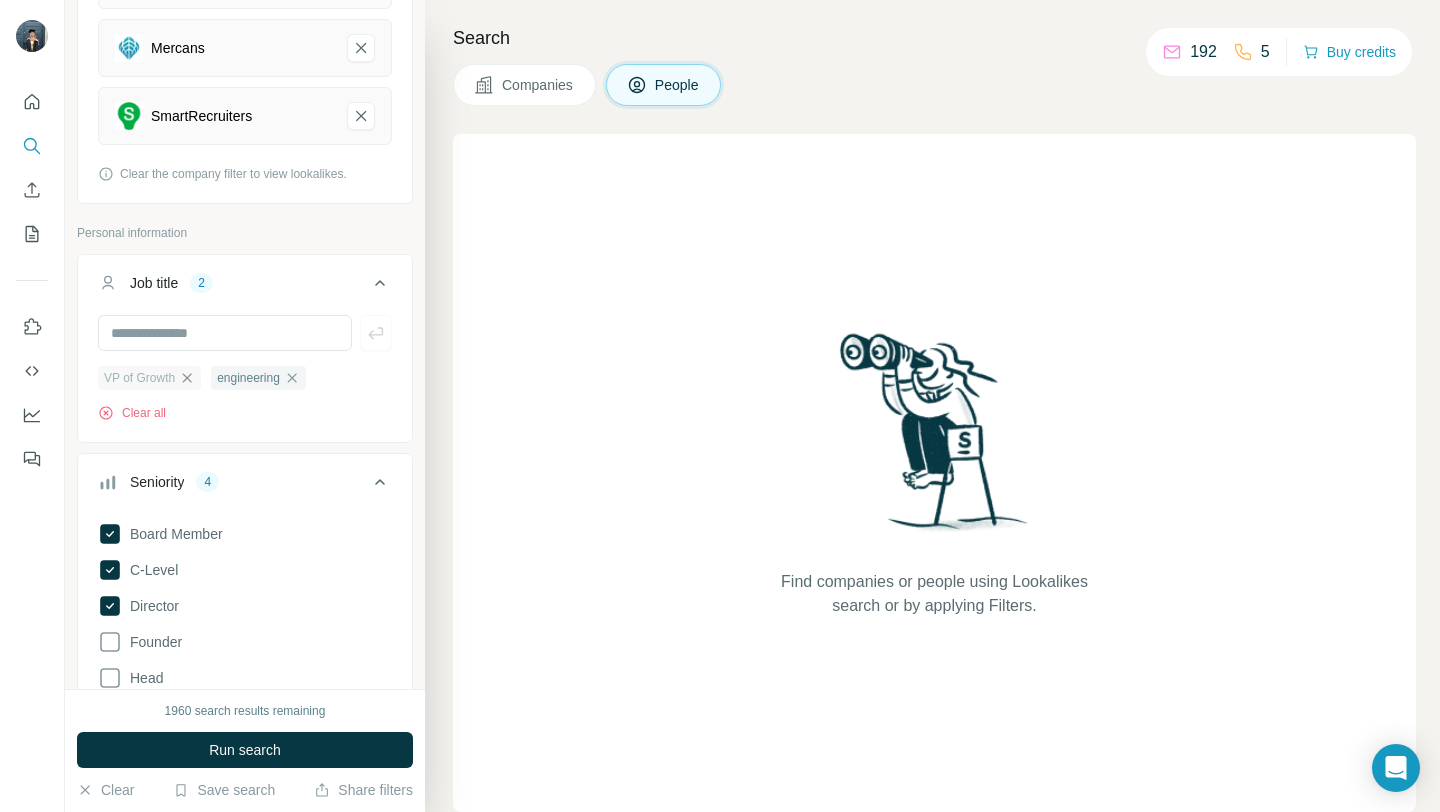click 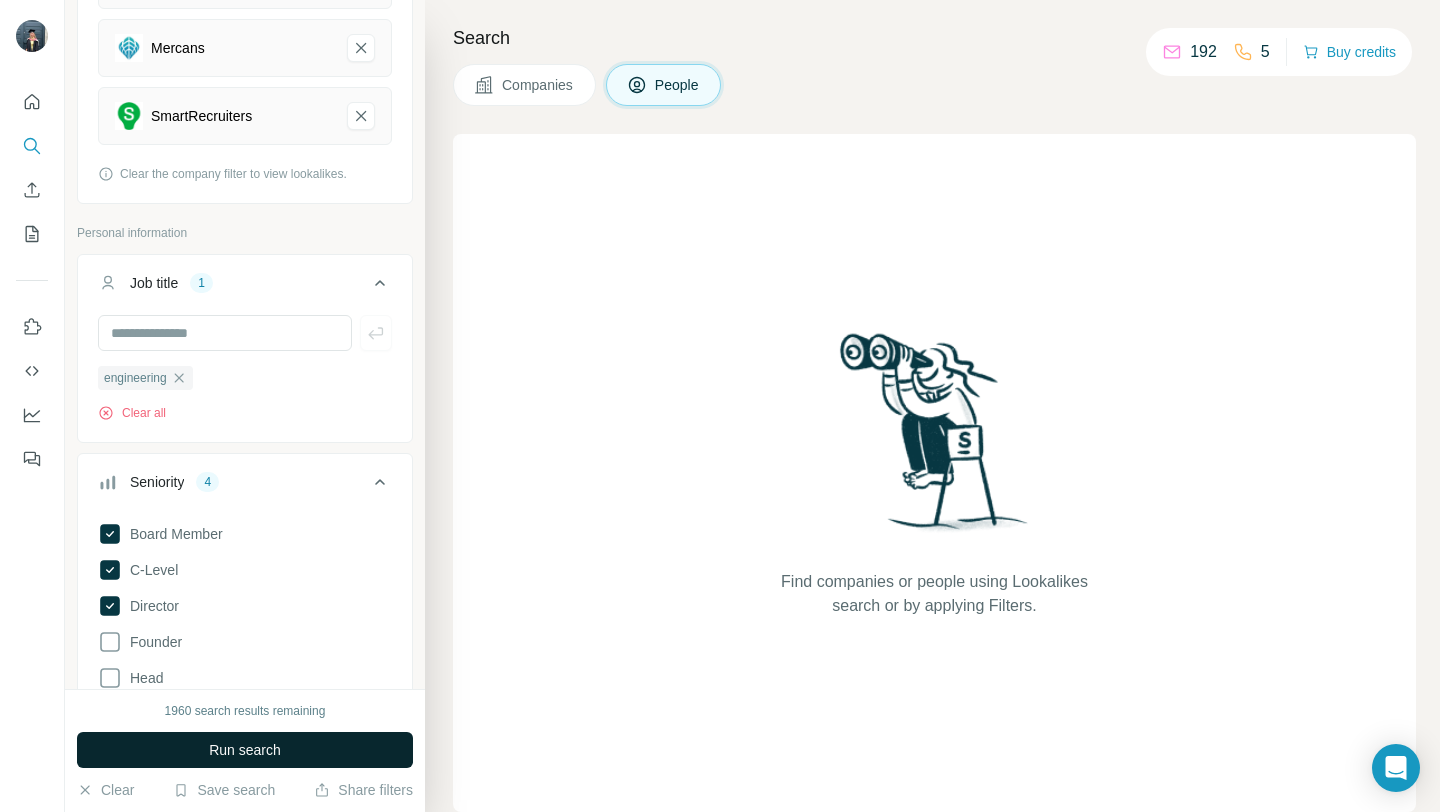 click on "Run search" at bounding box center (245, 750) 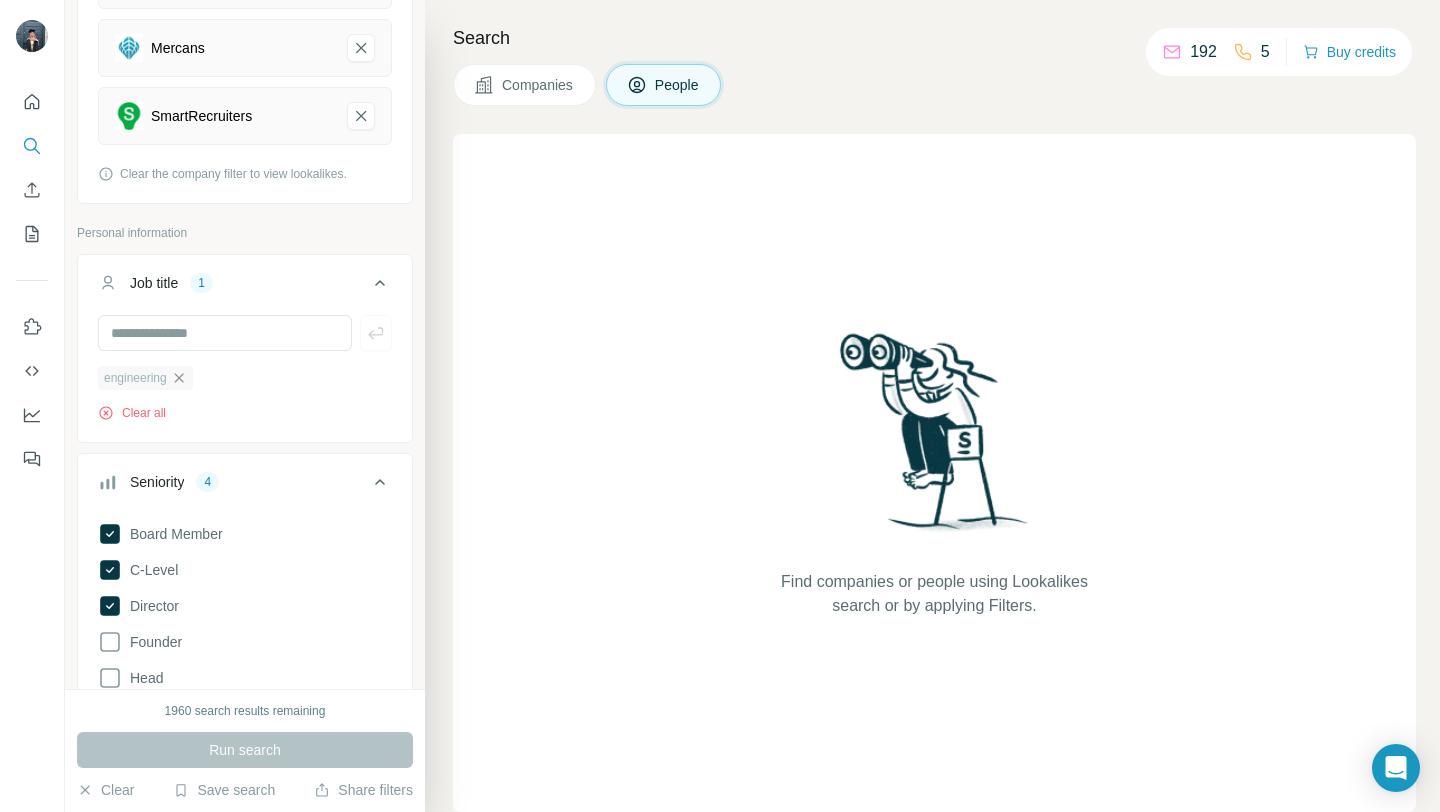 click 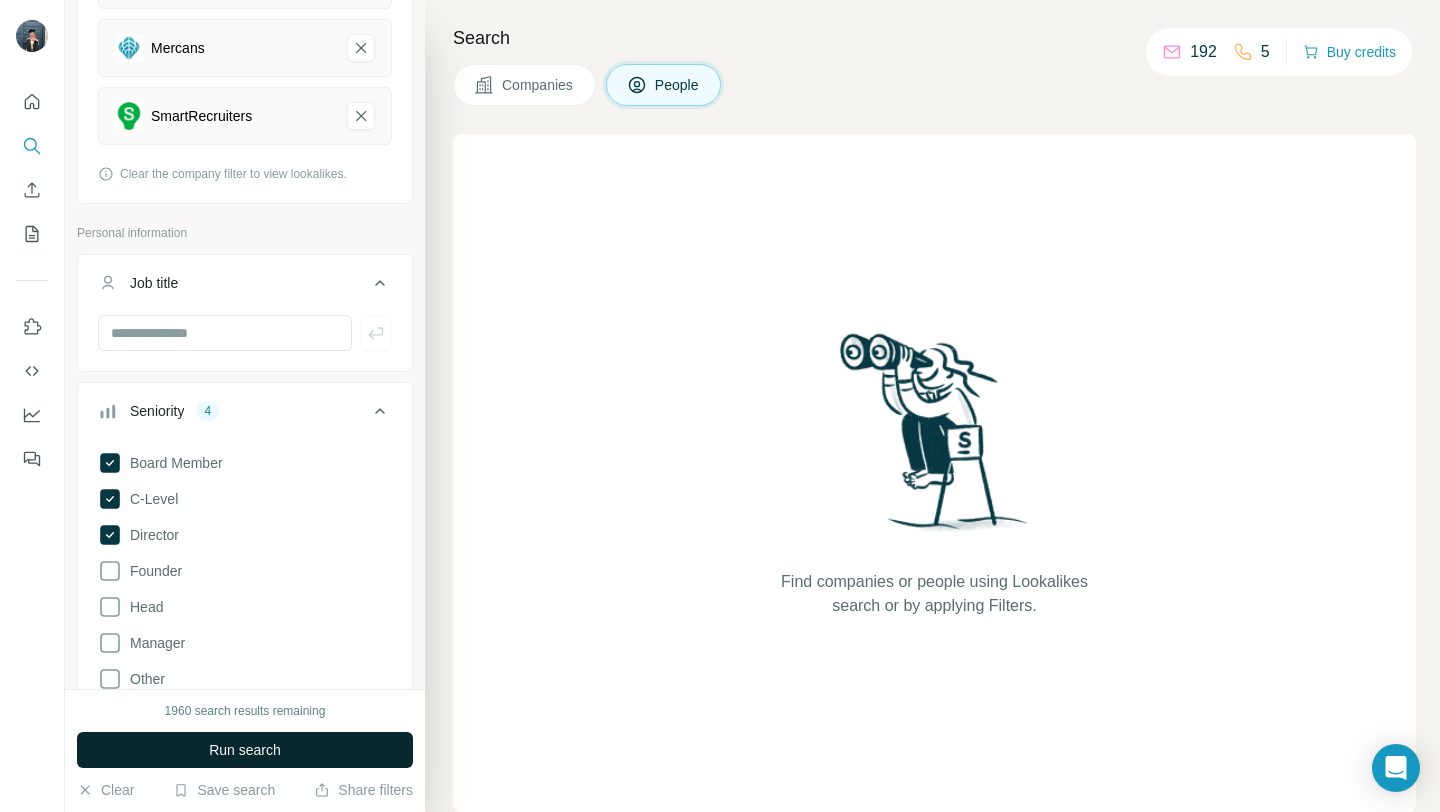 click on "Run search" at bounding box center (245, 750) 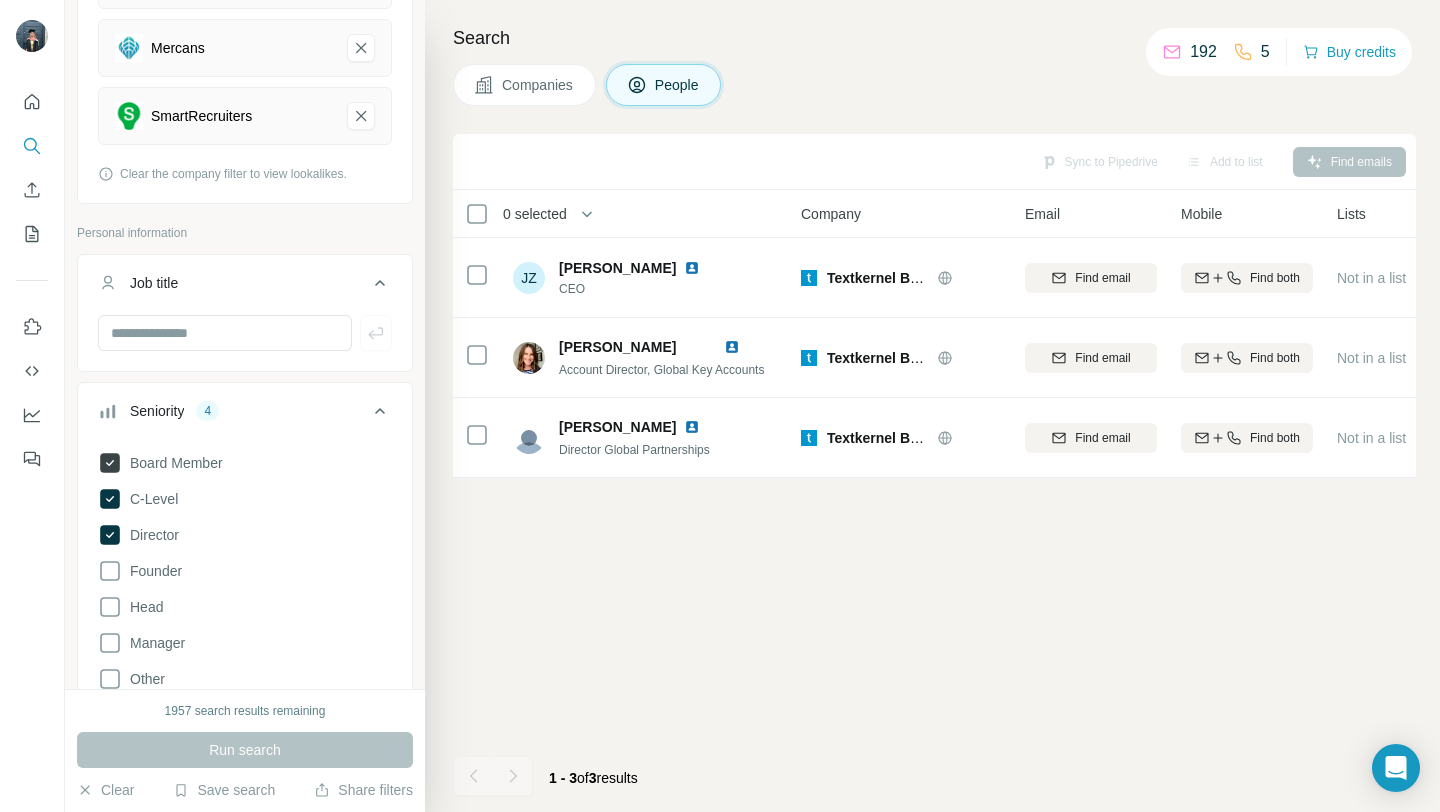 click 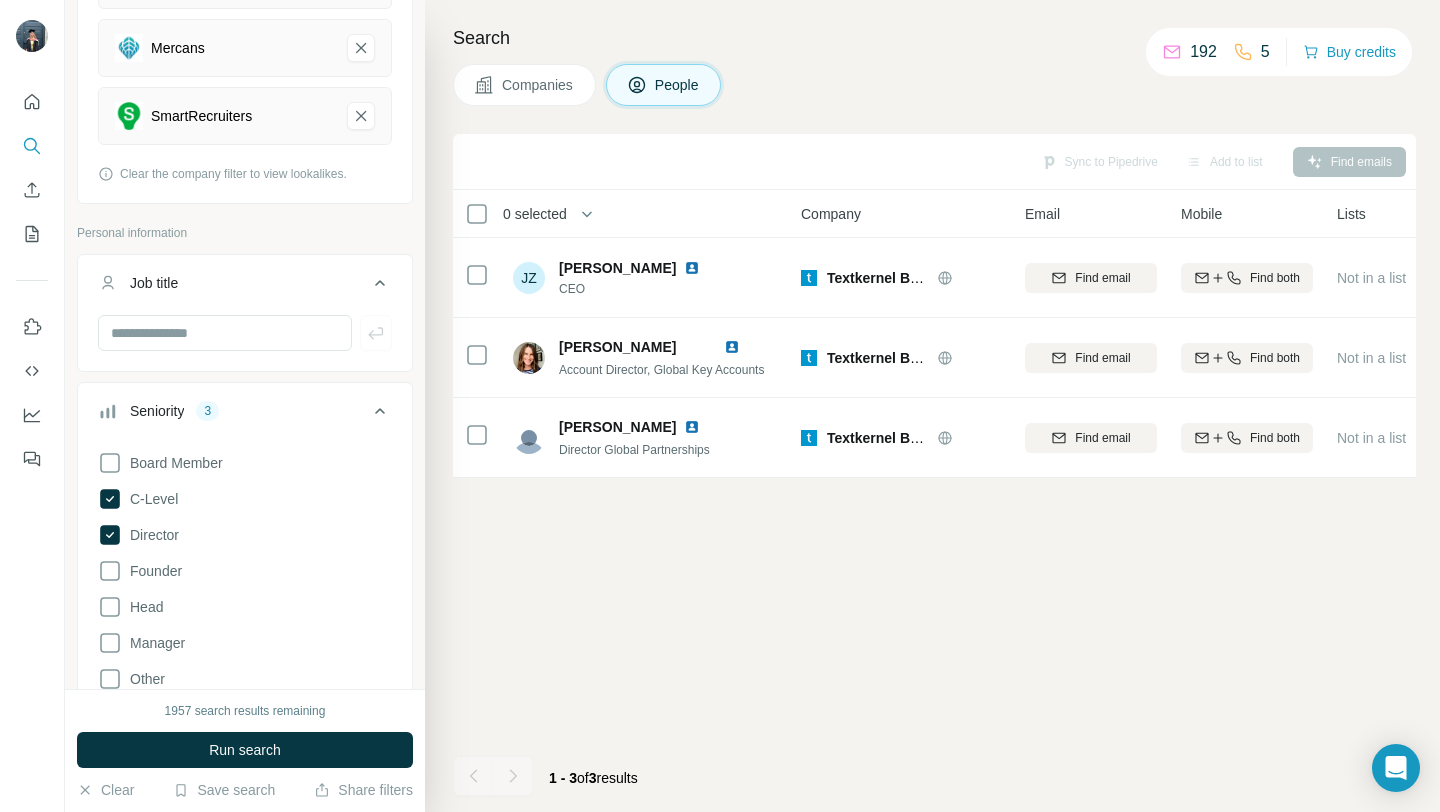 click on "Board Member C-Level Director Founder Head Manager Other Owner Partner VP Clear all" at bounding box center (245, 636) 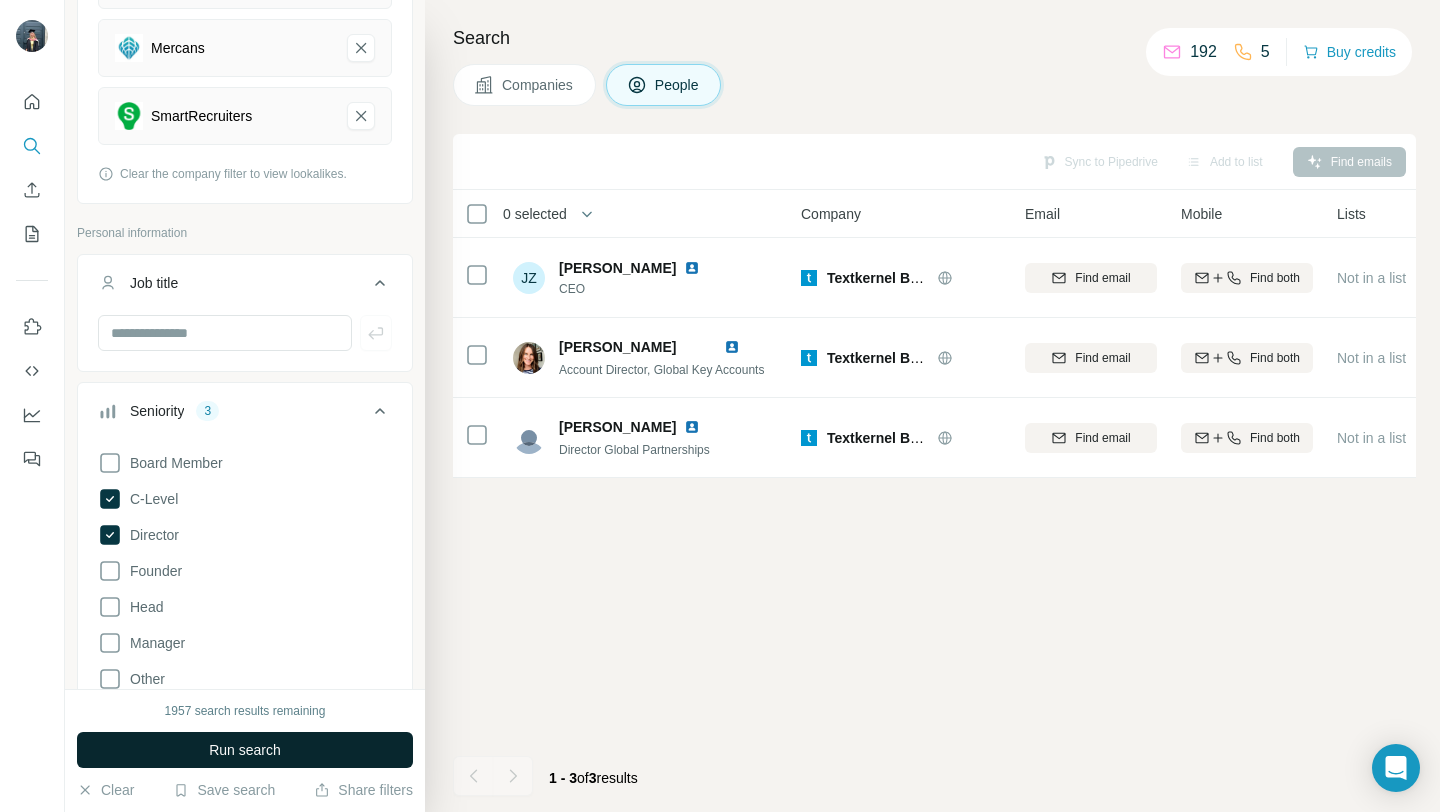 click on "Run search" at bounding box center [245, 750] 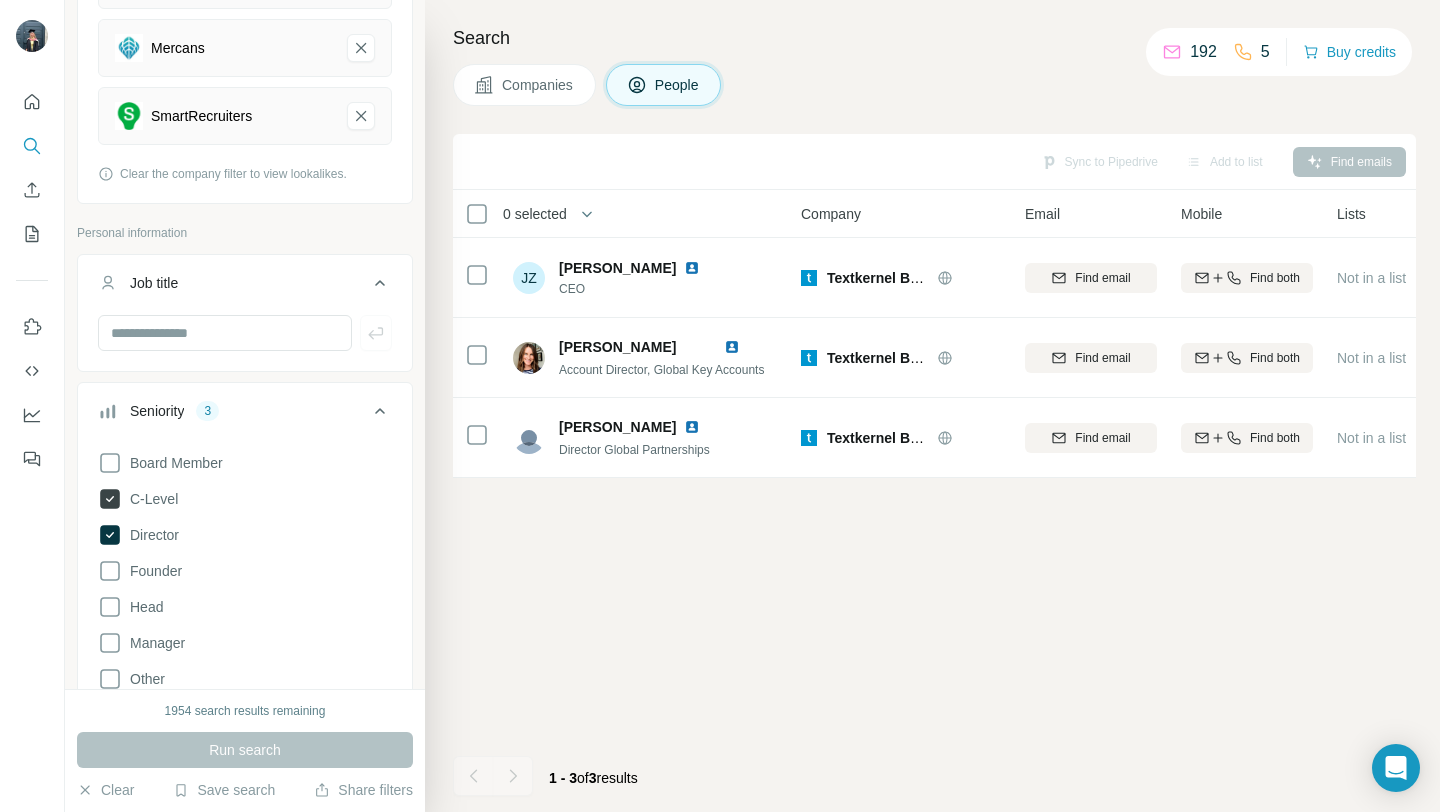 click 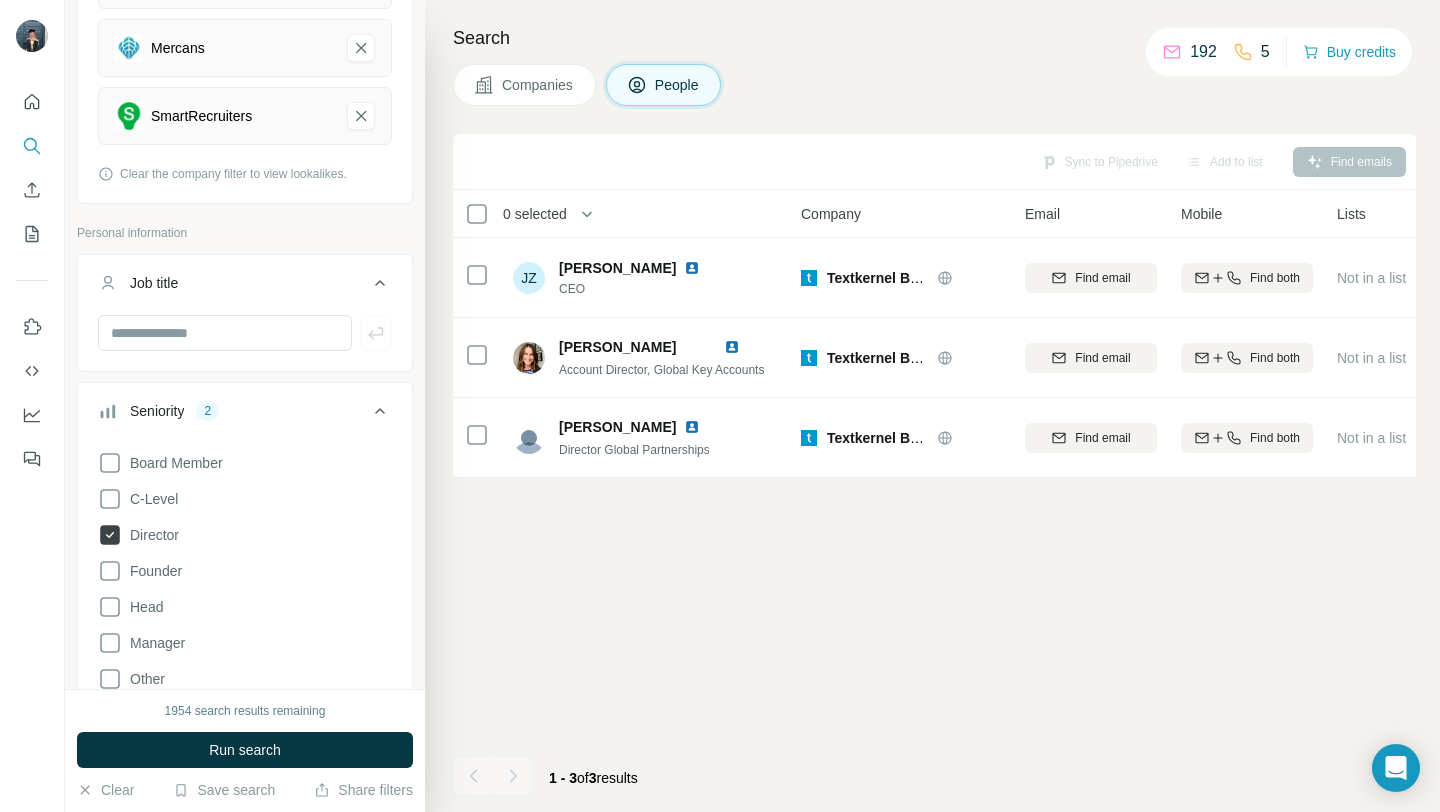 click 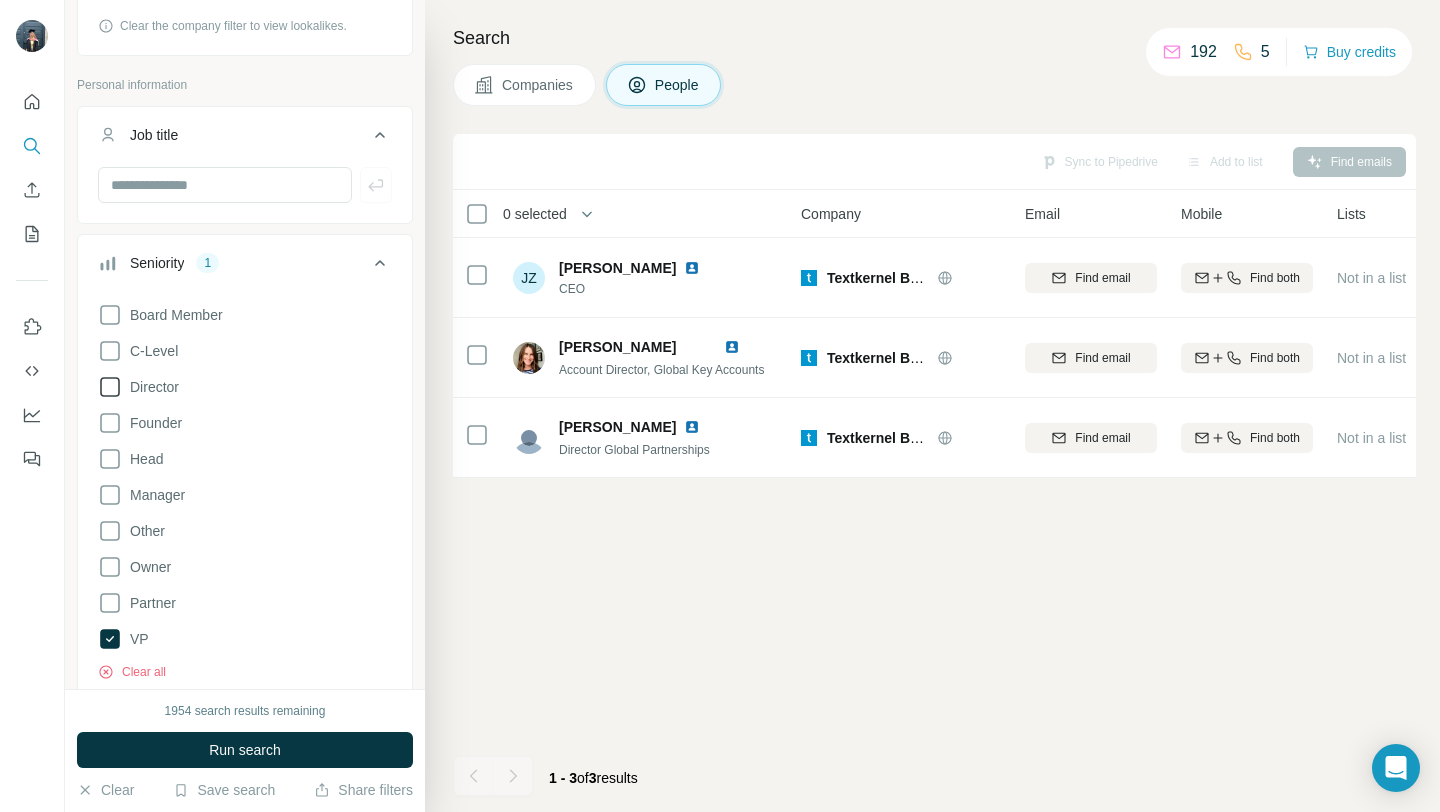 scroll, scrollTop: 493, scrollLeft: 0, axis: vertical 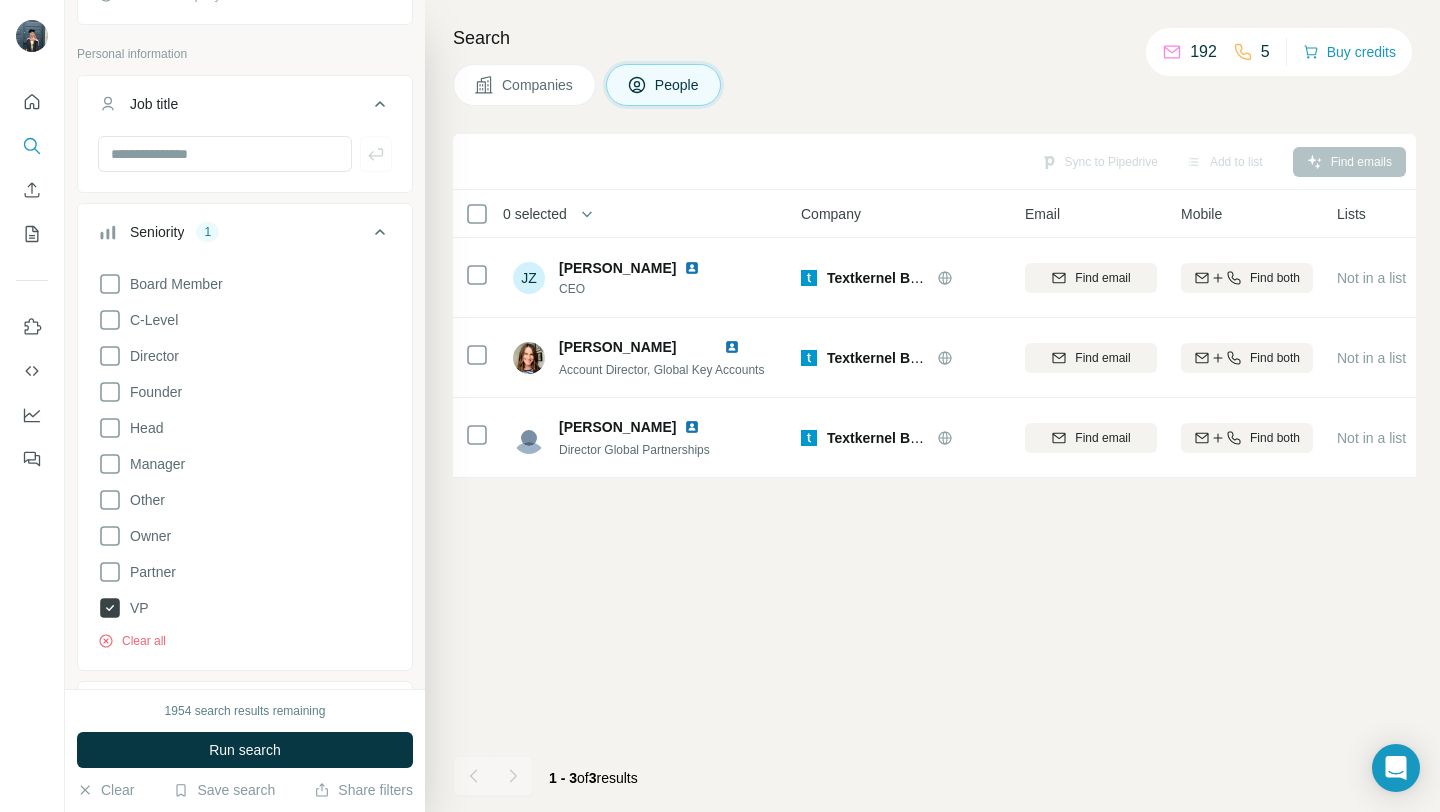 click 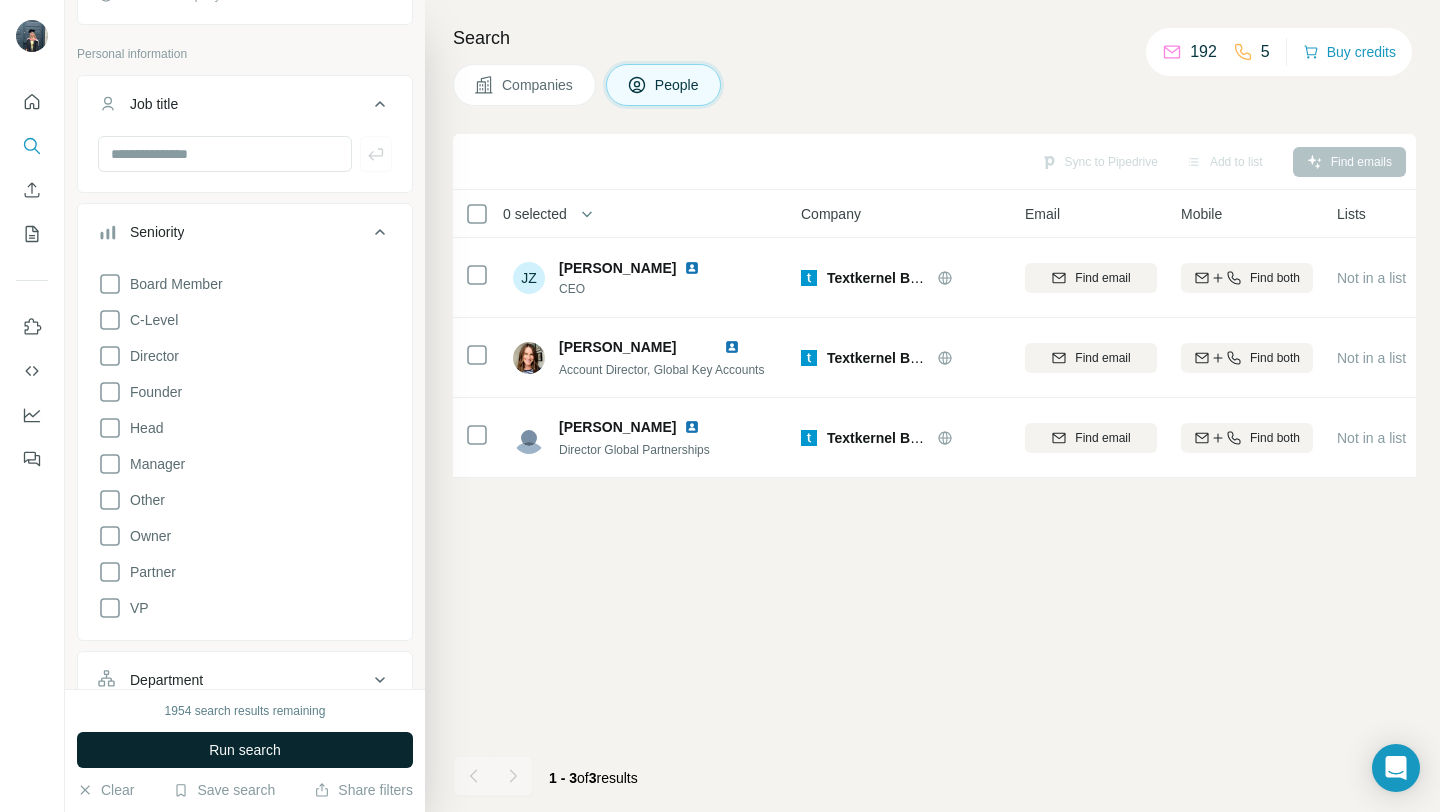 click on "Run search" at bounding box center [245, 750] 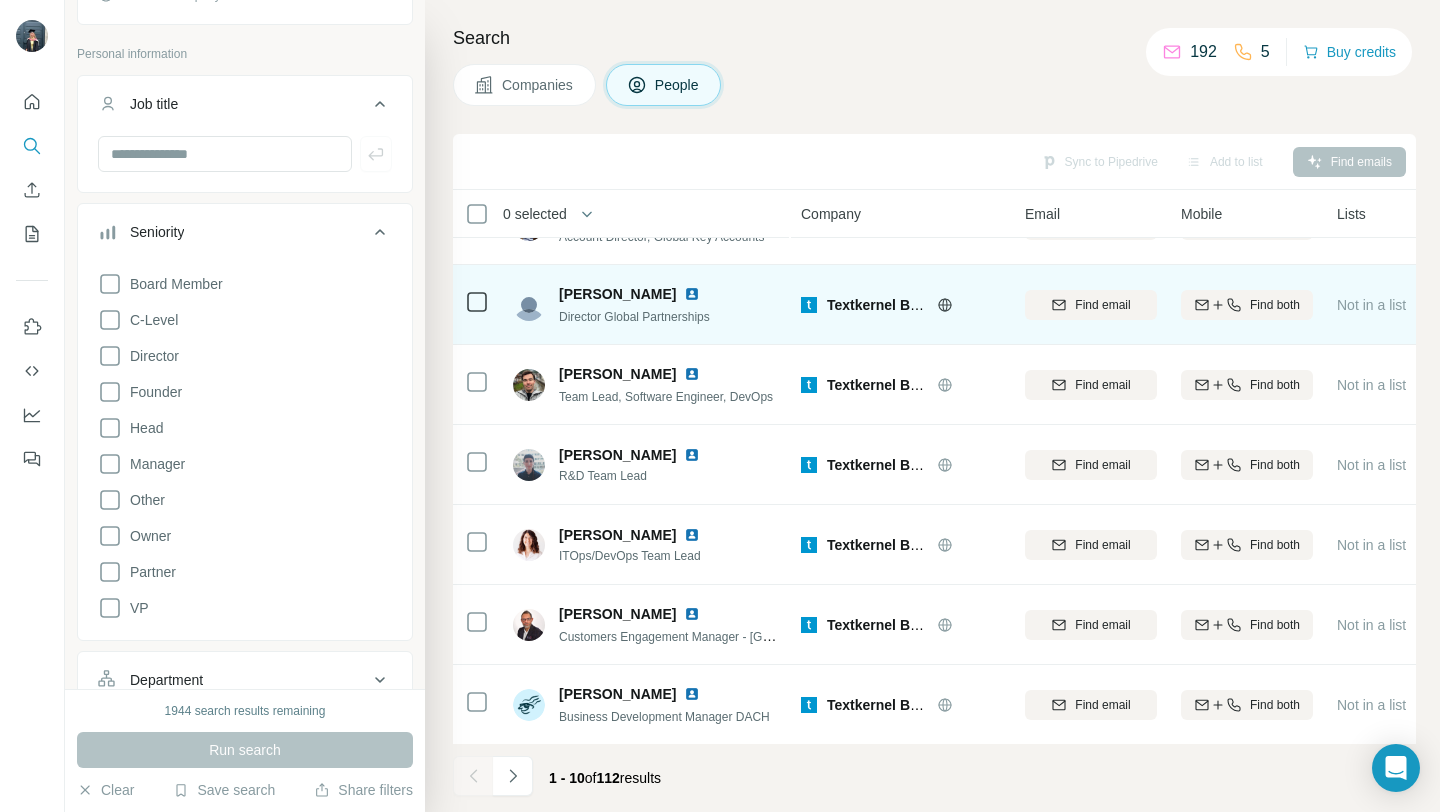 scroll, scrollTop: 294, scrollLeft: 0, axis: vertical 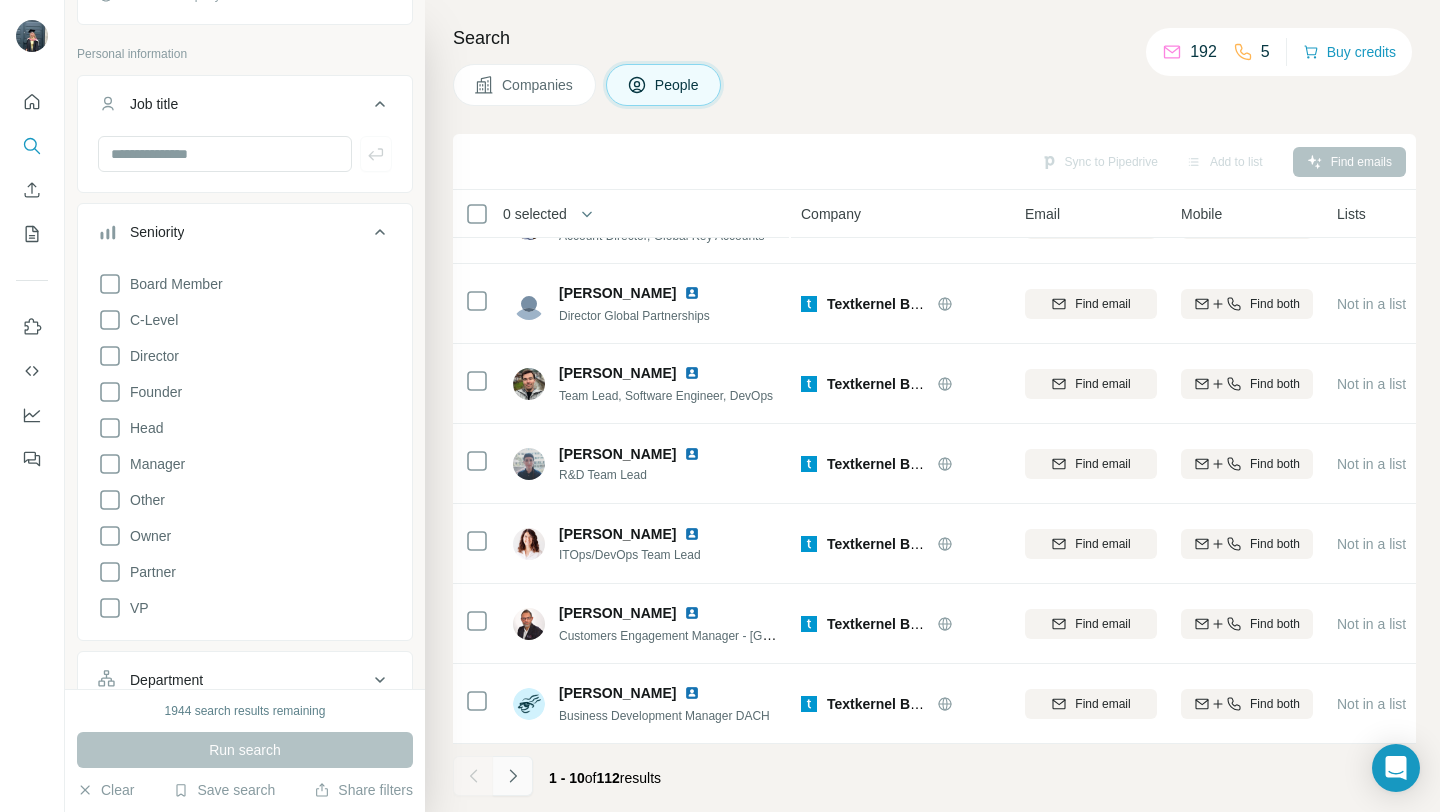 click at bounding box center [513, 776] 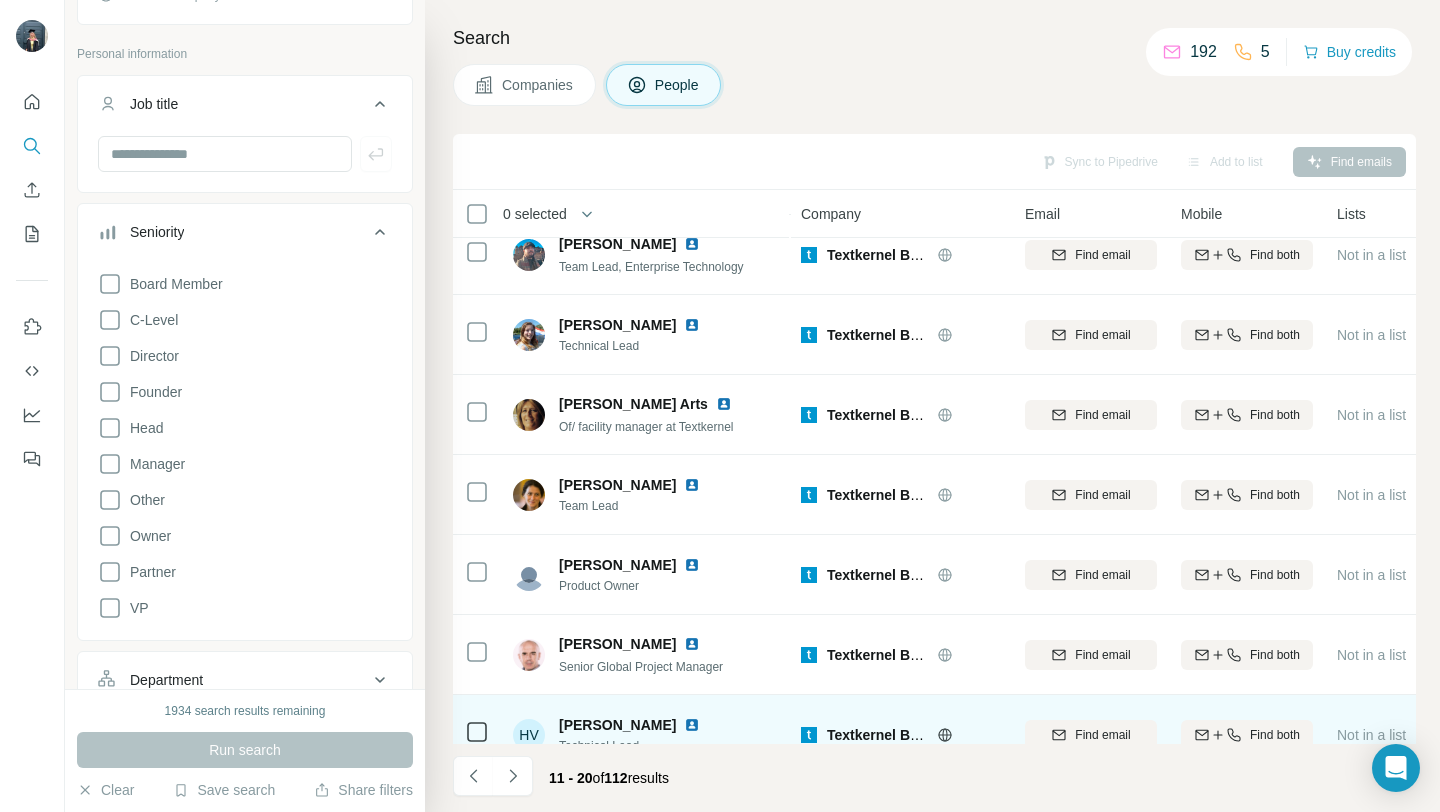 scroll, scrollTop: 294, scrollLeft: 0, axis: vertical 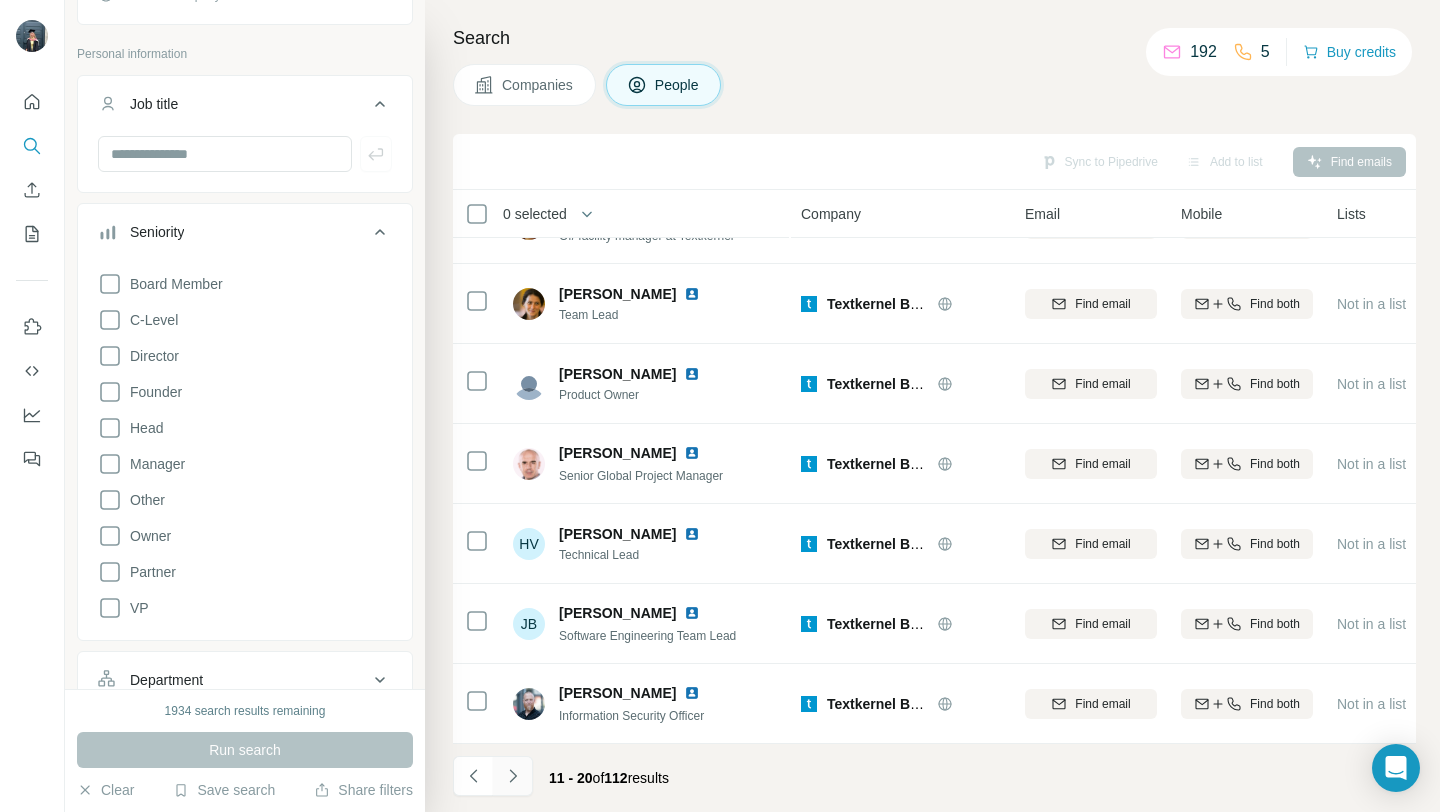 click 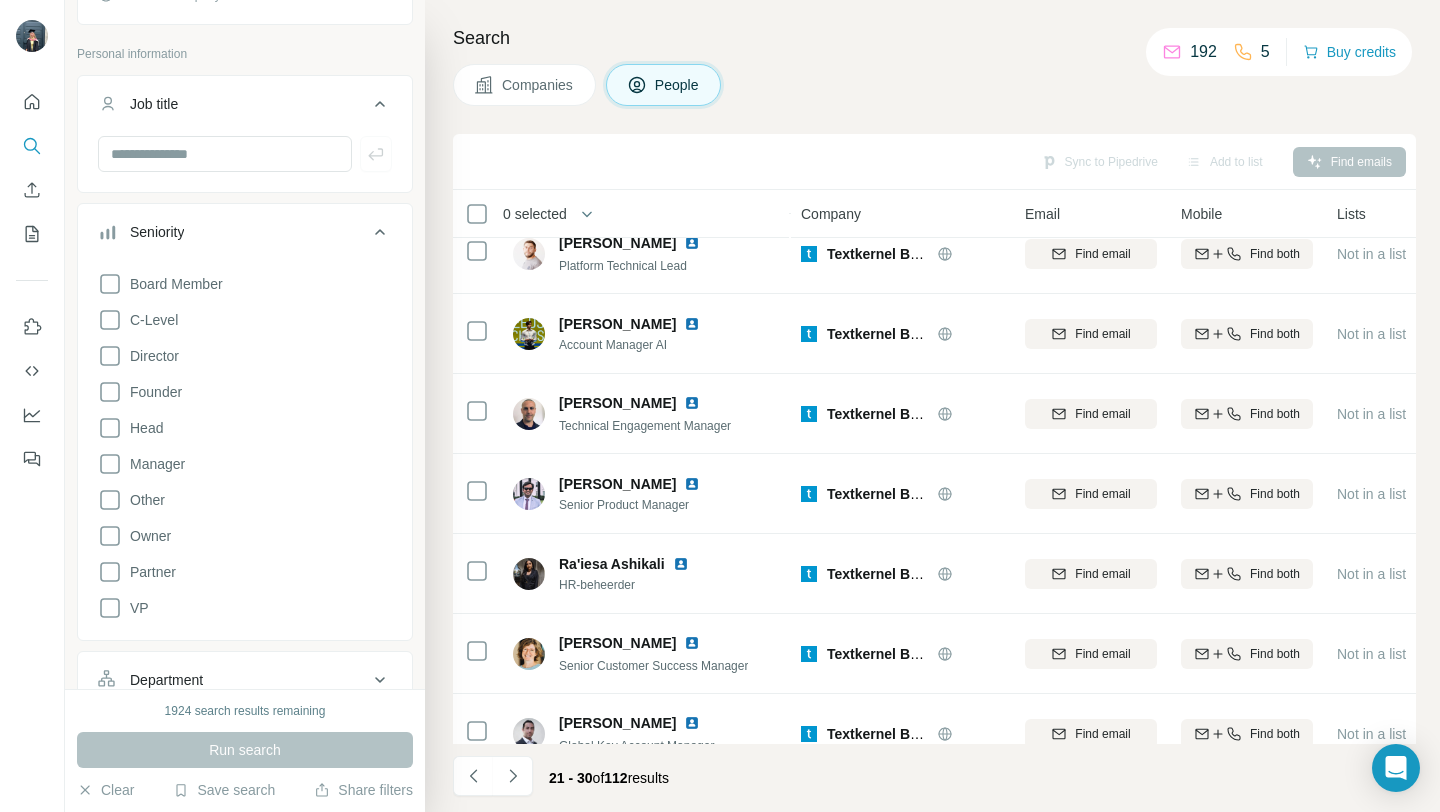 scroll, scrollTop: 0, scrollLeft: 0, axis: both 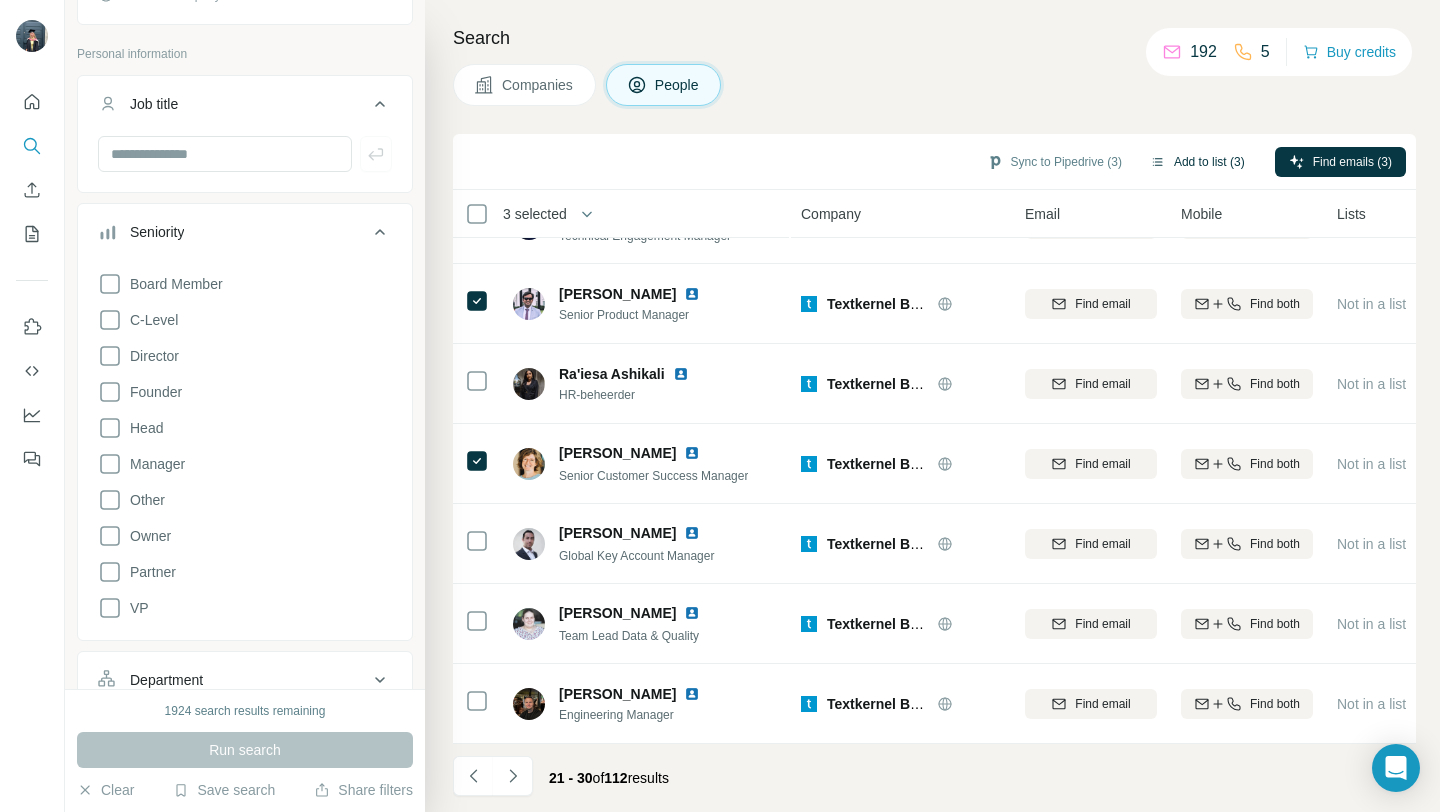 click on "Add to list (3)" at bounding box center (1197, 162) 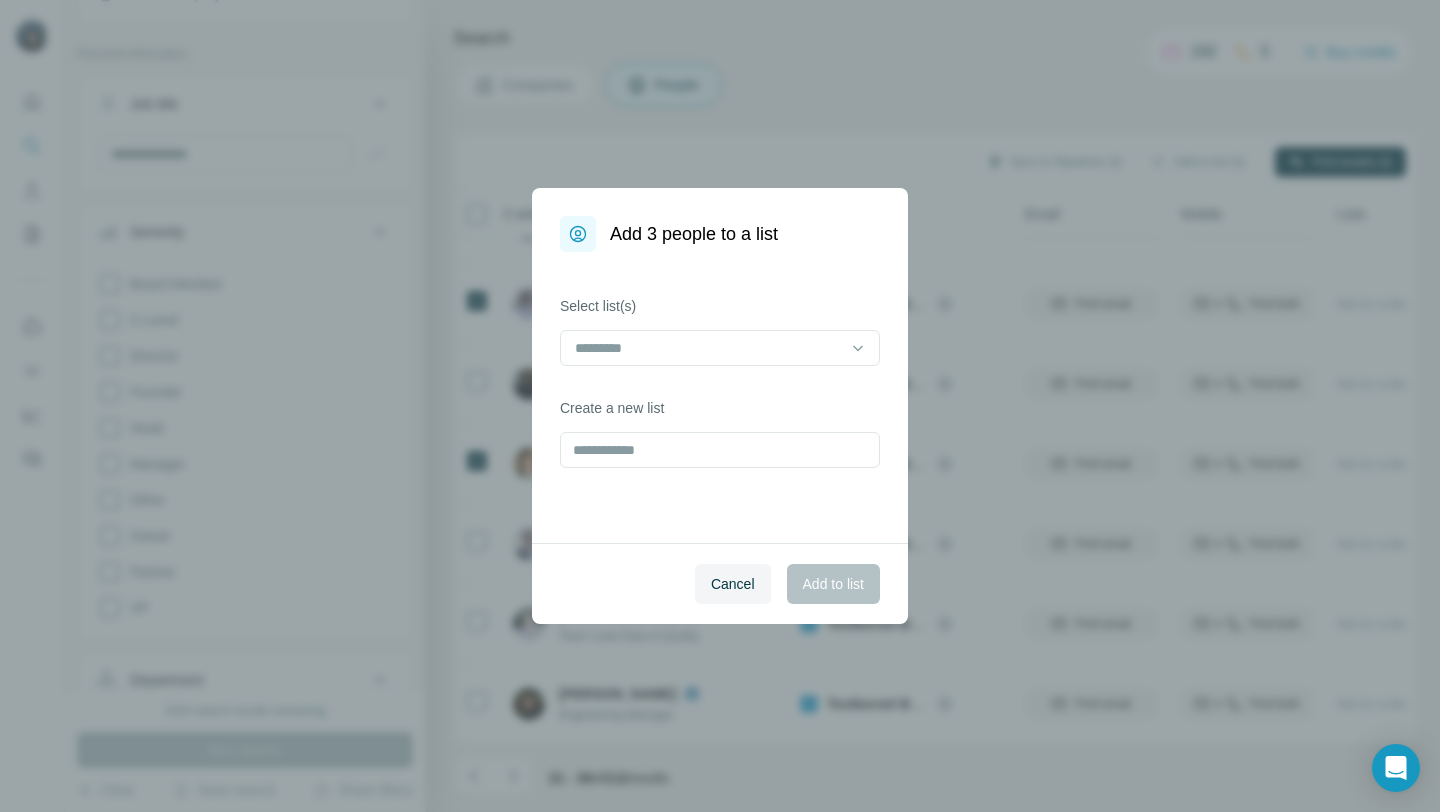 click on "Add 3 people to a list Select list(s) Create a new list Cancel Add to list" at bounding box center (720, 406) 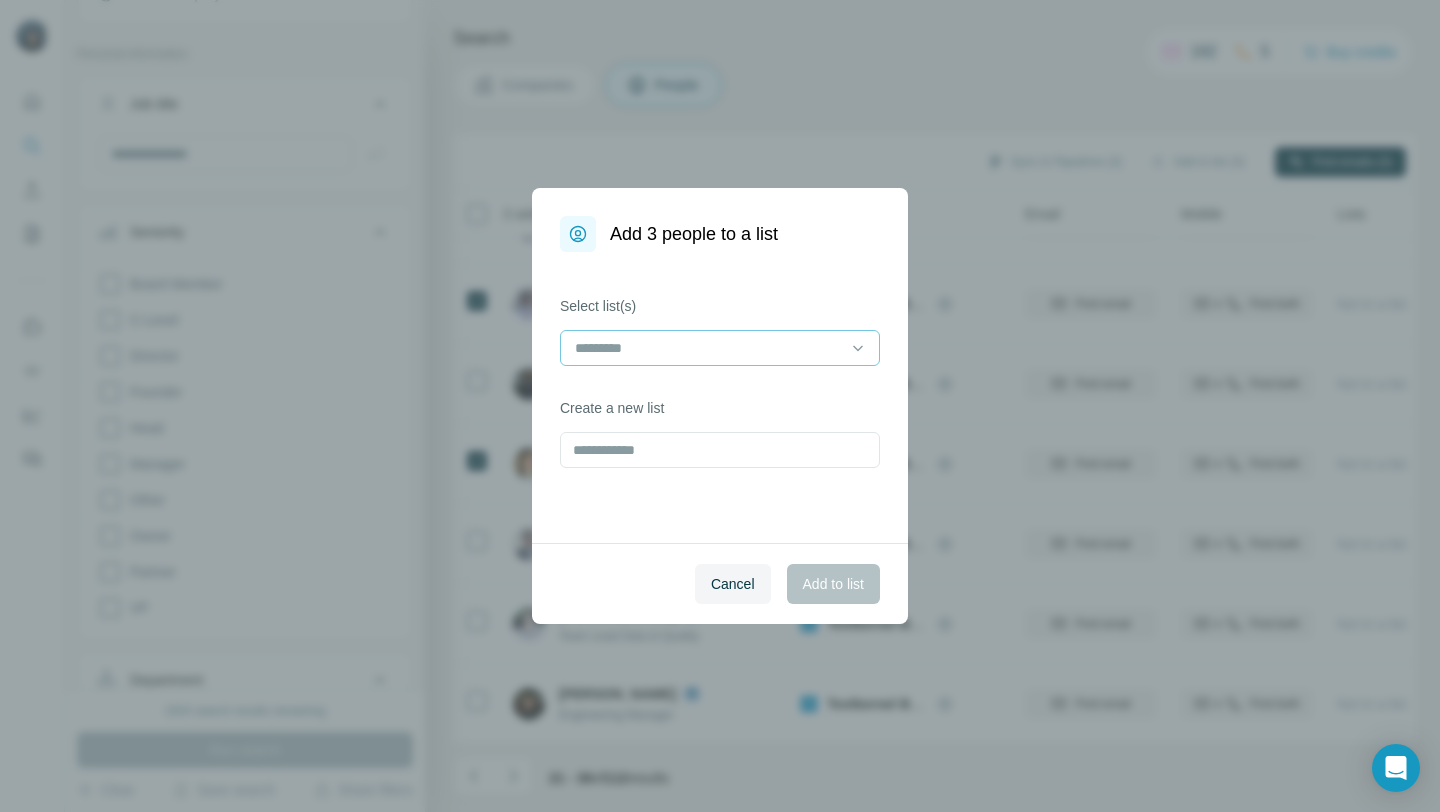 click at bounding box center (708, 348) 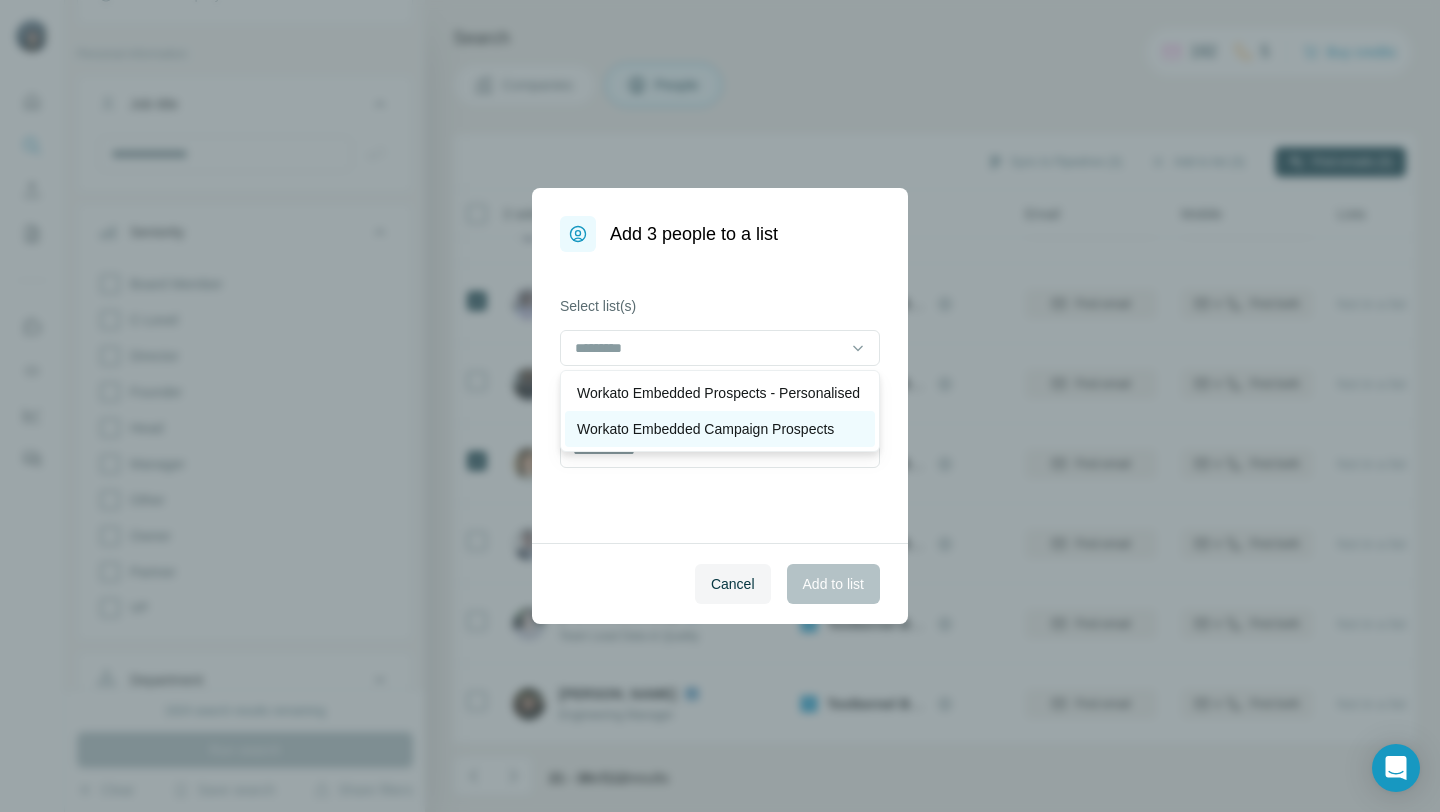 click on "Workato Embedded Campaign Prospects" at bounding box center [705, 429] 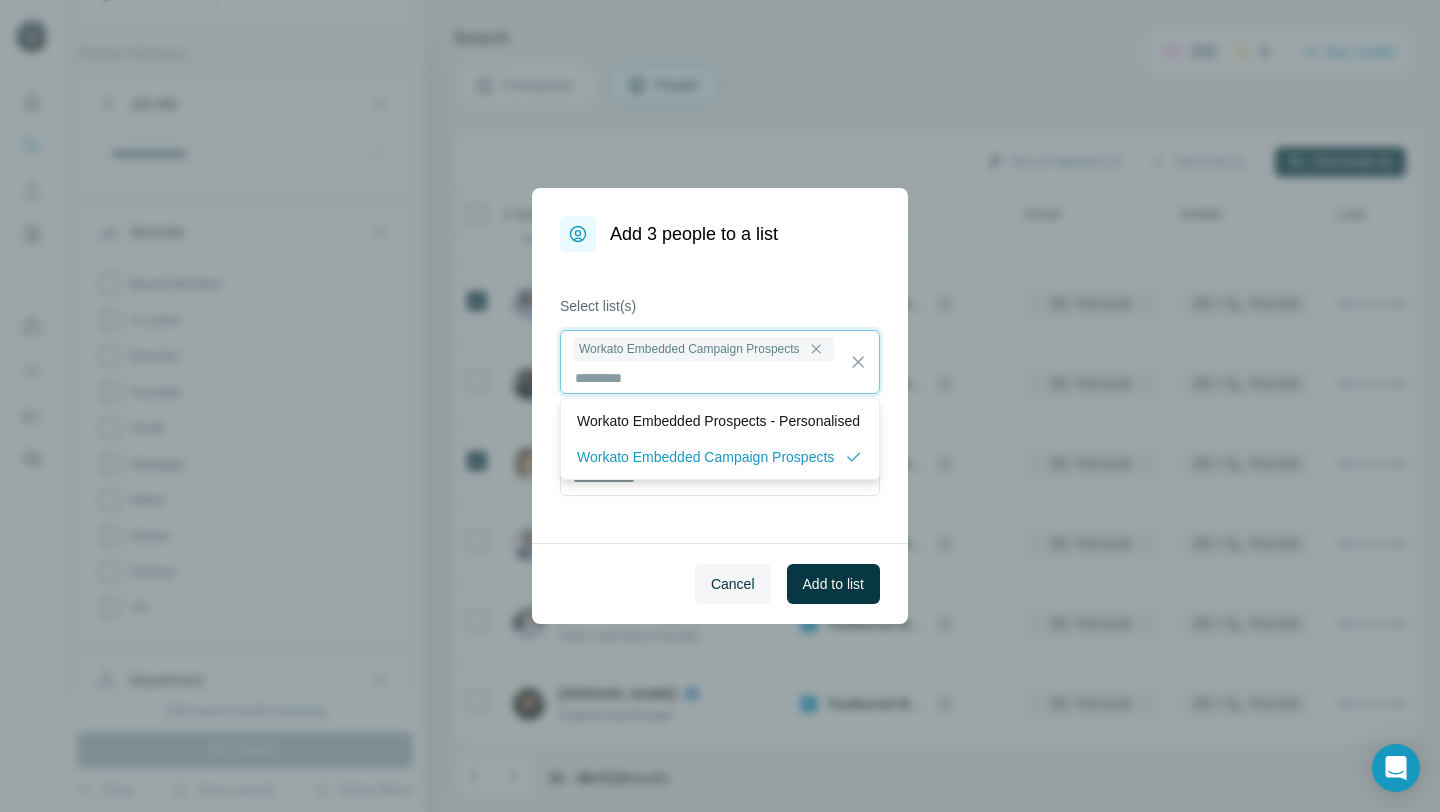 scroll, scrollTop: 2, scrollLeft: 0, axis: vertical 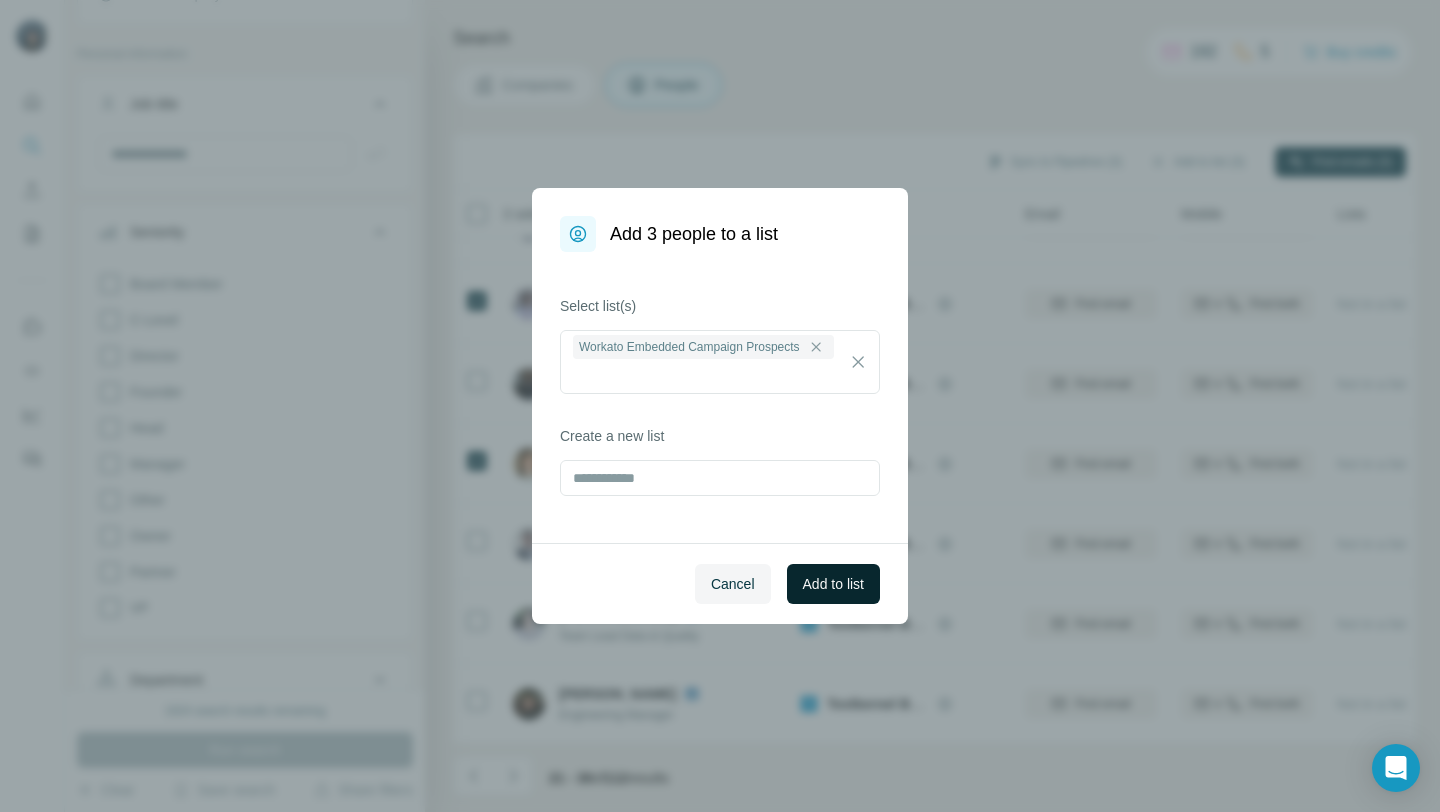 click on "Add to list" at bounding box center [833, 584] 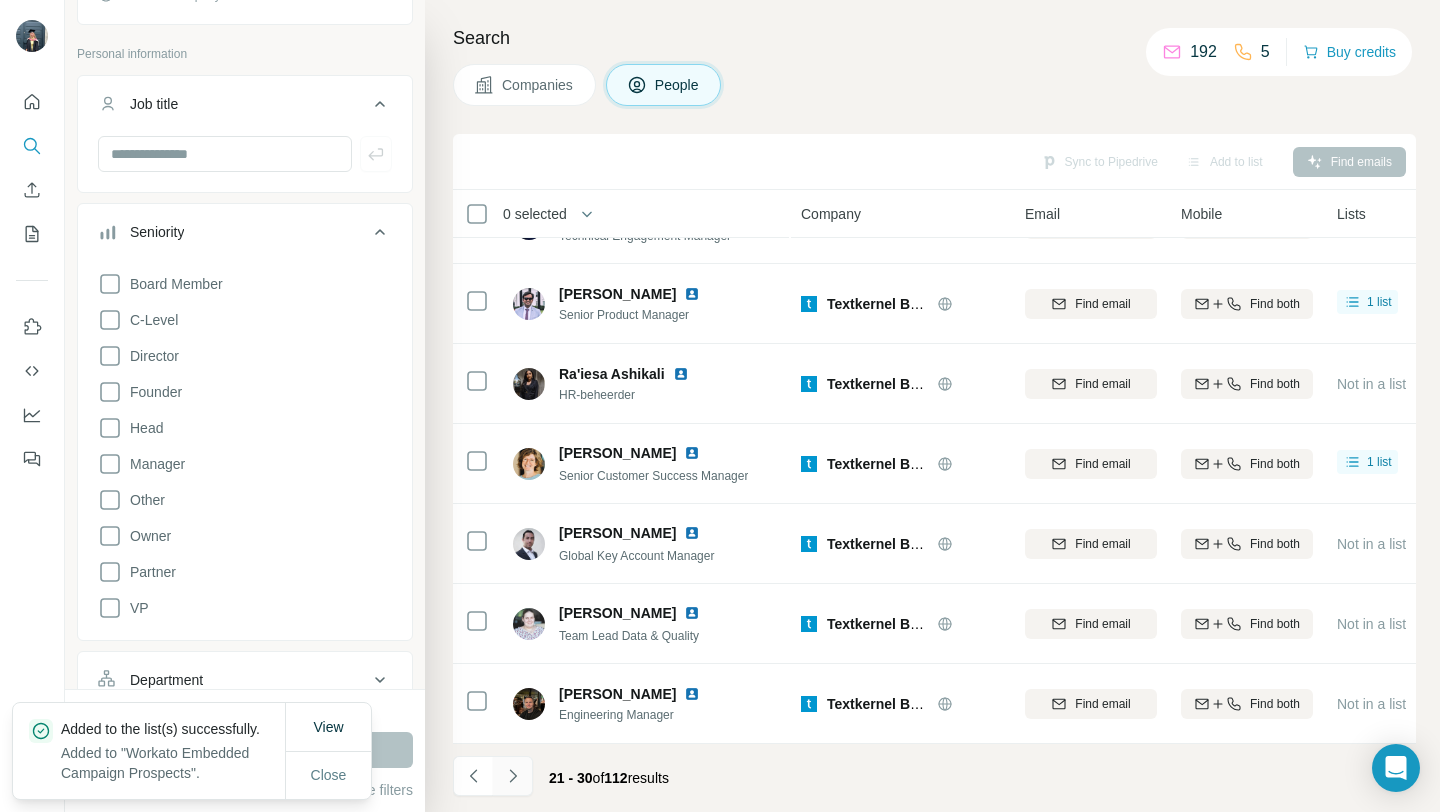 click 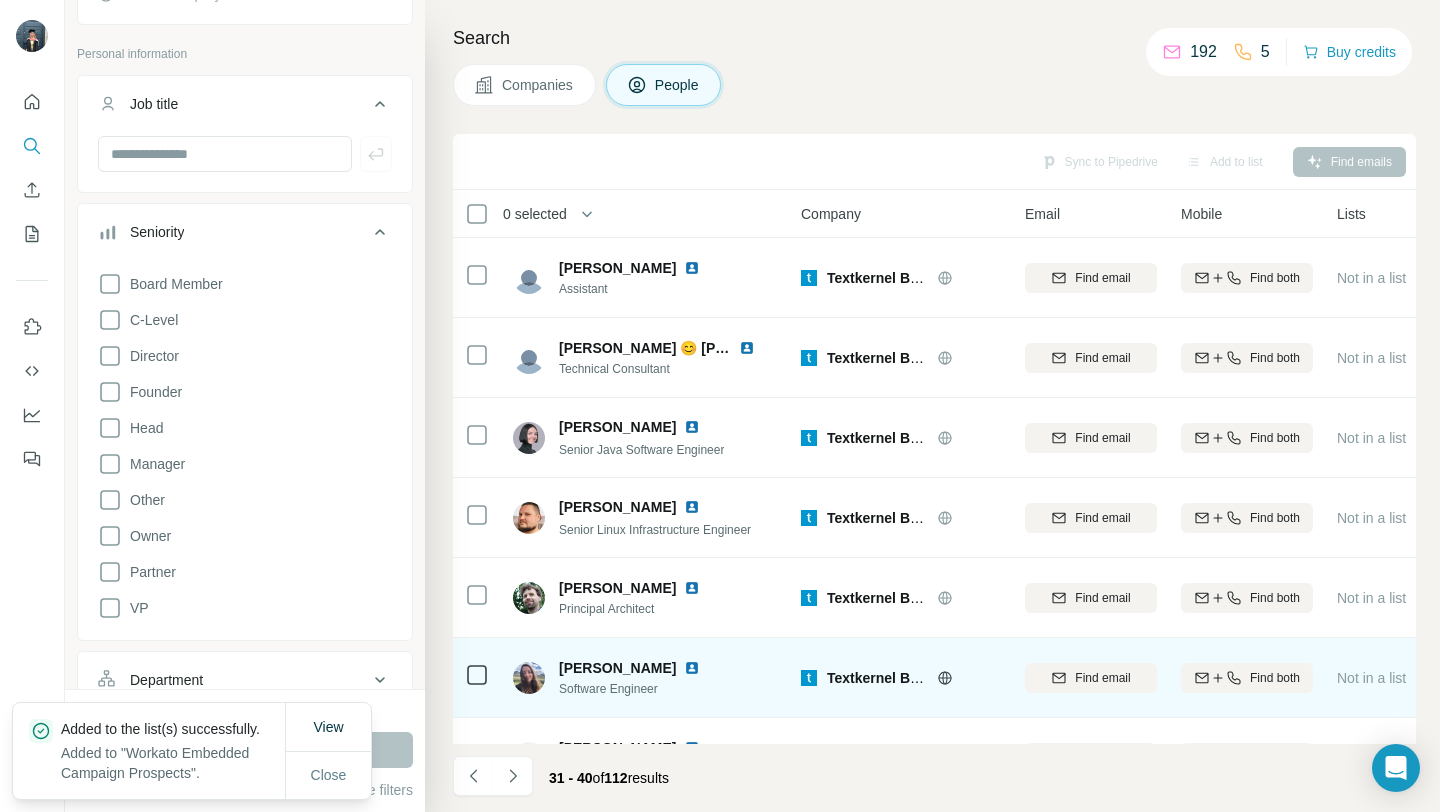 scroll, scrollTop: 294, scrollLeft: 0, axis: vertical 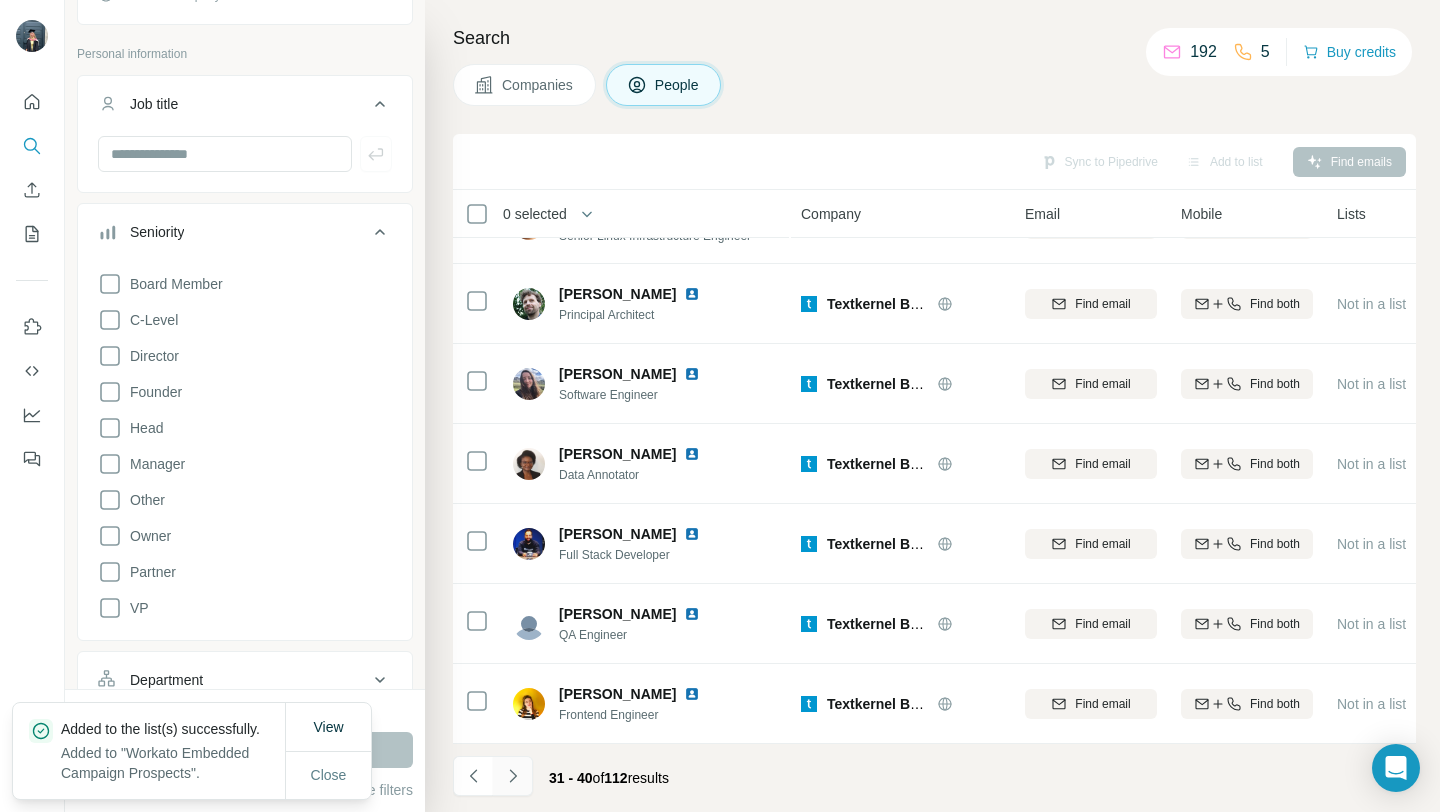 click 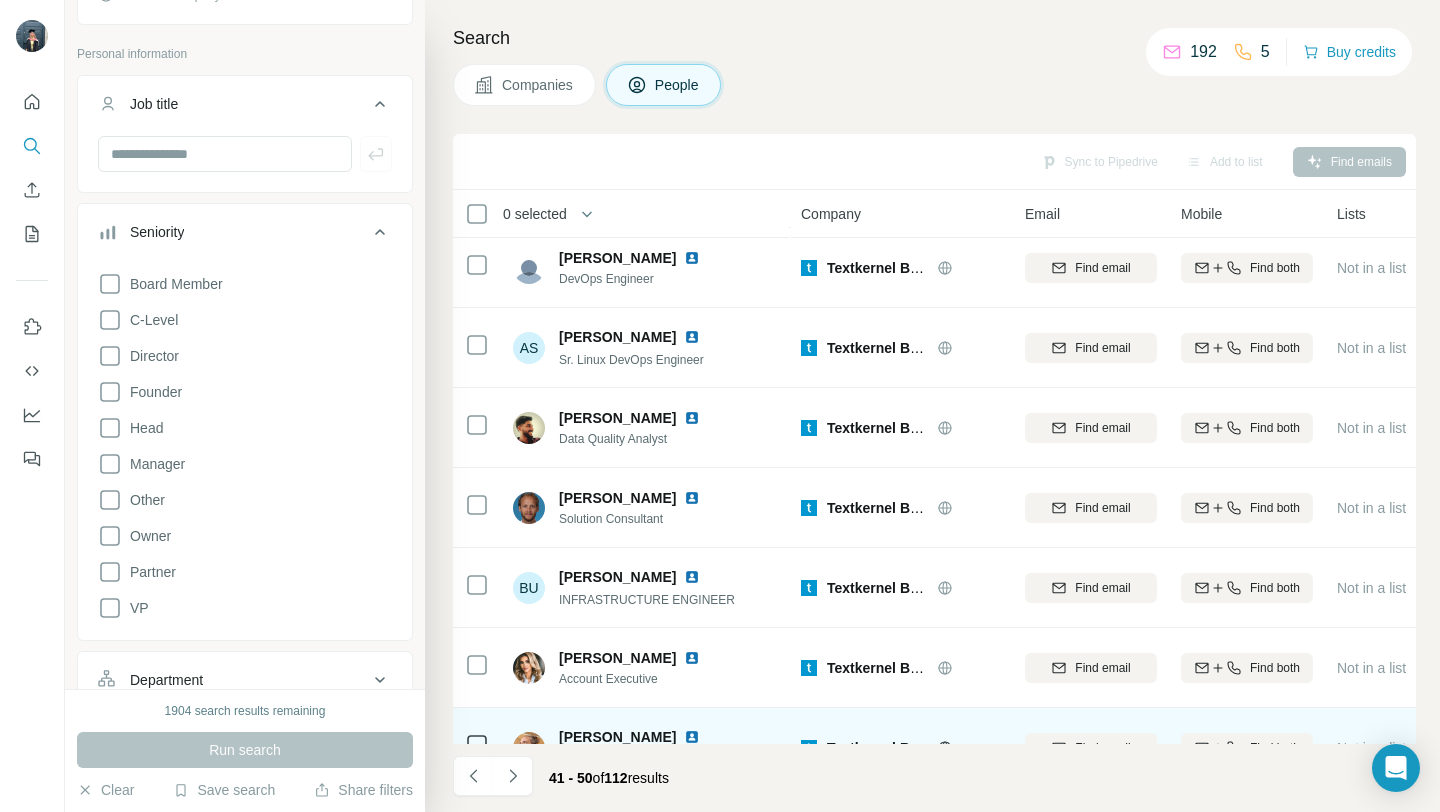 scroll, scrollTop: 294, scrollLeft: 0, axis: vertical 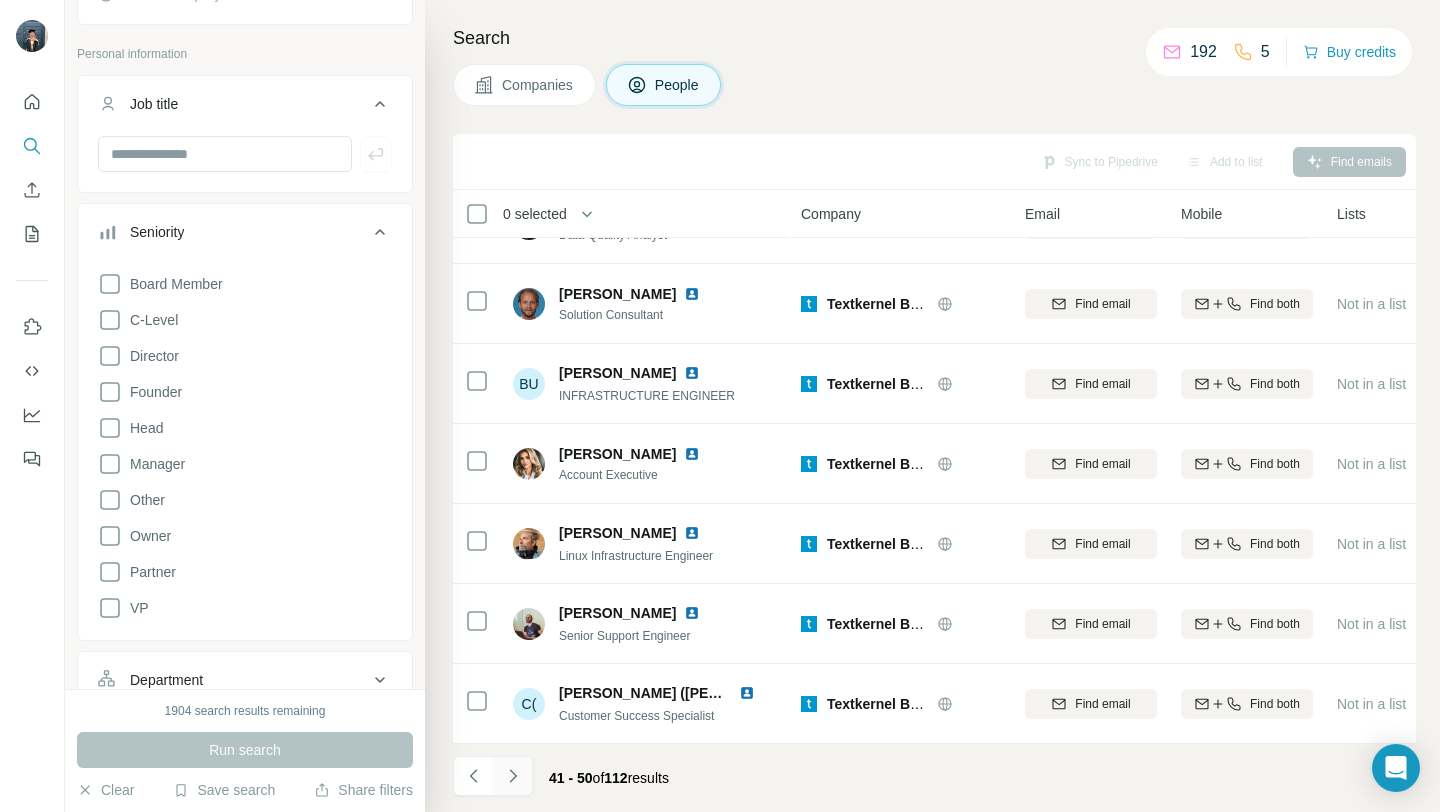 click 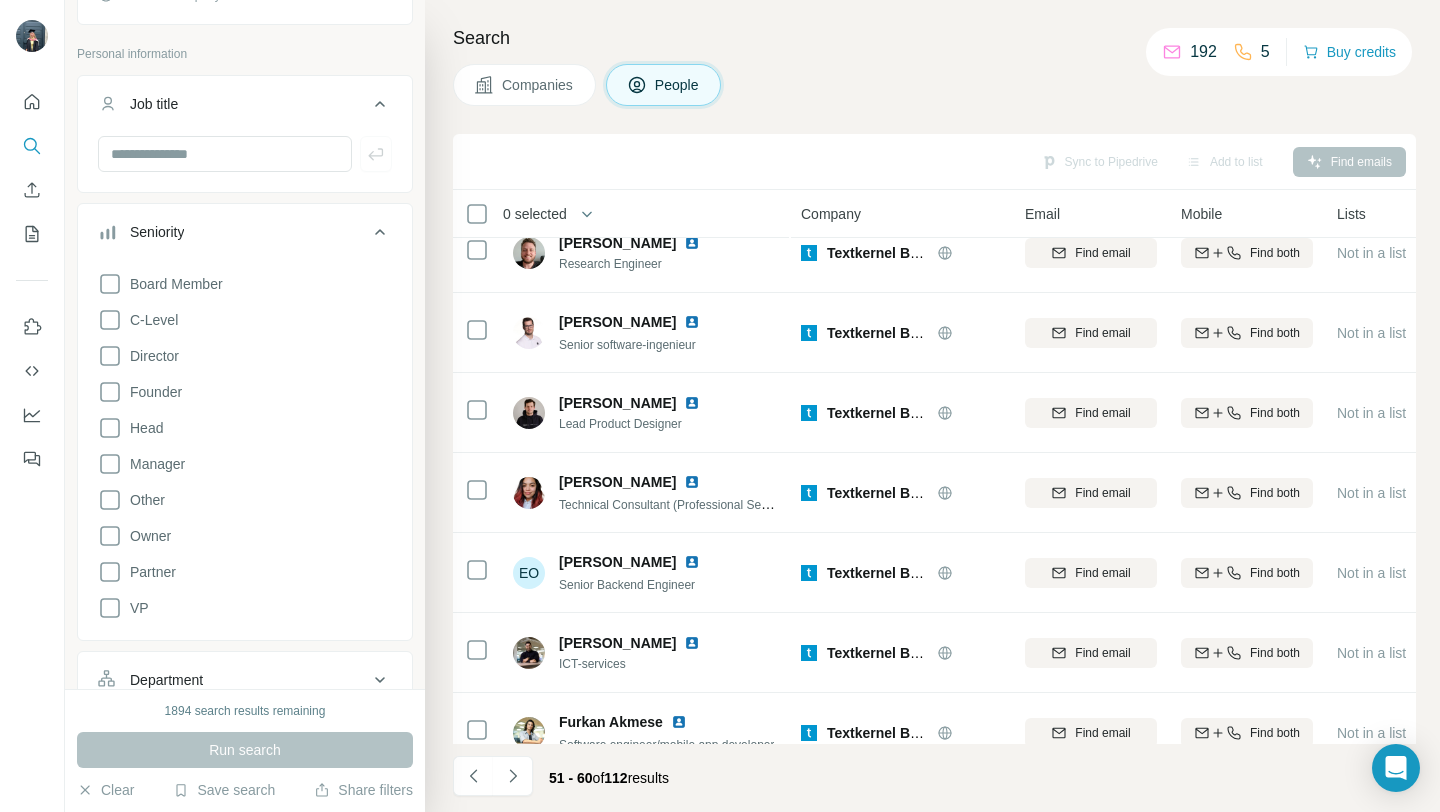 scroll, scrollTop: 0, scrollLeft: 0, axis: both 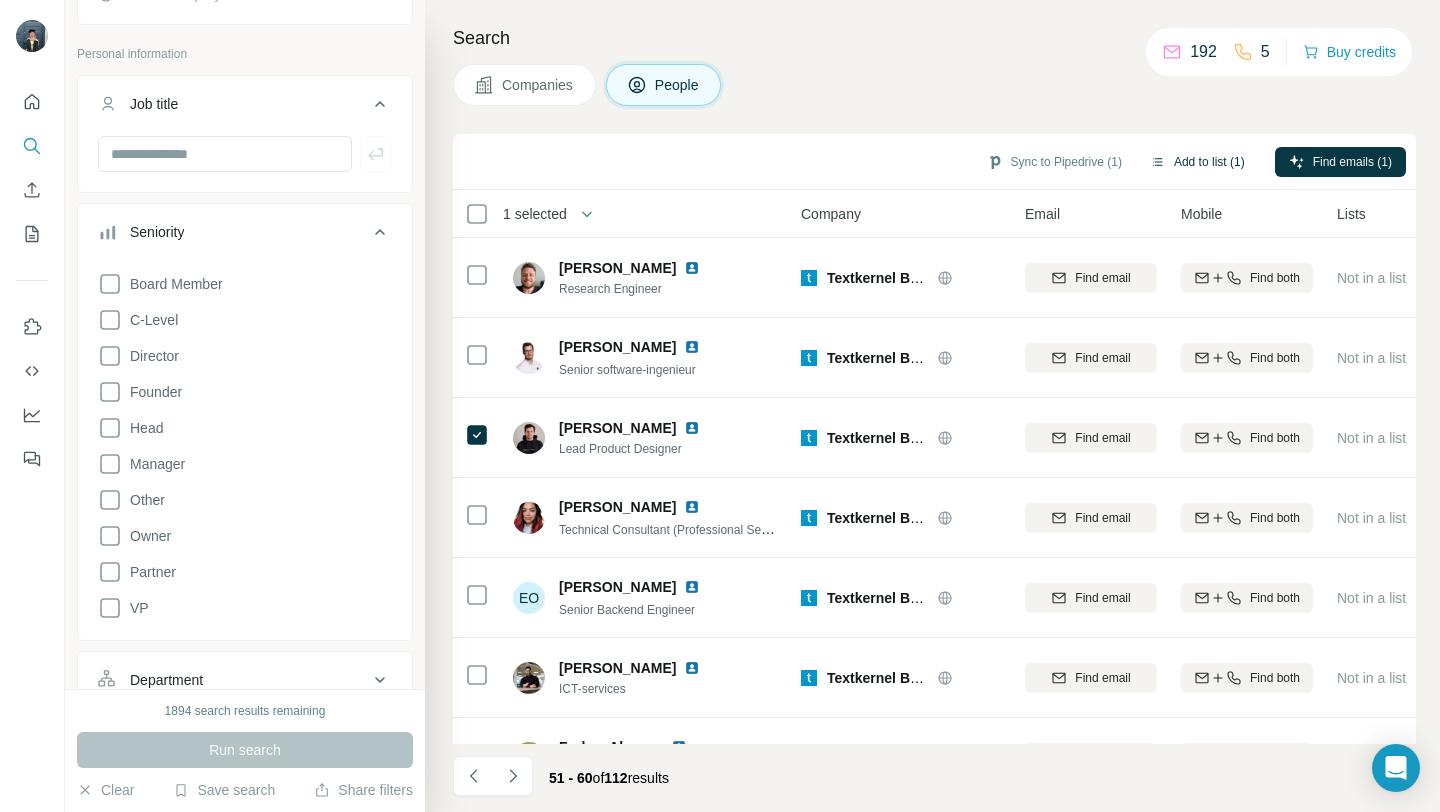 click on "Add to list (1)" at bounding box center [1197, 162] 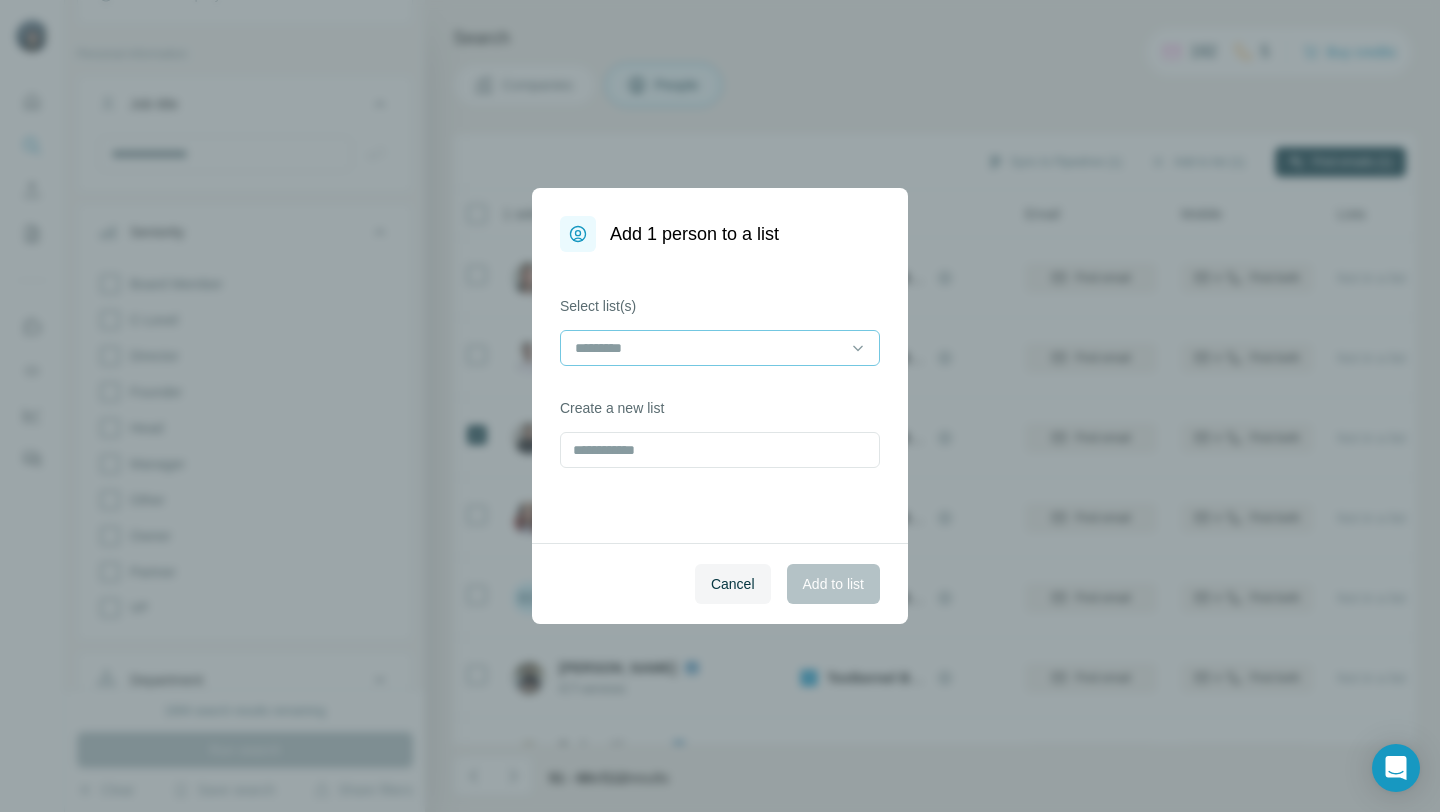click at bounding box center (708, 348) 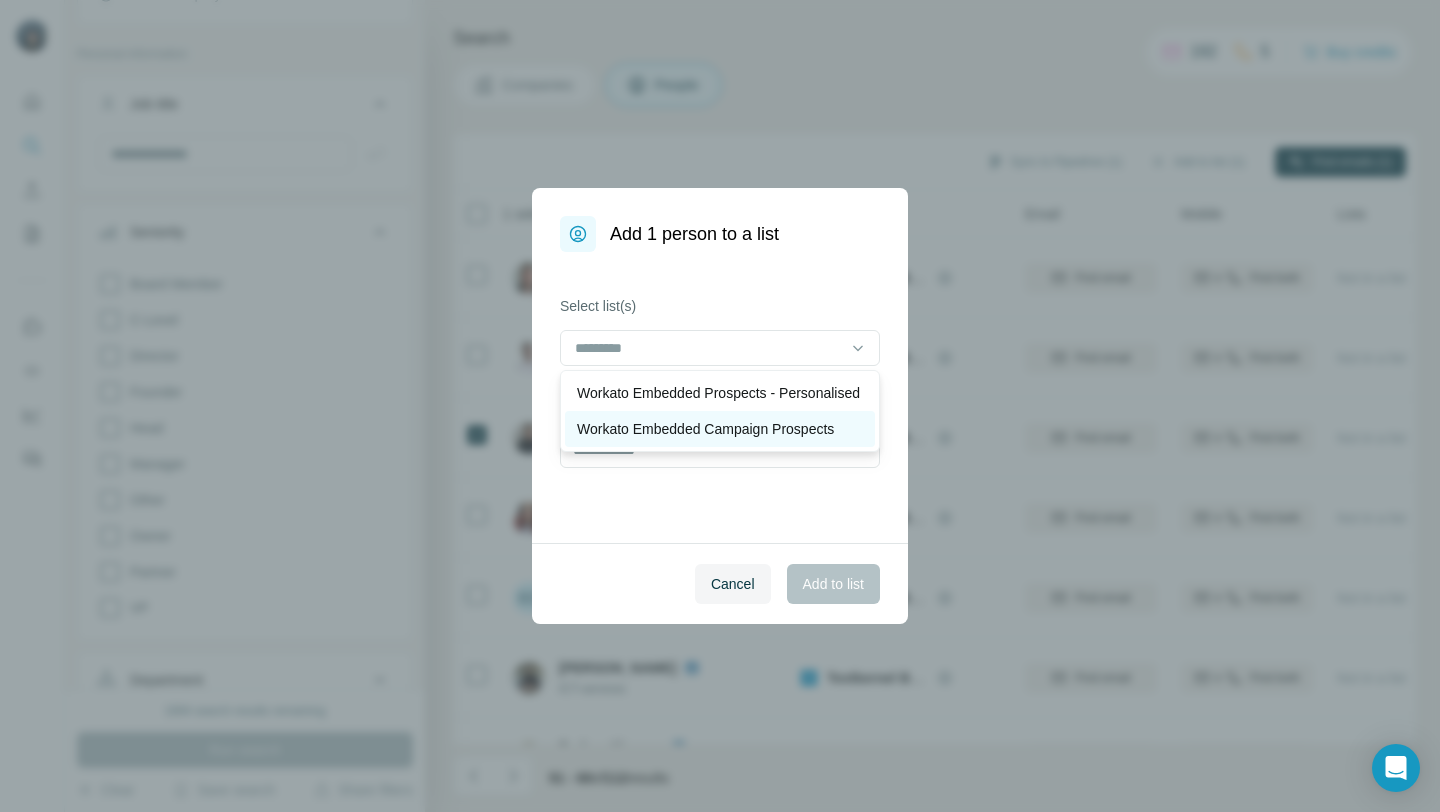 click on "Workato Embedded Campaign Prospects" at bounding box center [705, 429] 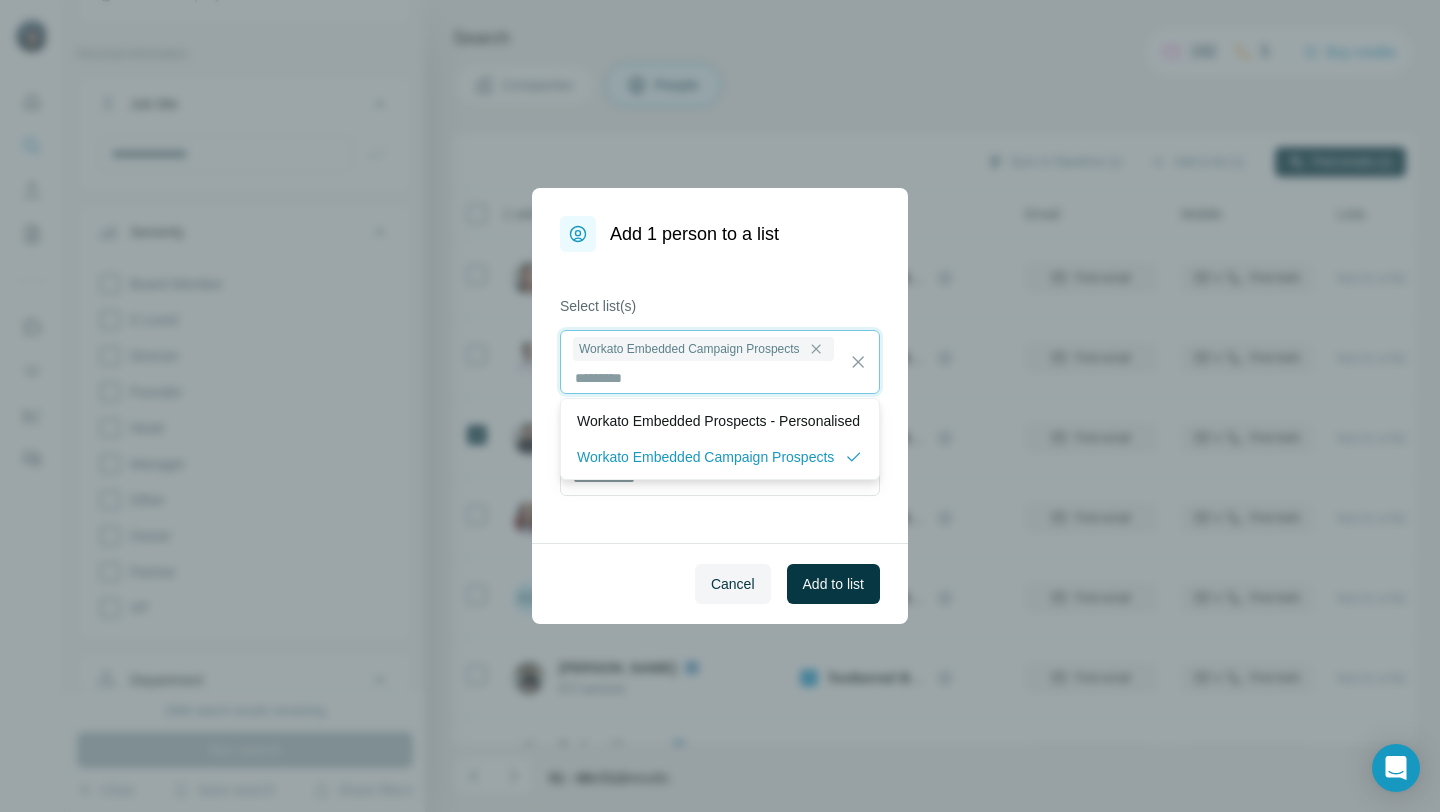 scroll, scrollTop: 2, scrollLeft: 0, axis: vertical 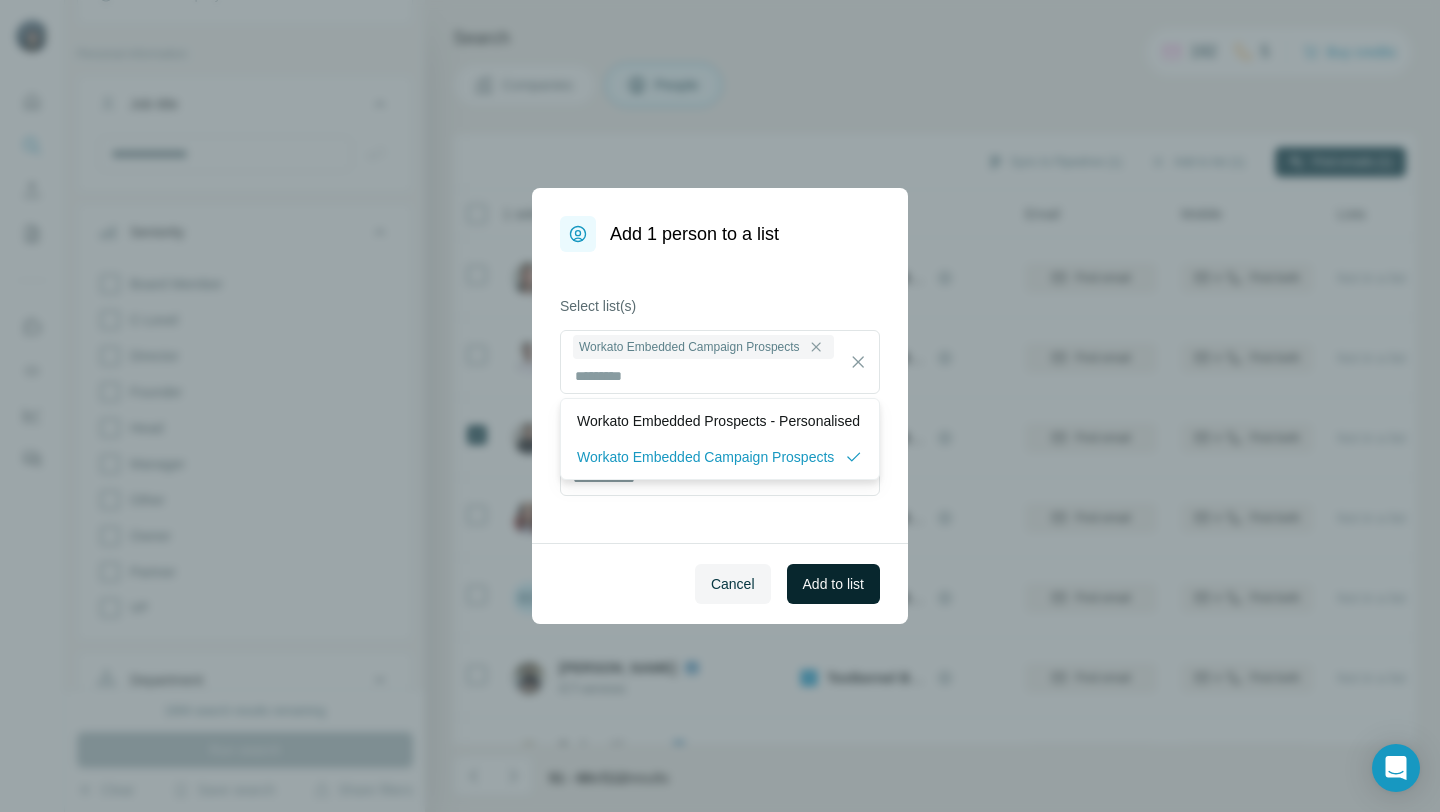 click on "Add to list" at bounding box center [833, 584] 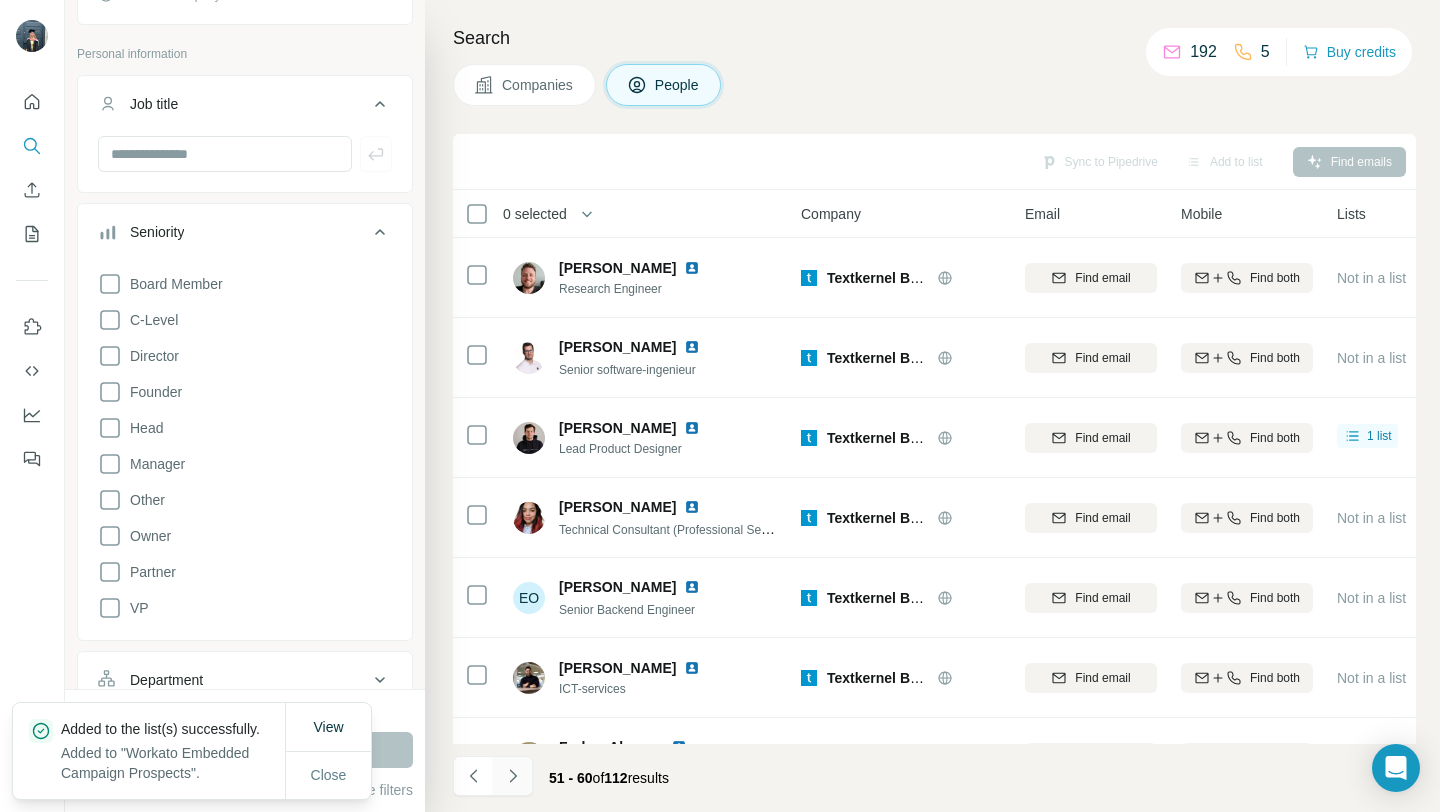 click 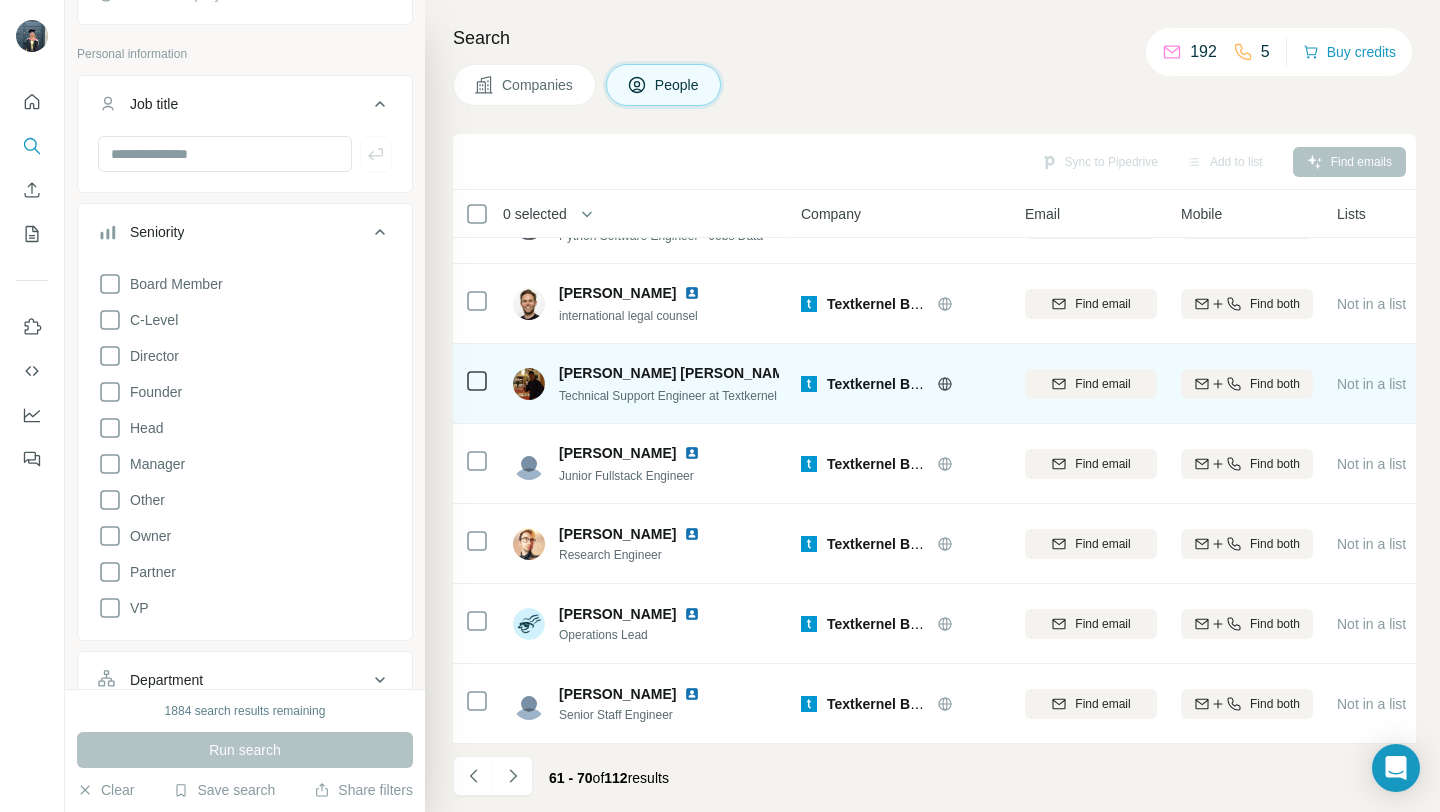 scroll, scrollTop: 294, scrollLeft: 0, axis: vertical 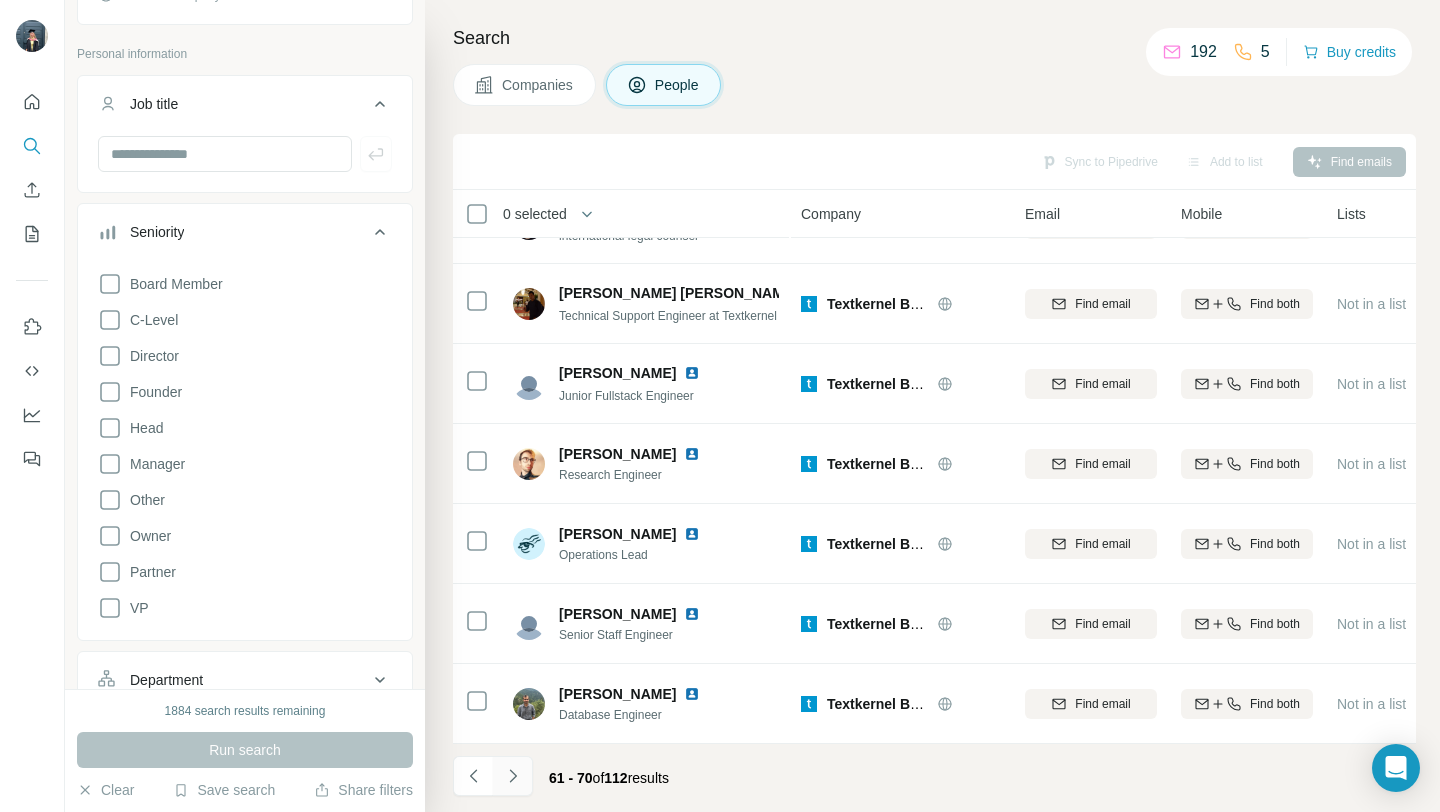 click 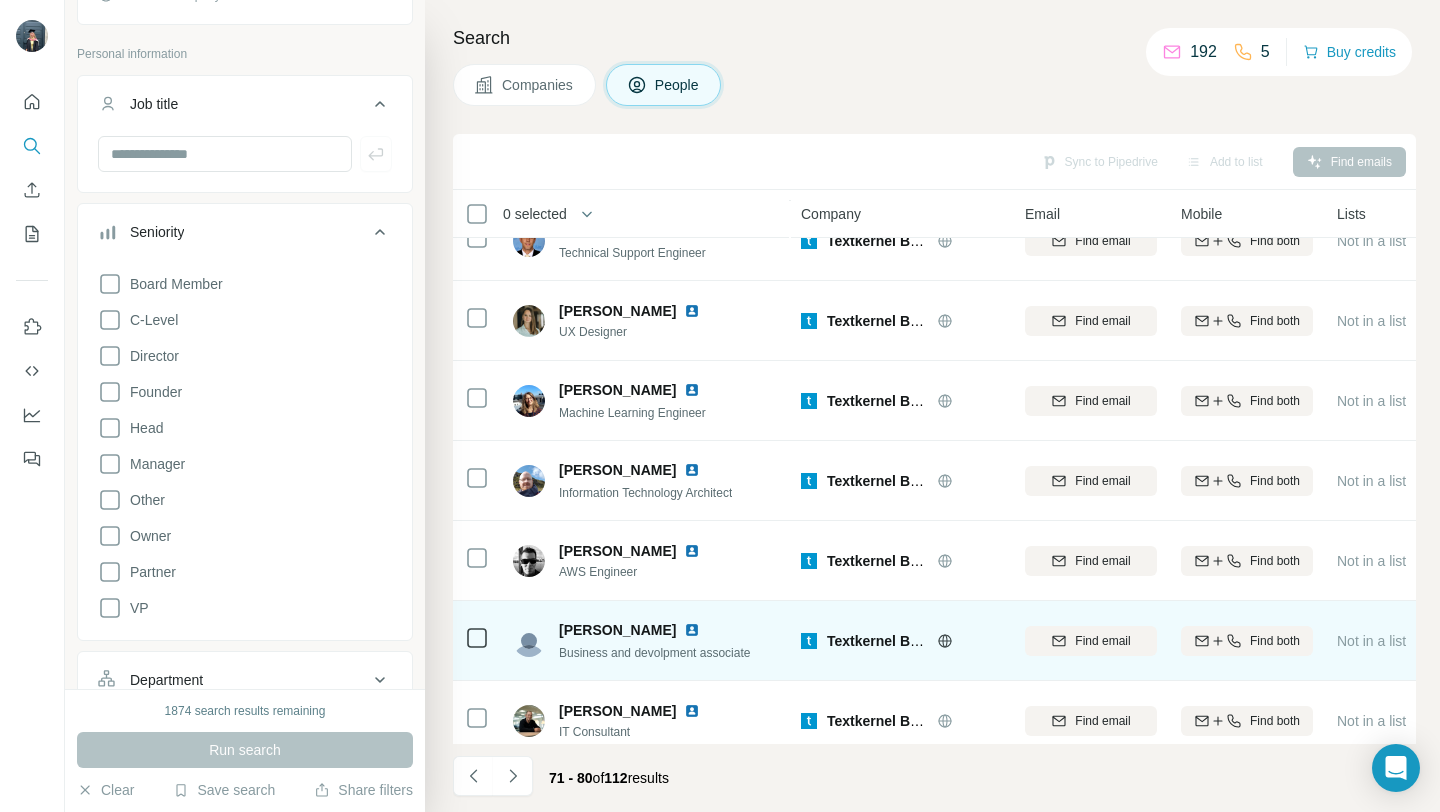 scroll, scrollTop: 0, scrollLeft: 0, axis: both 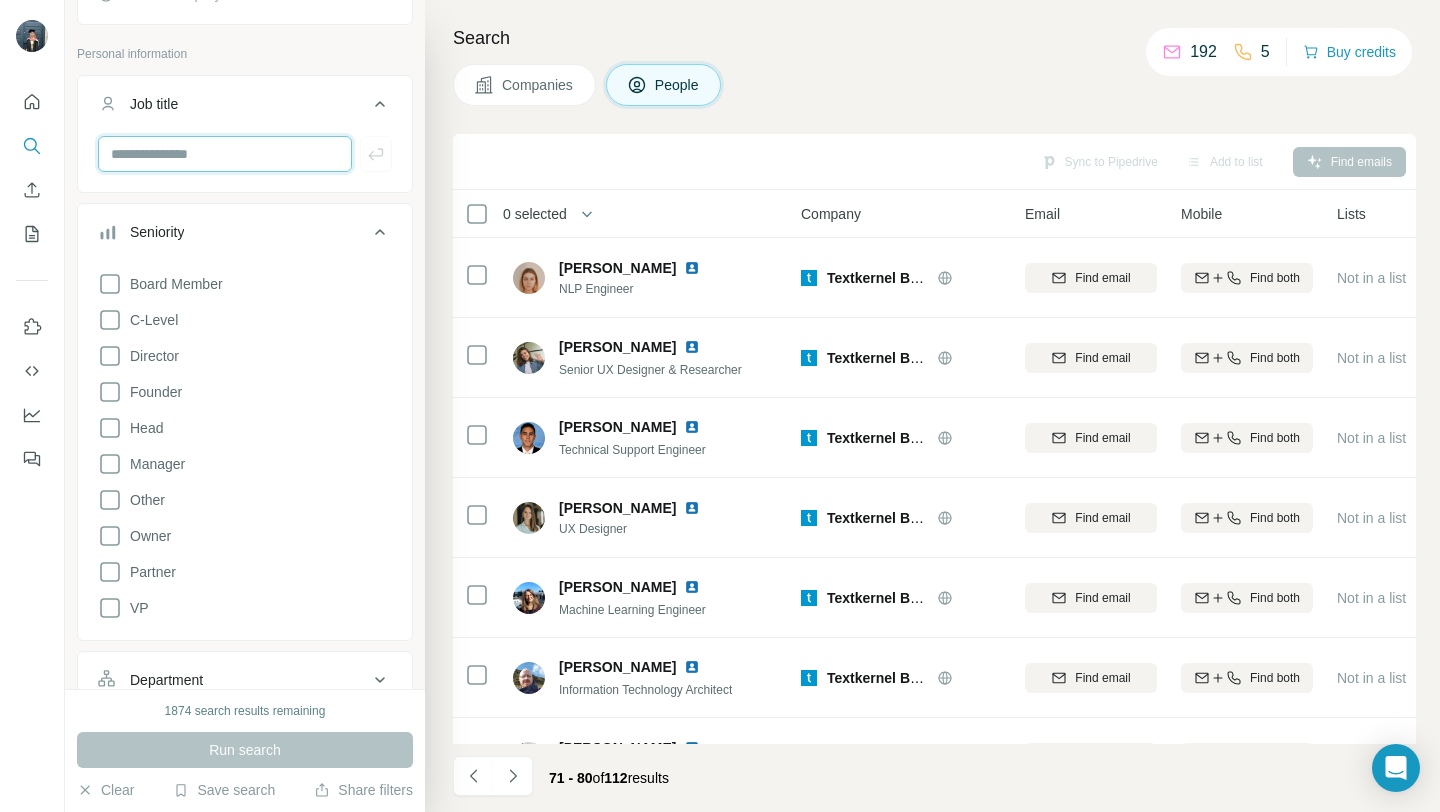 click at bounding box center [225, 154] 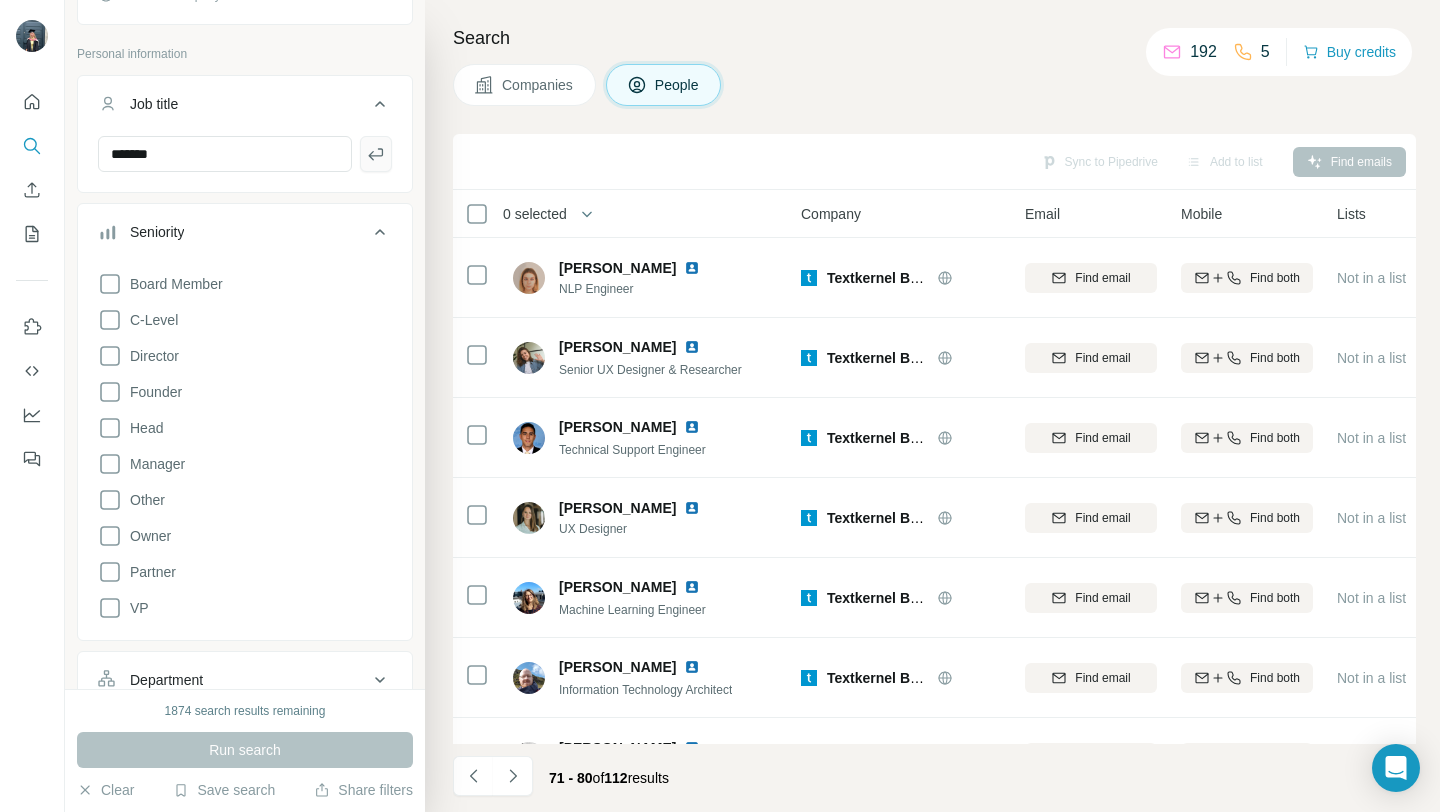 click at bounding box center [376, 154] 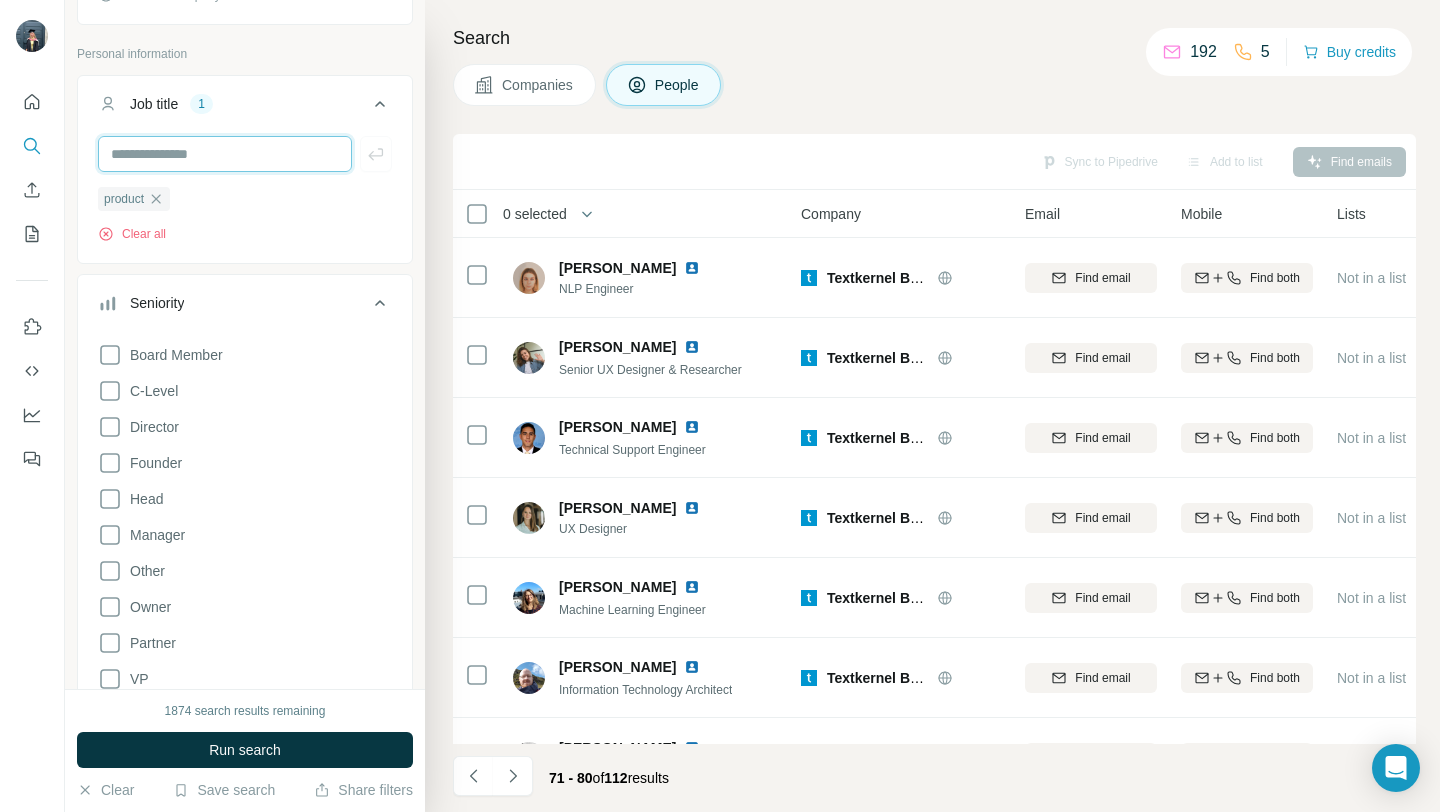 click at bounding box center (225, 154) 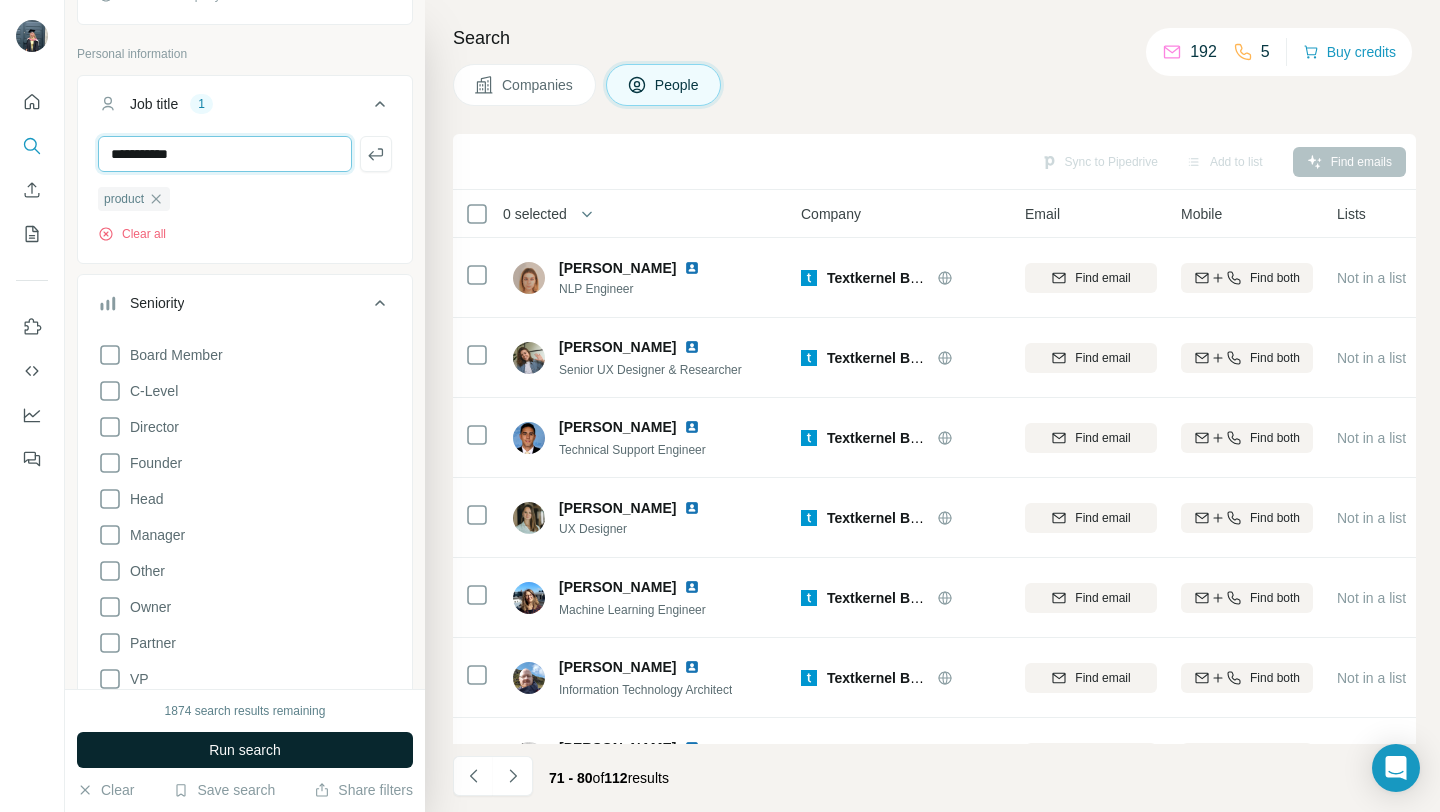 type on "**********" 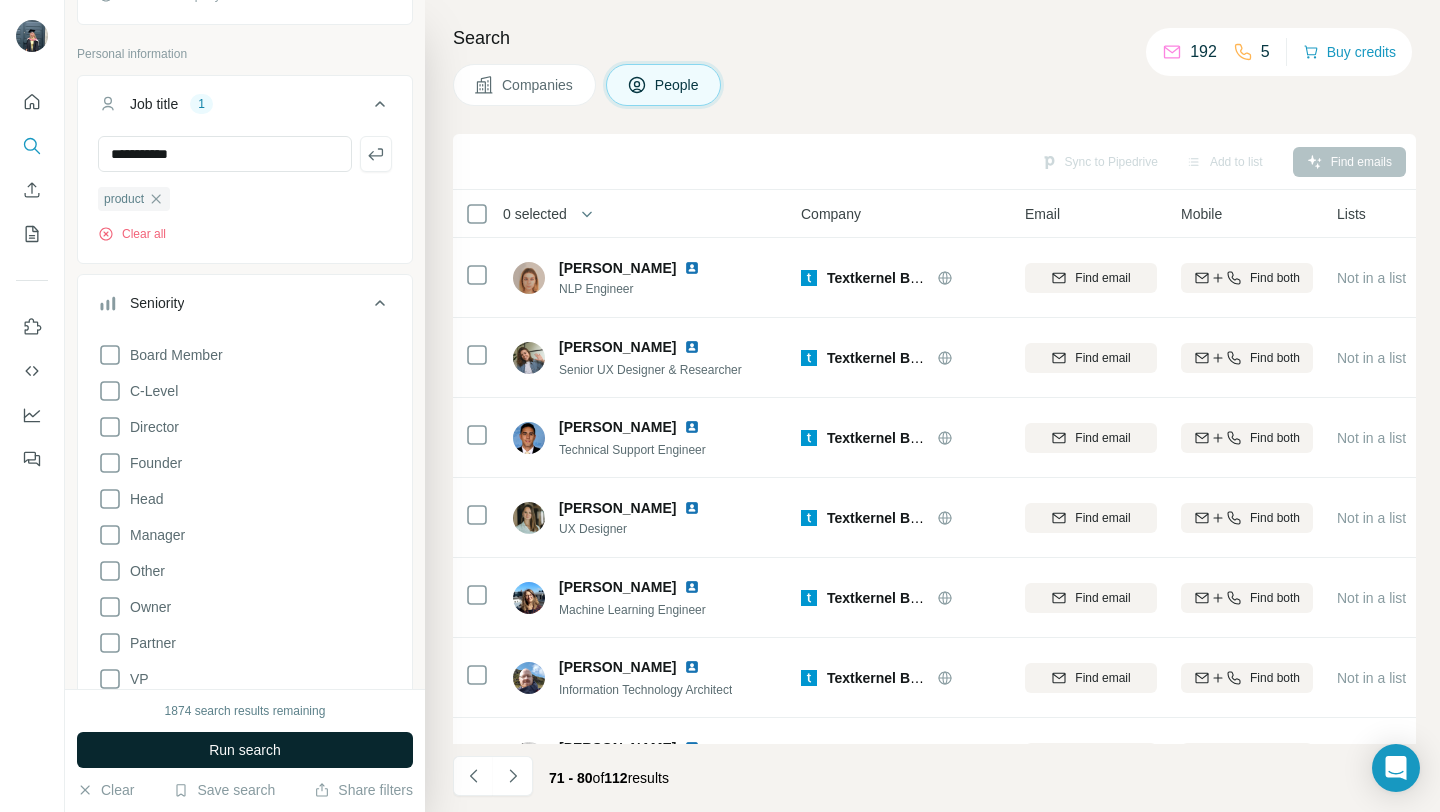 click on "Run search" at bounding box center [245, 750] 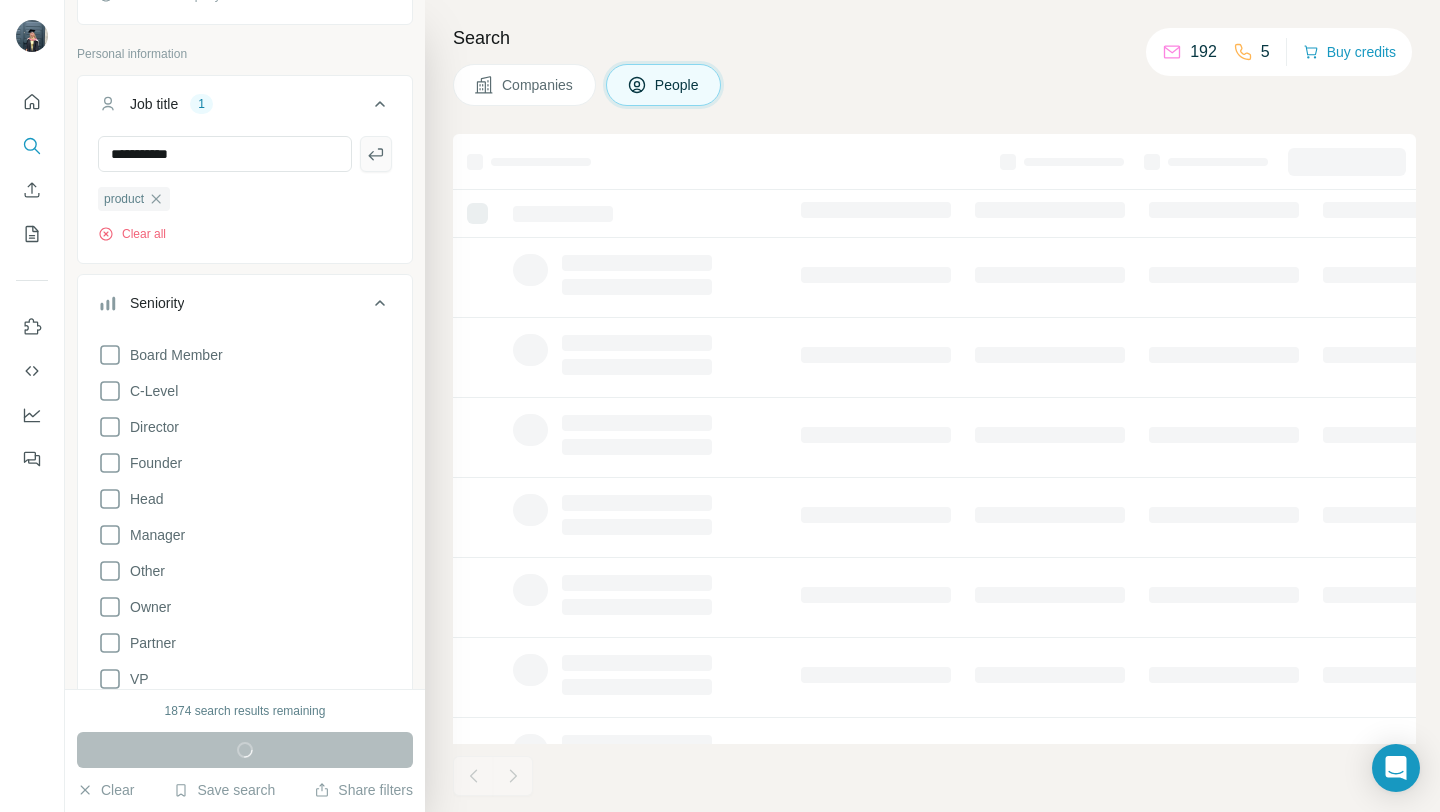 click 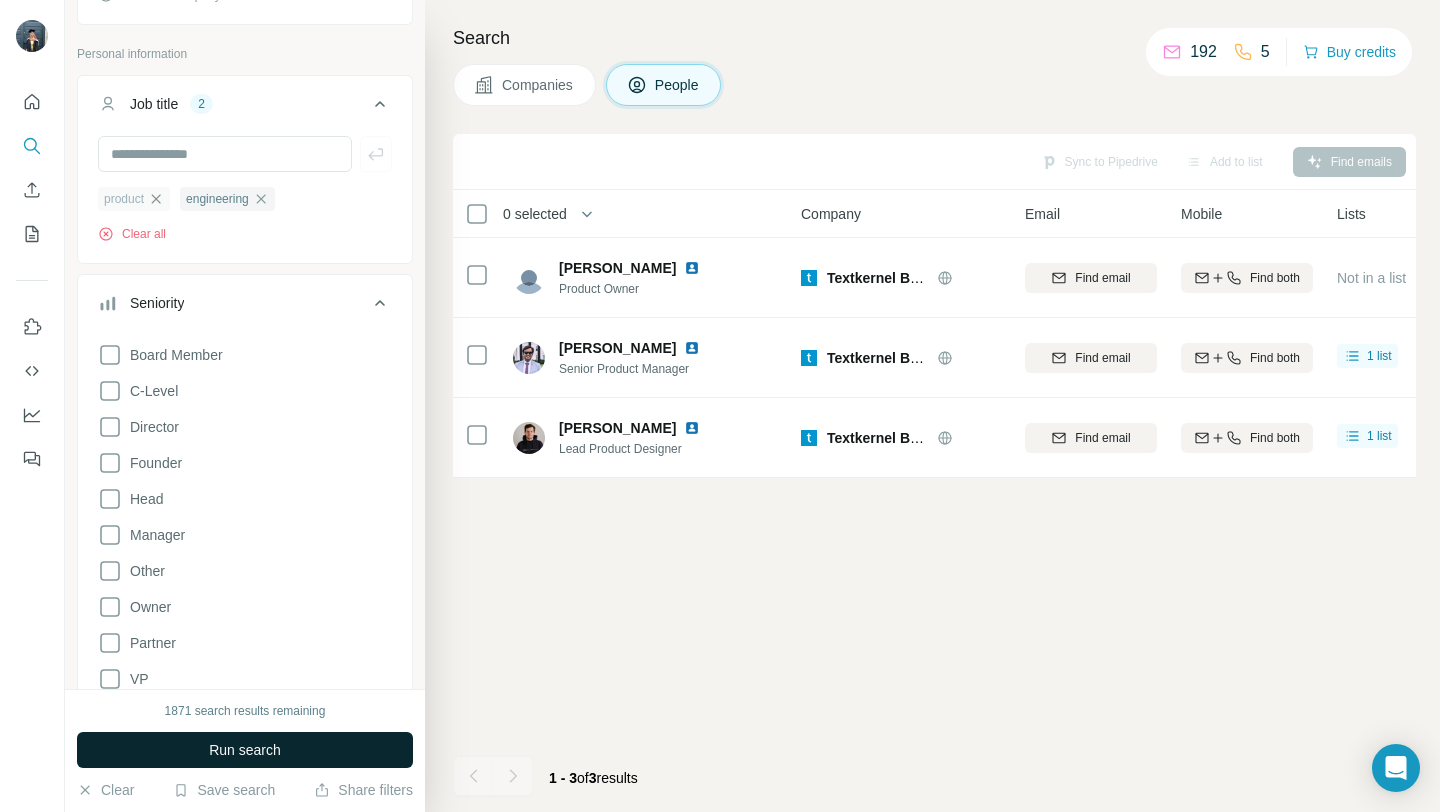 click 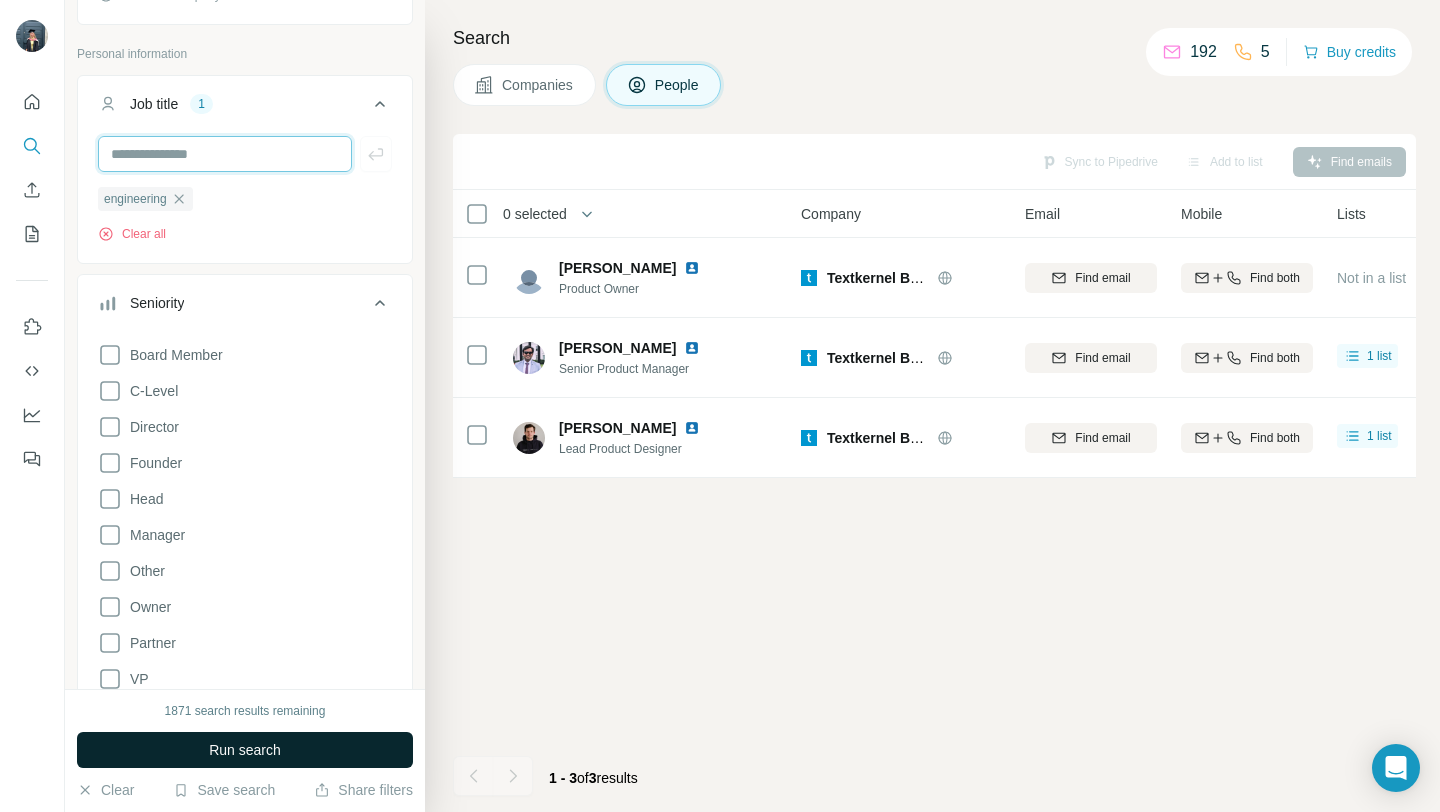 click at bounding box center [225, 154] 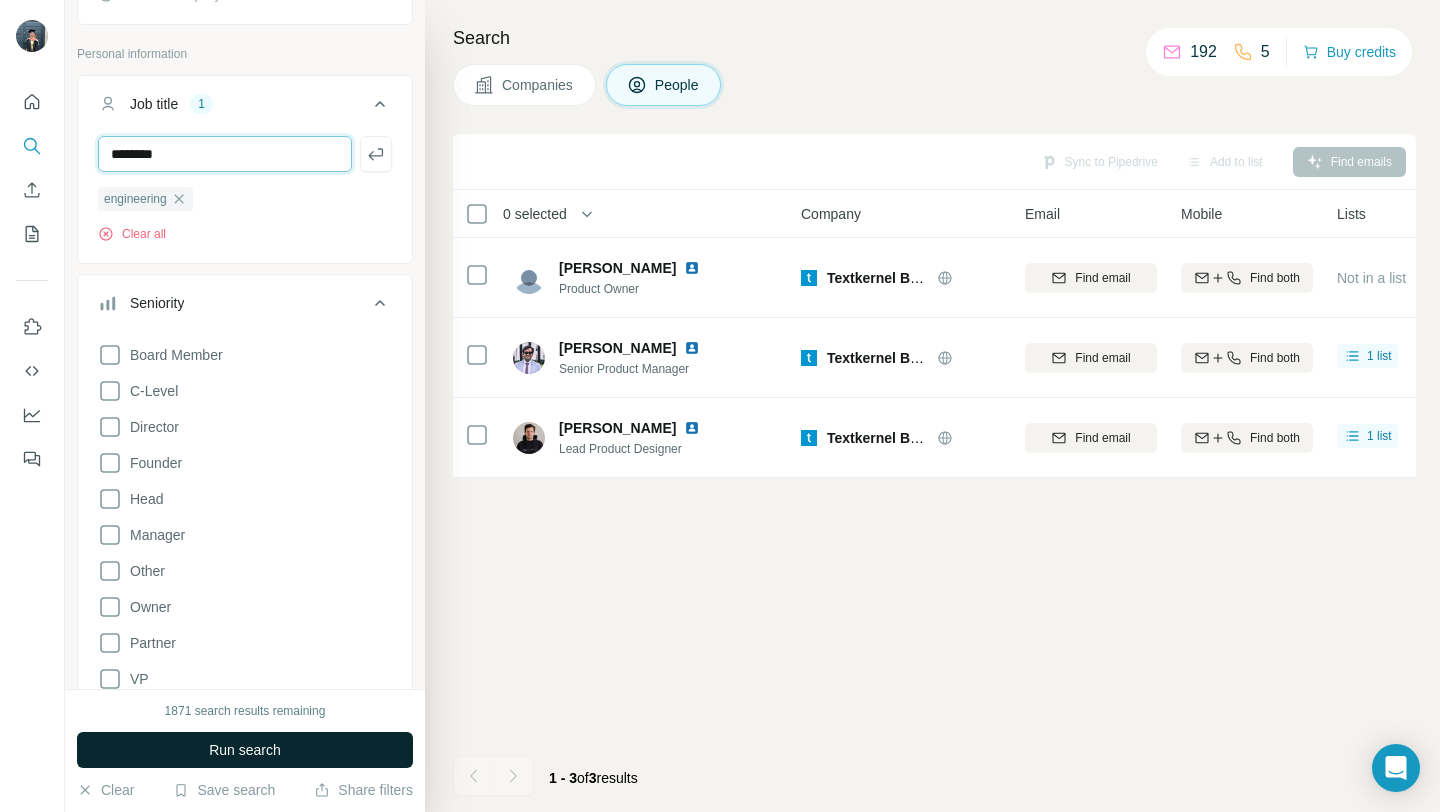 type on "********" 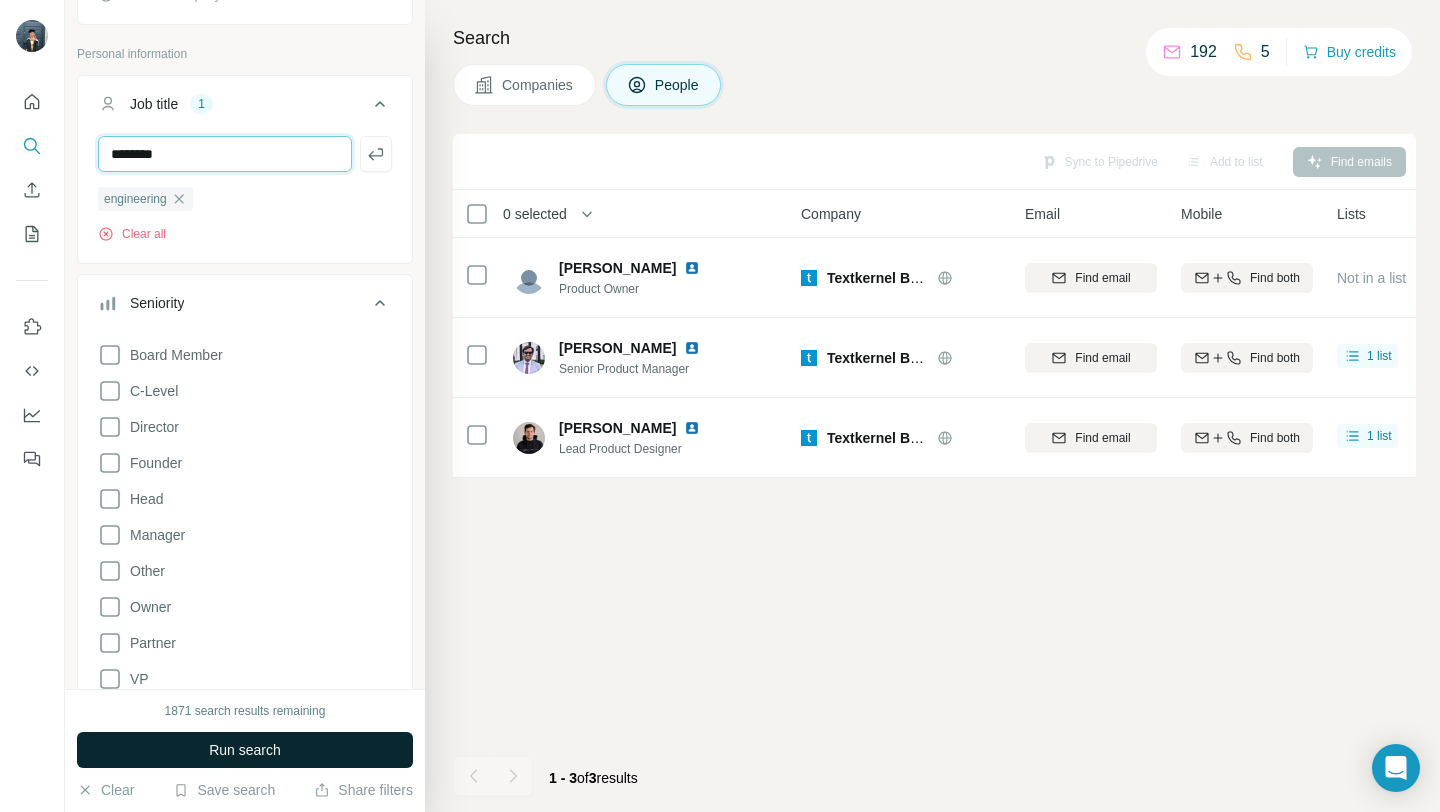 type 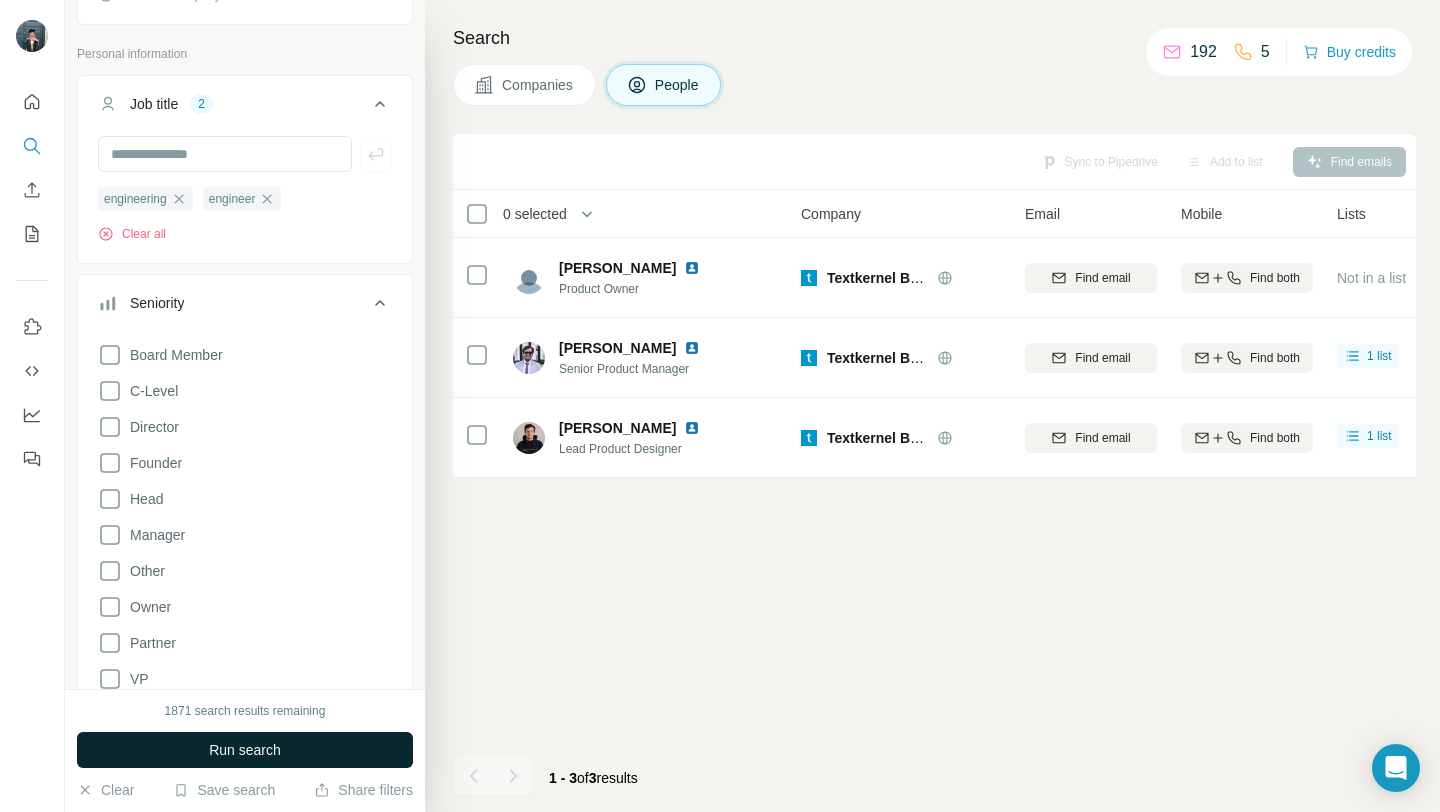 click on "Run search" at bounding box center [245, 750] 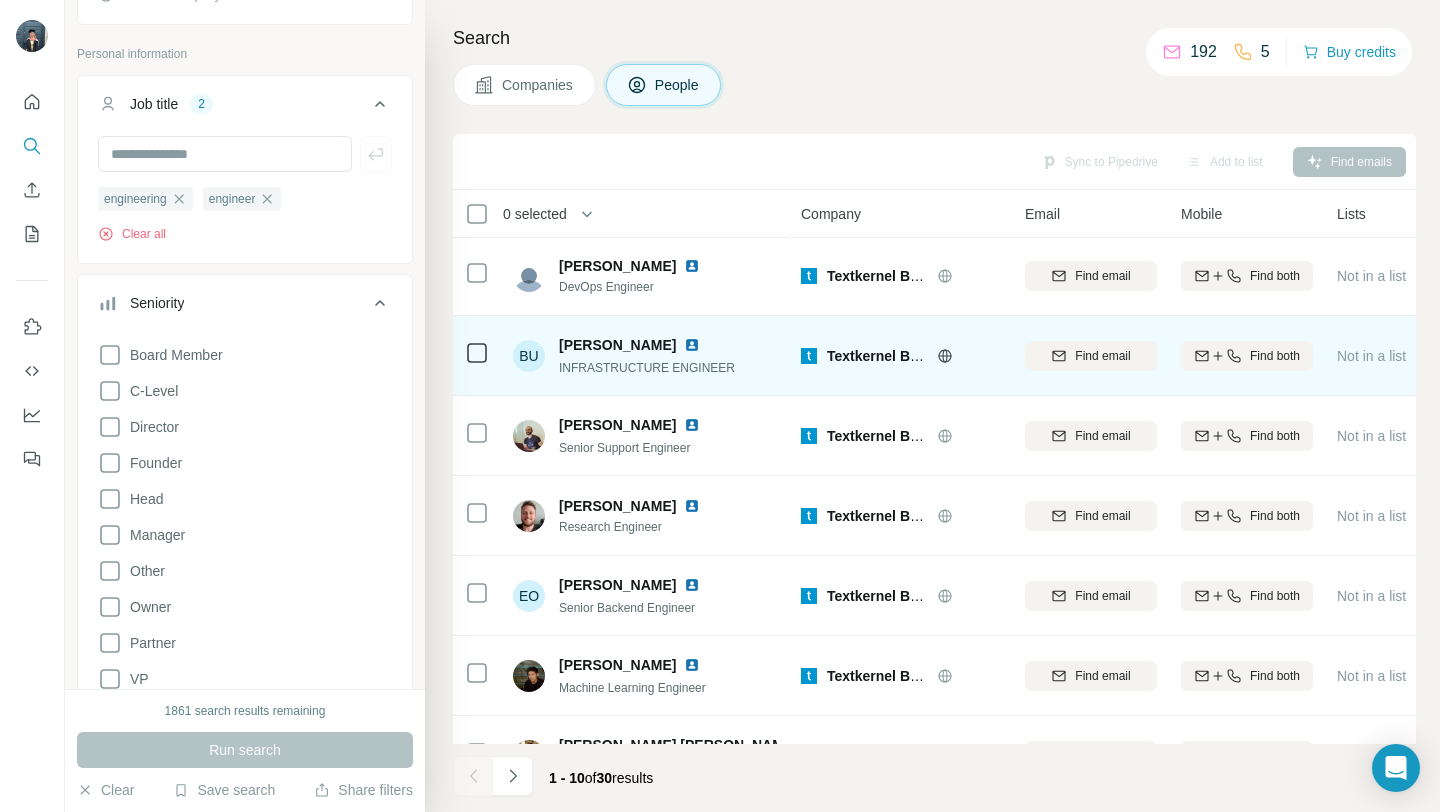 scroll, scrollTop: 294, scrollLeft: 0, axis: vertical 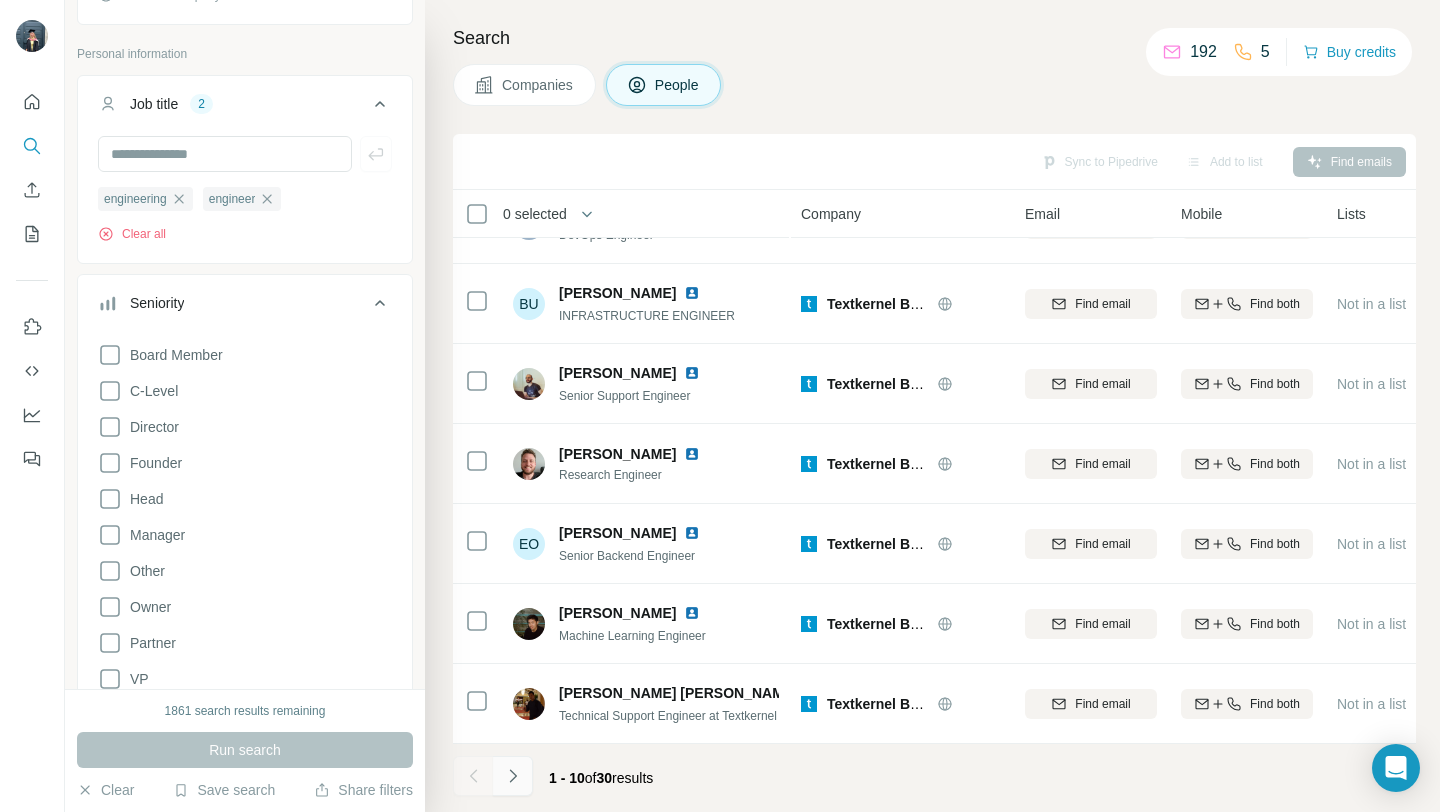 click 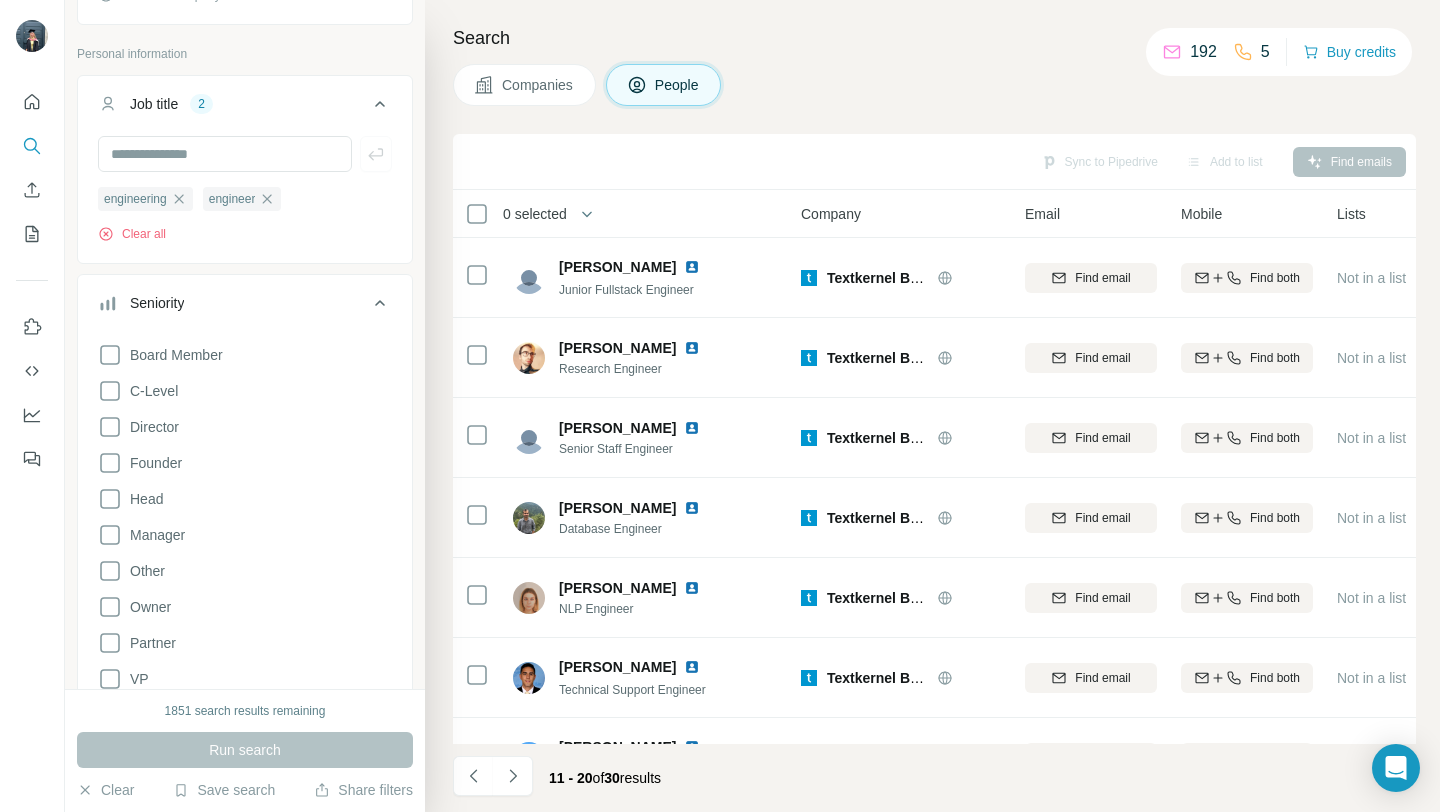 scroll, scrollTop: 294, scrollLeft: 0, axis: vertical 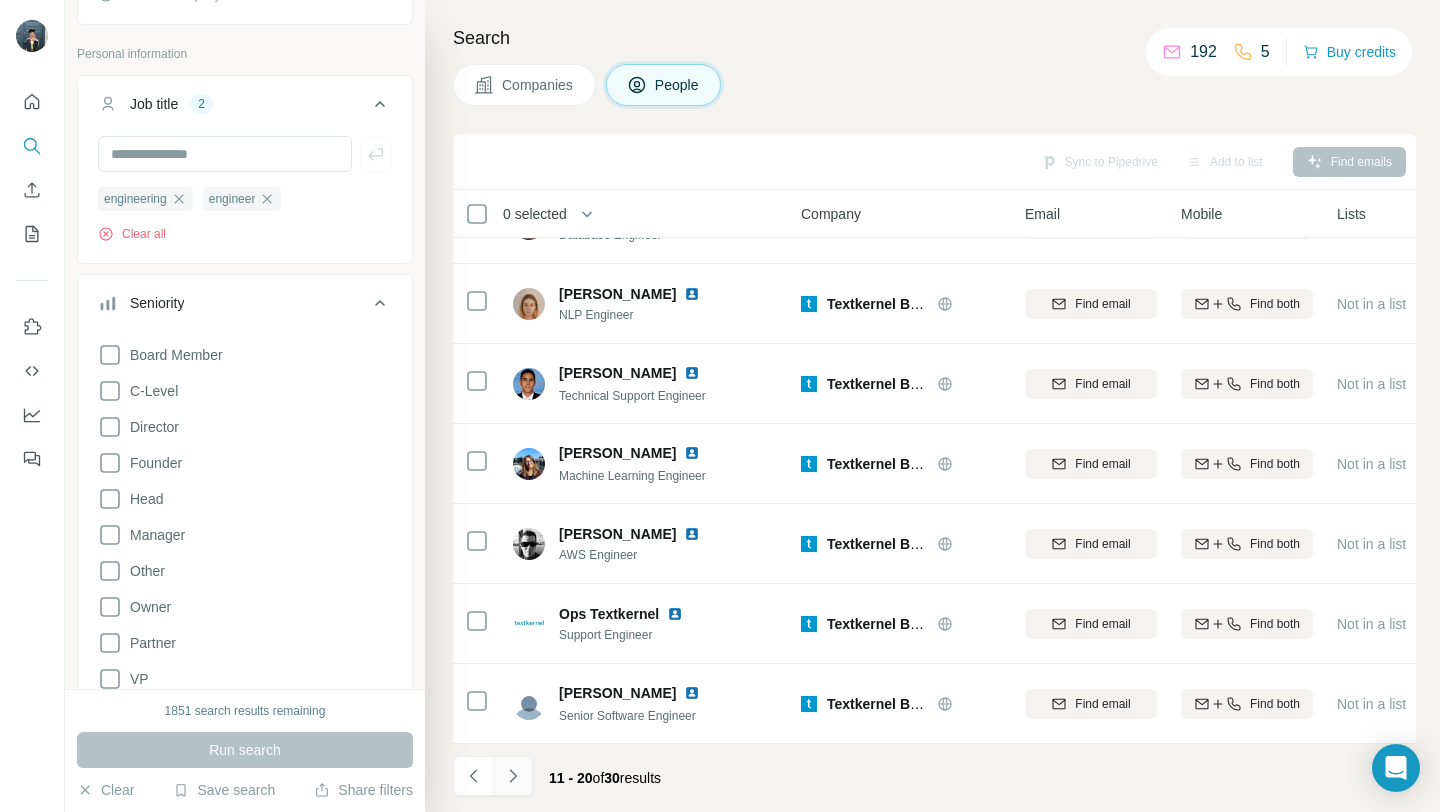 click 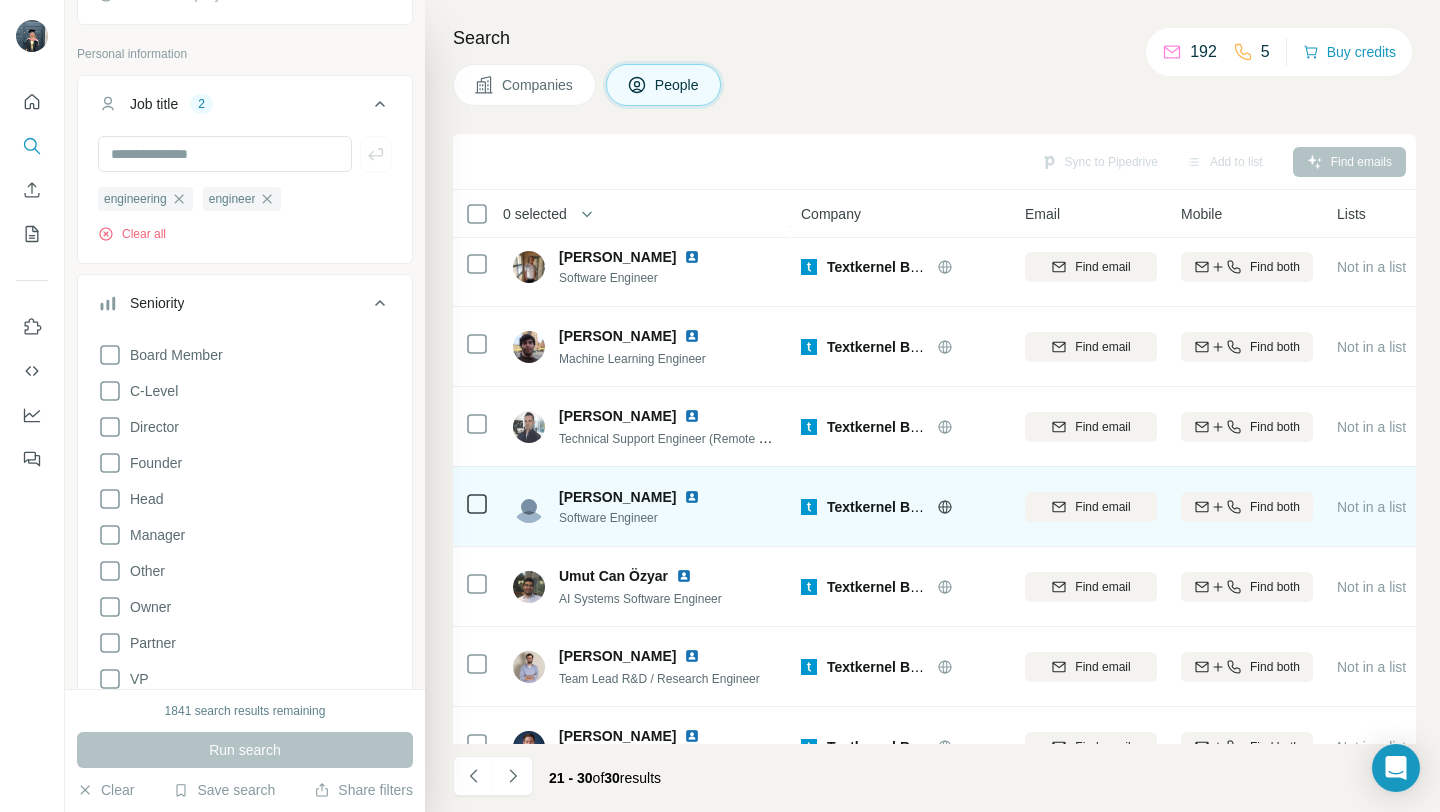 scroll, scrollTop: 0, scrollLeft: 0, axis: both 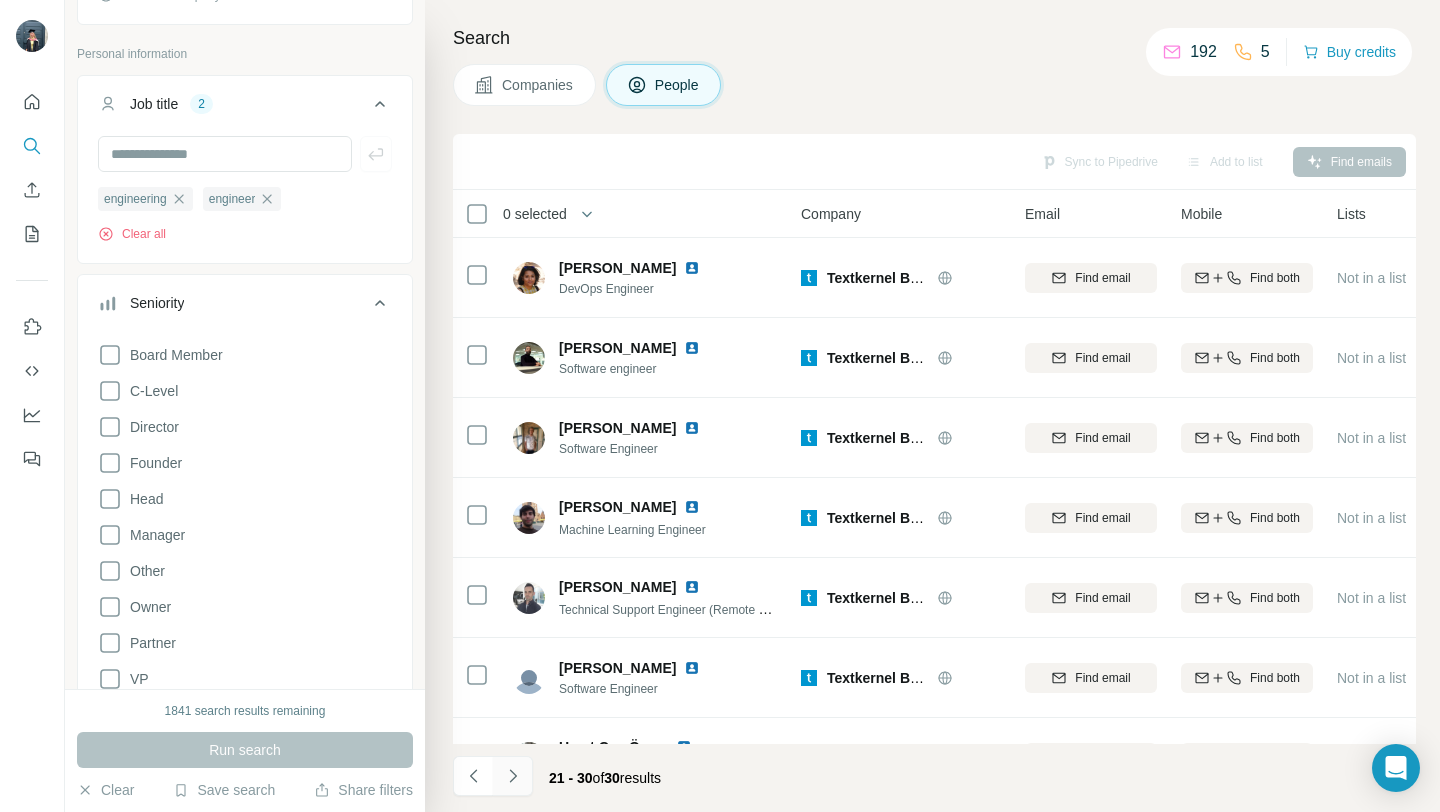 click 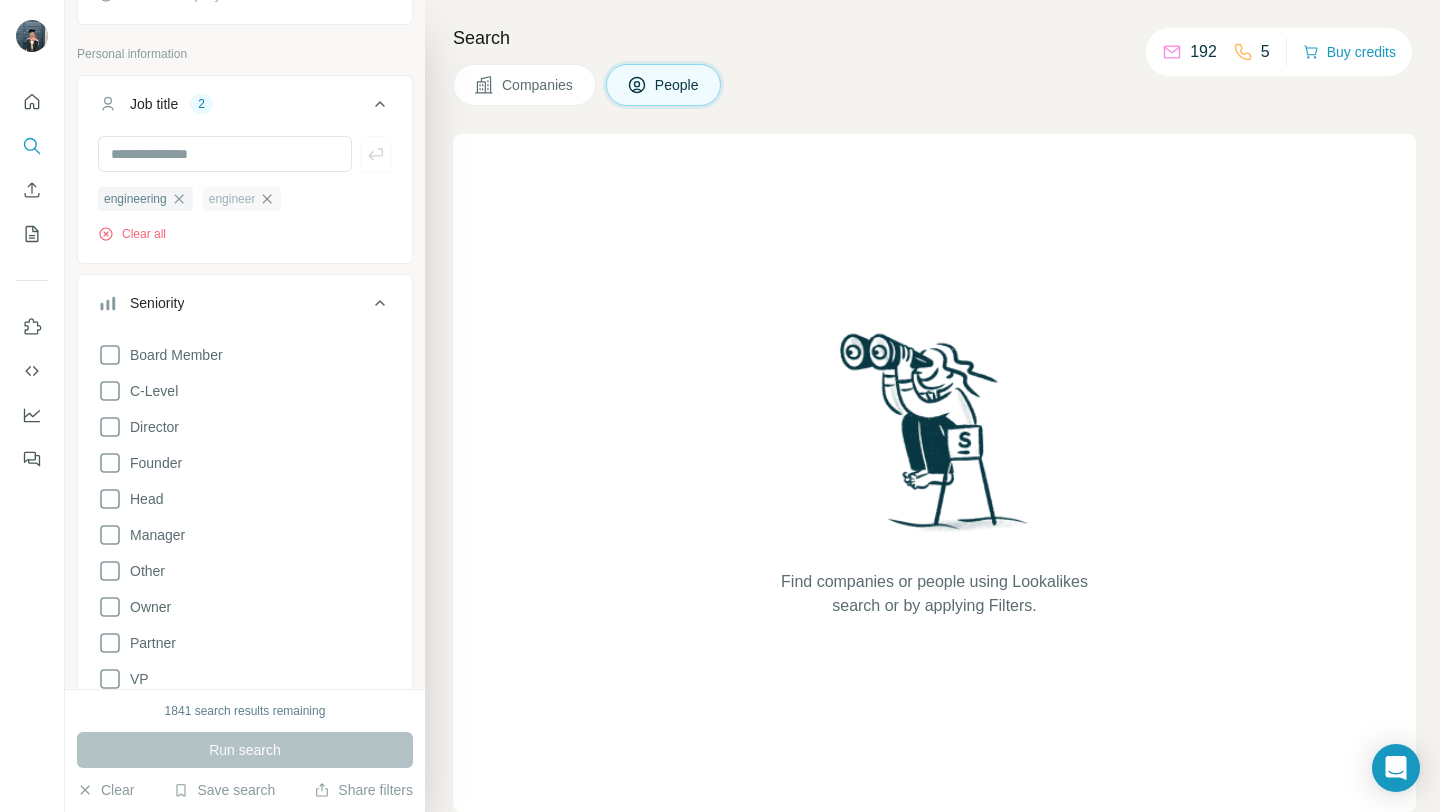 click 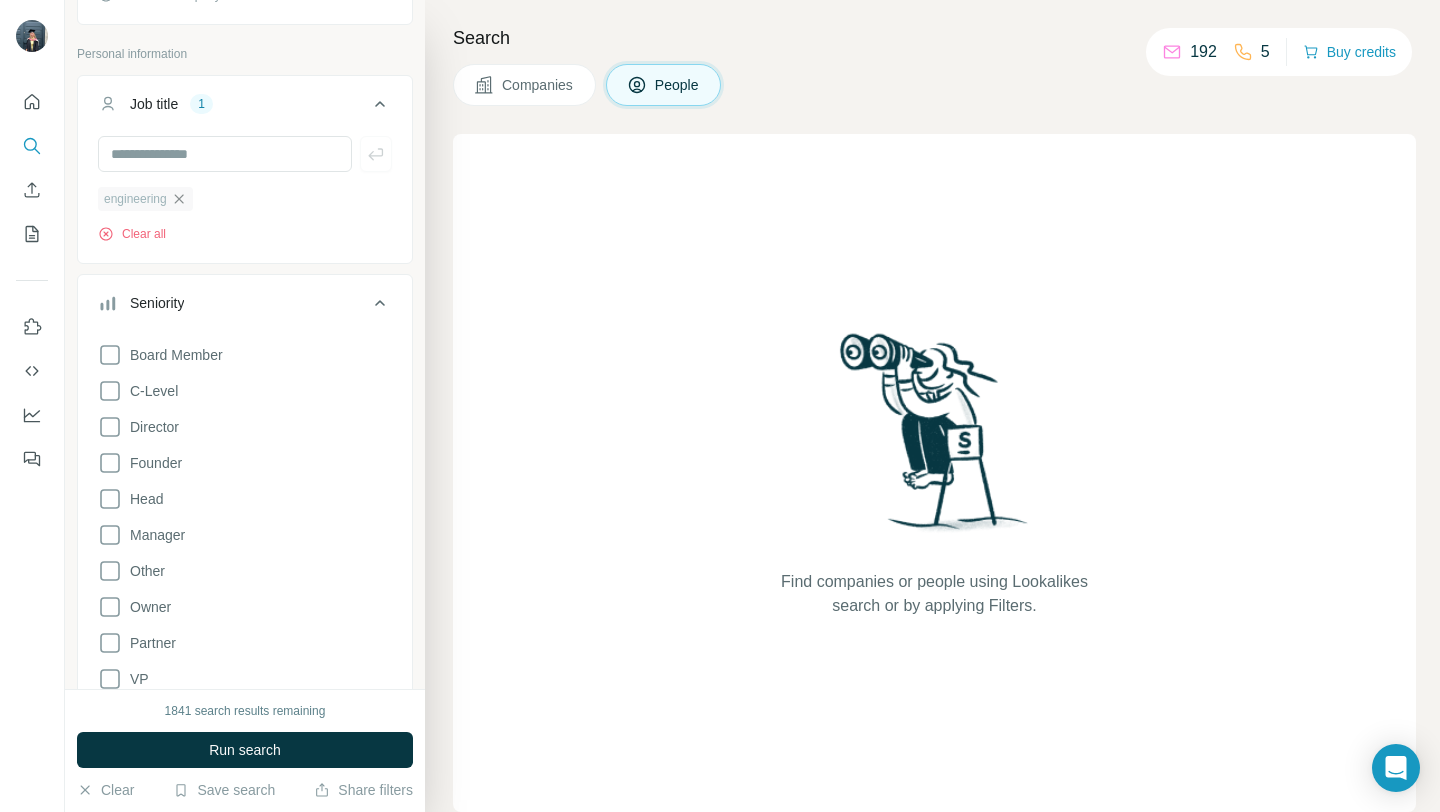click 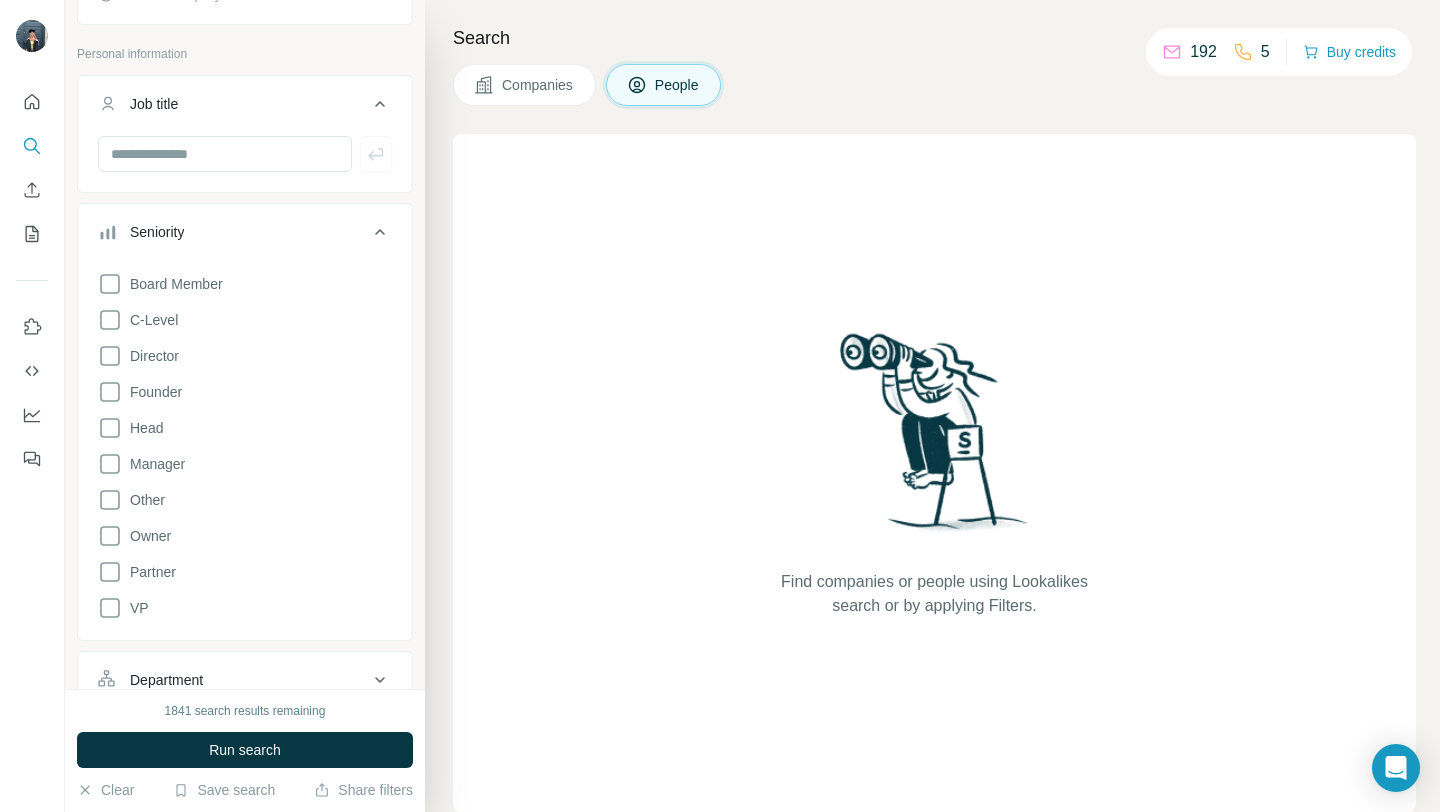 click on "Companies" at bounding box center [524, 85] 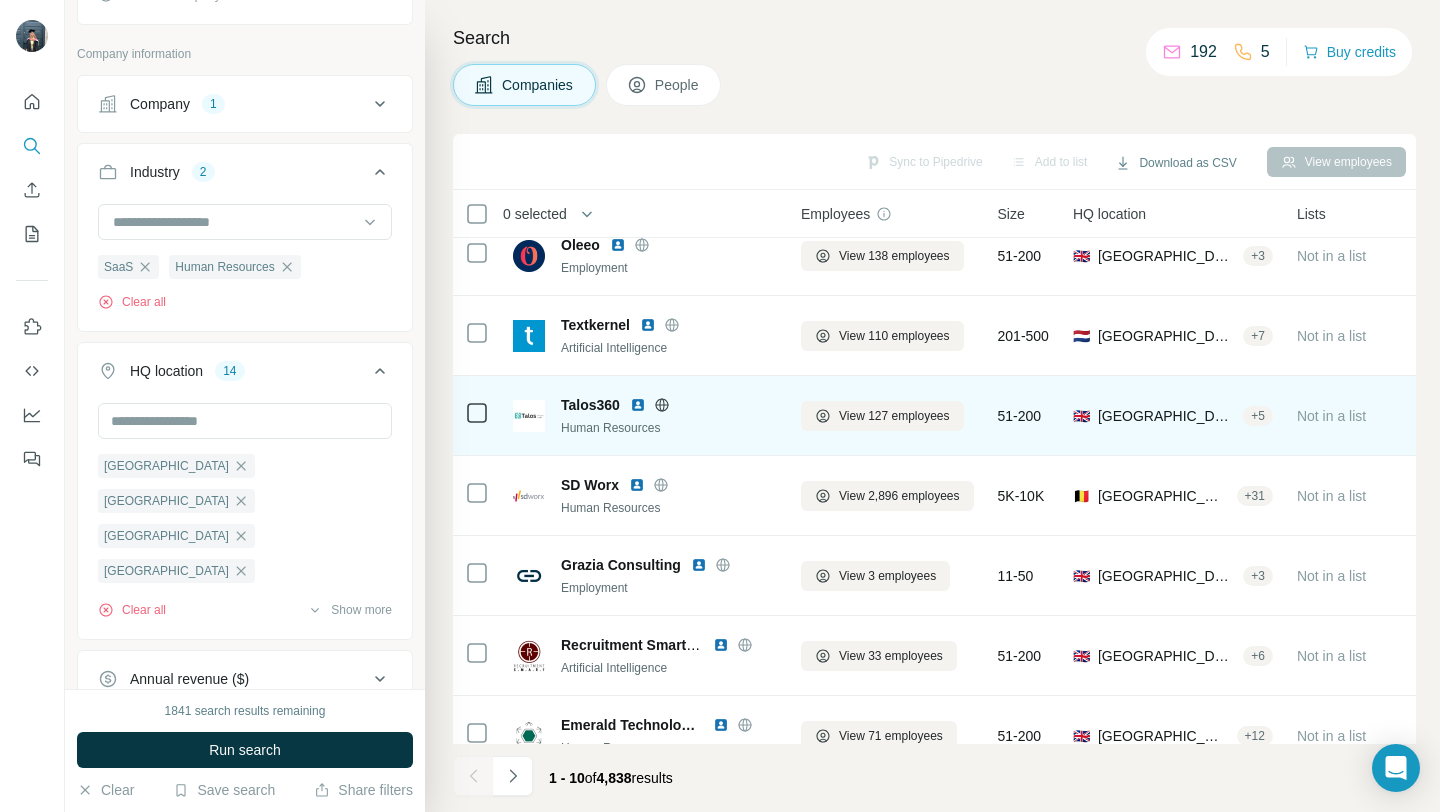 scroll, scrollTop: 0, scrollLeft: 0, axis: both 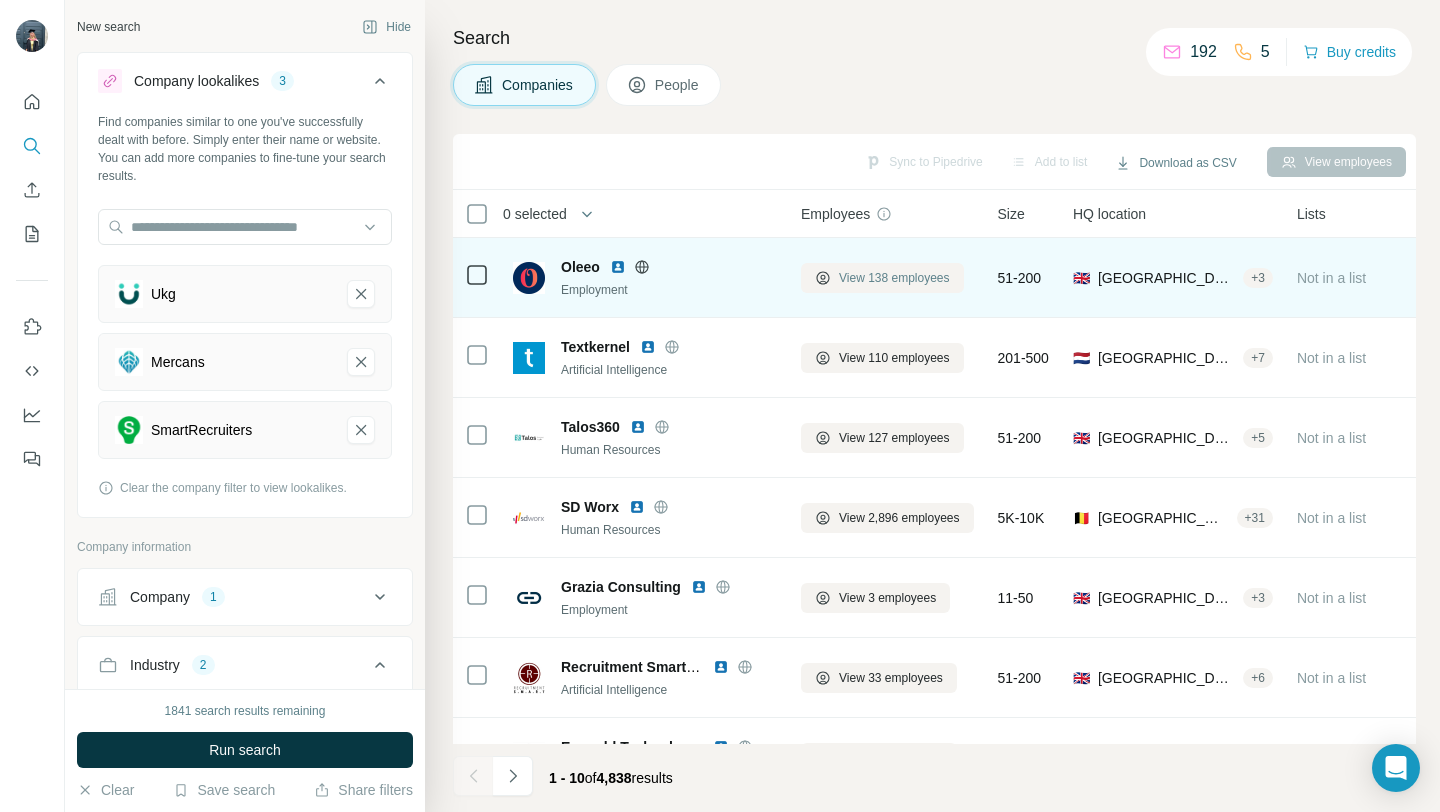 click on "View 138 employees" at bounding box center (894, 278) 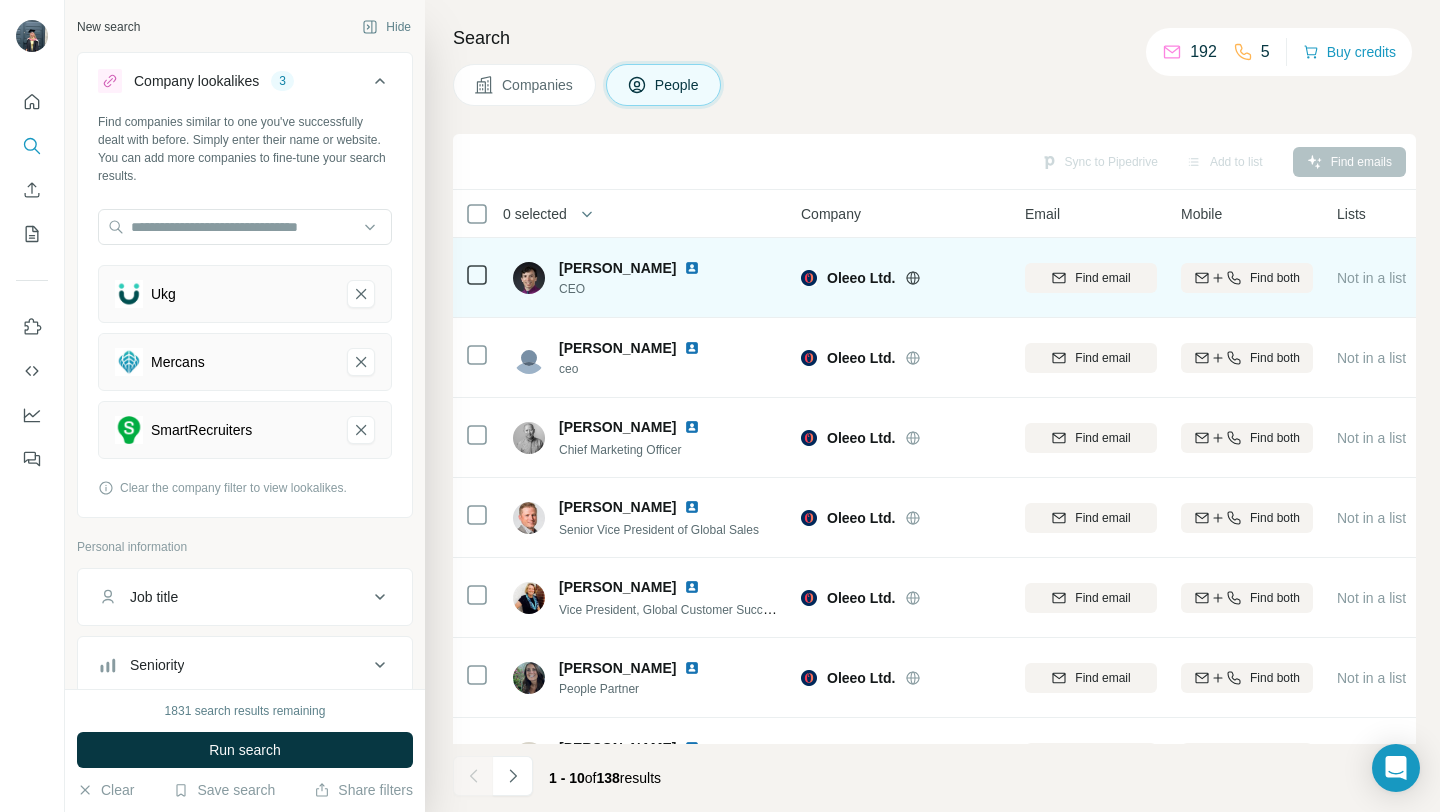 click 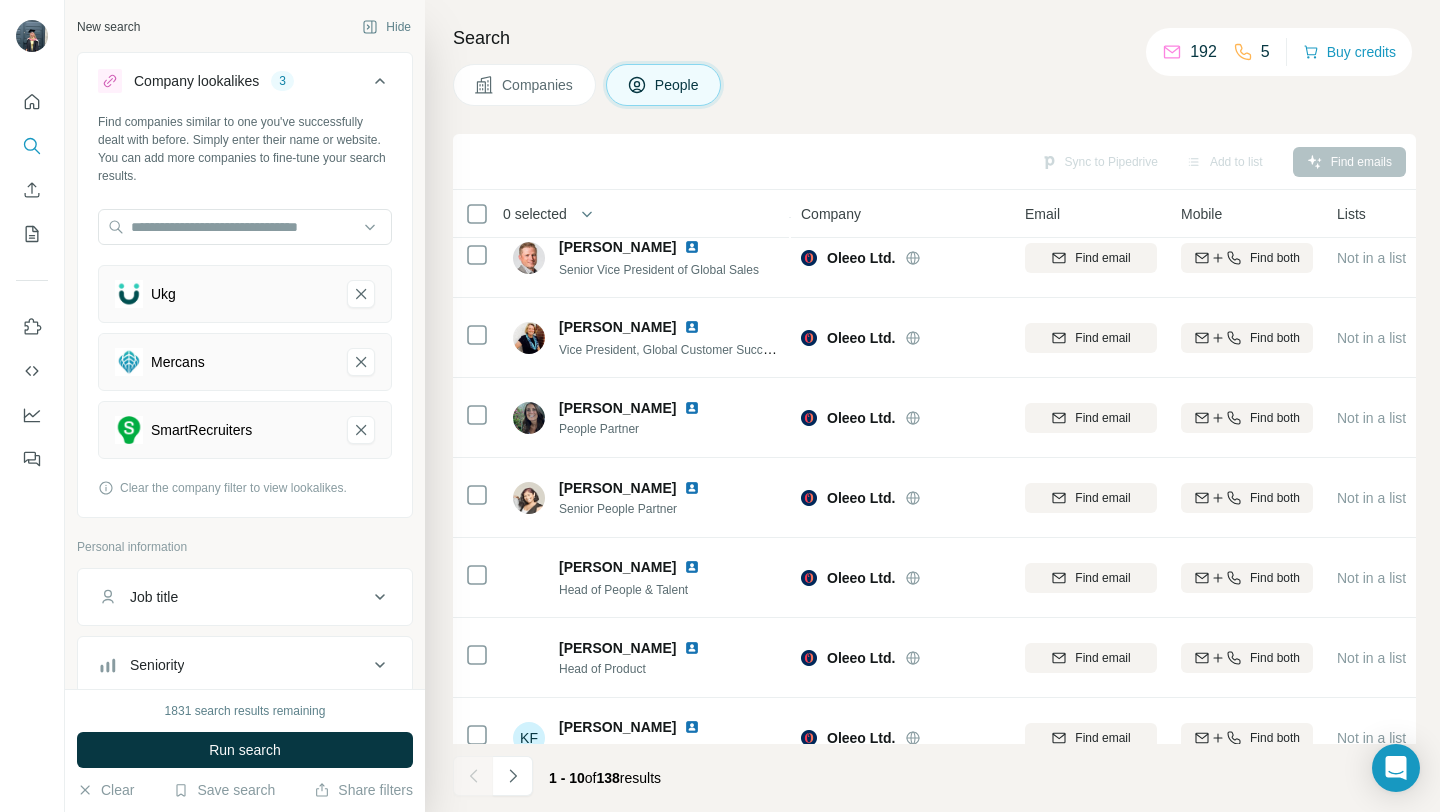 scroll, scrollTop: 294, scrollLeft: 0, axis: vertical 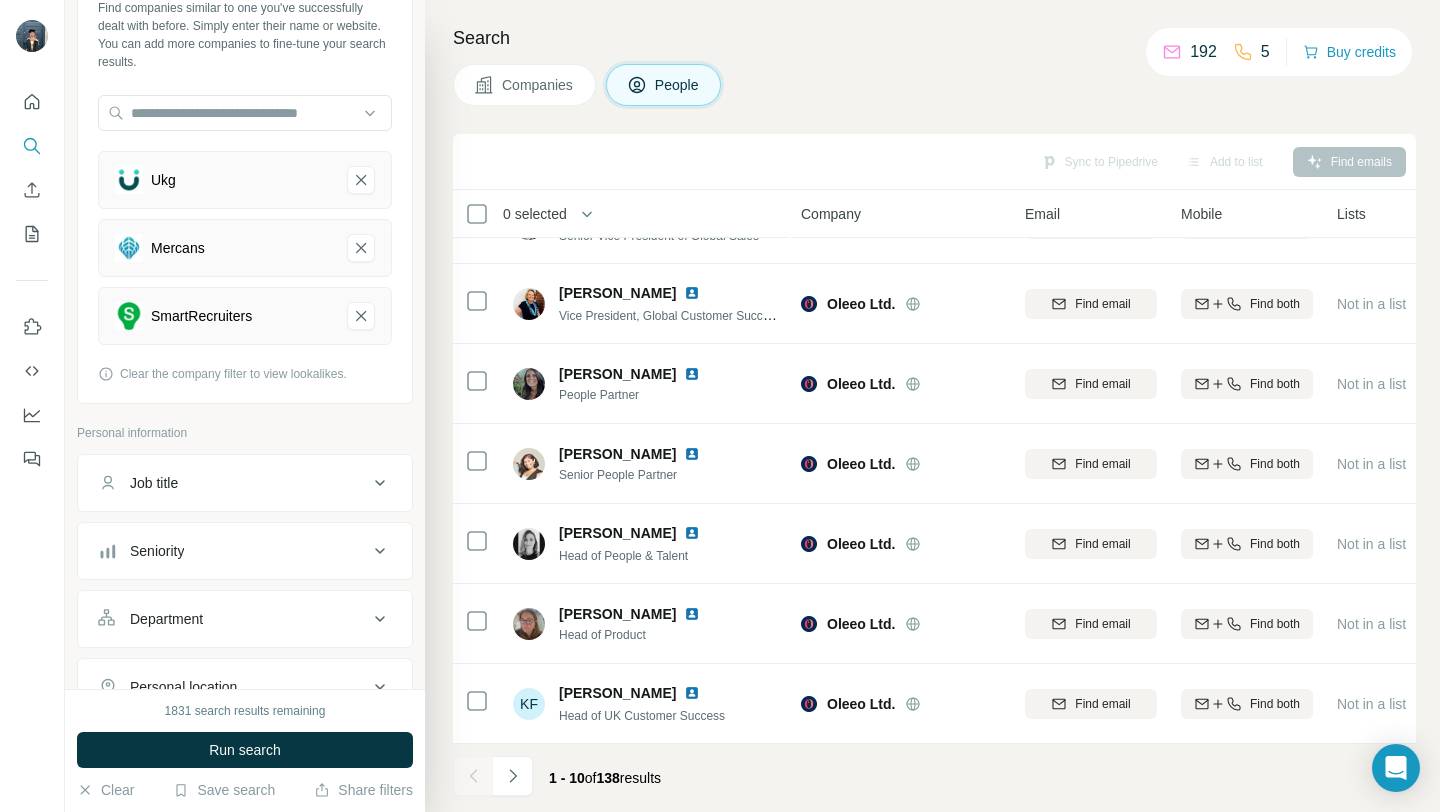 click on "Seniority" at bounding box center [233, 551] 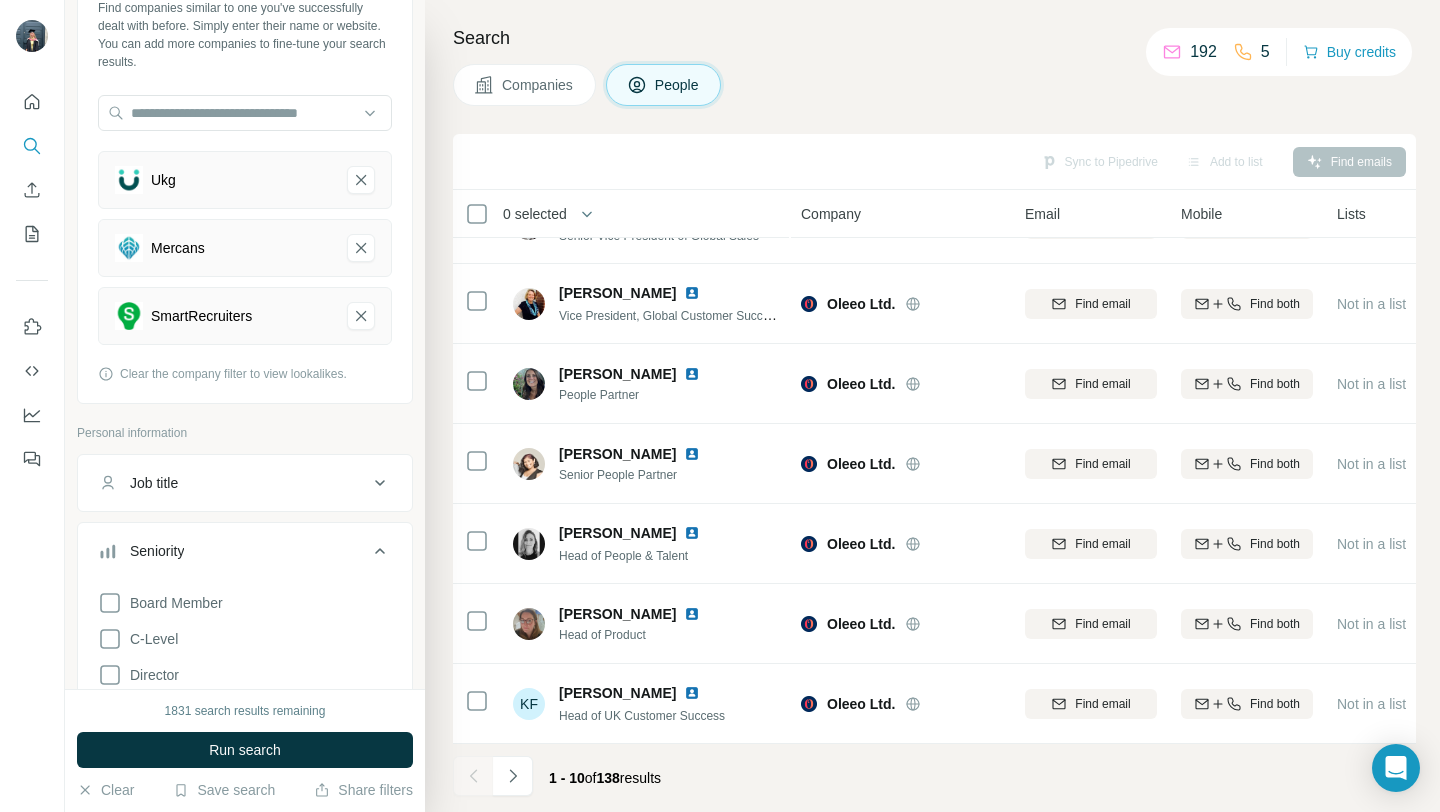 scroll, scrollTop: 207, scrollLeft: 0, axis: vertical 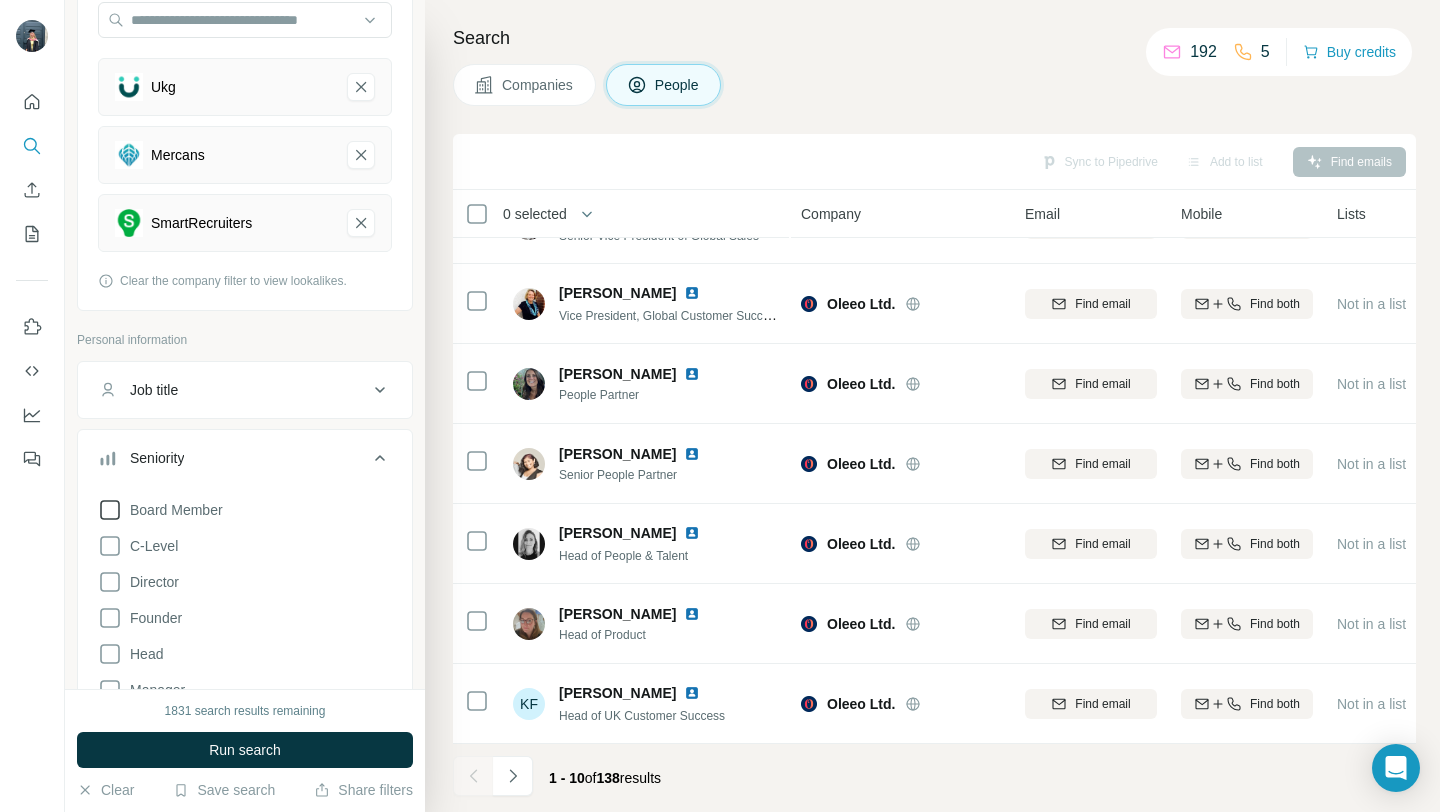 click 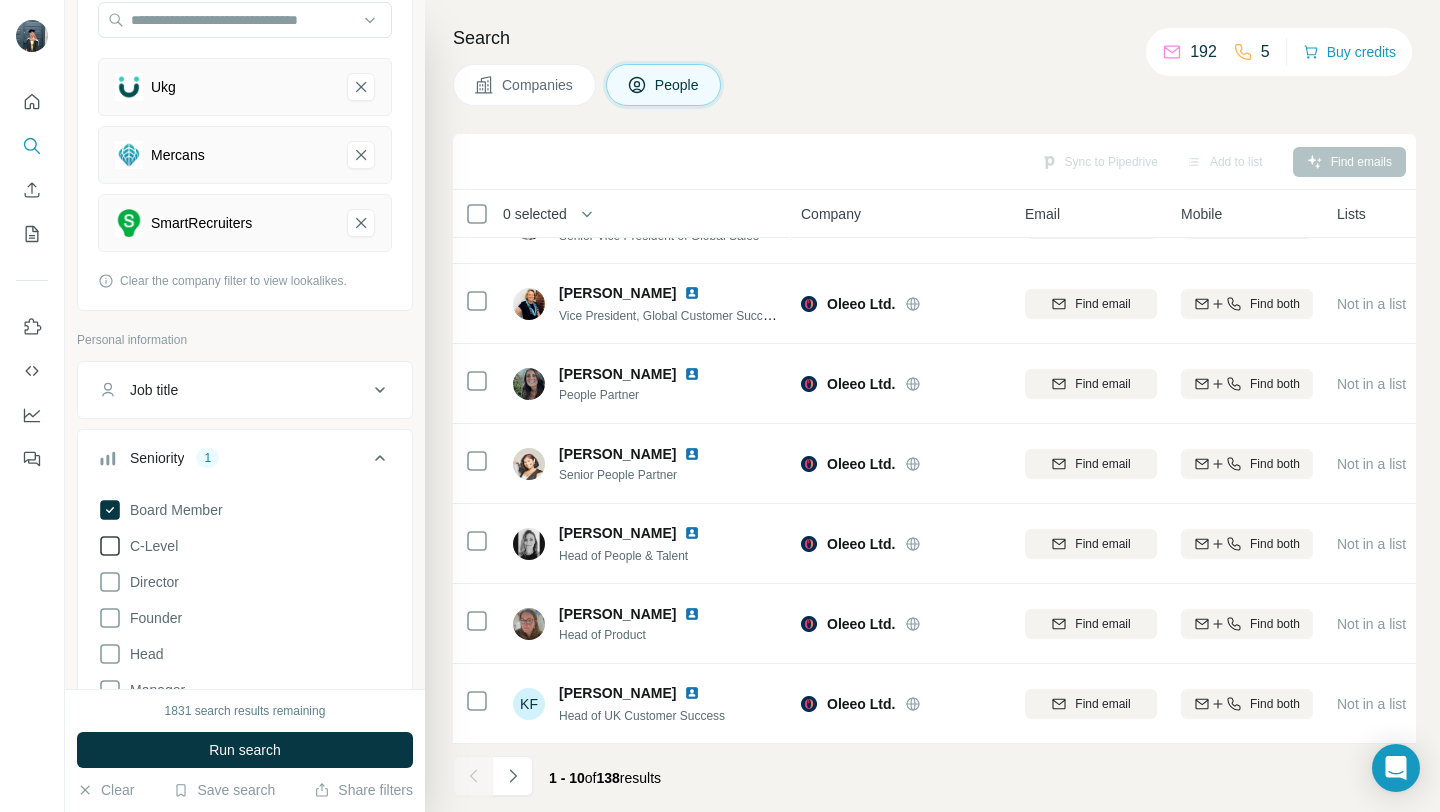 click 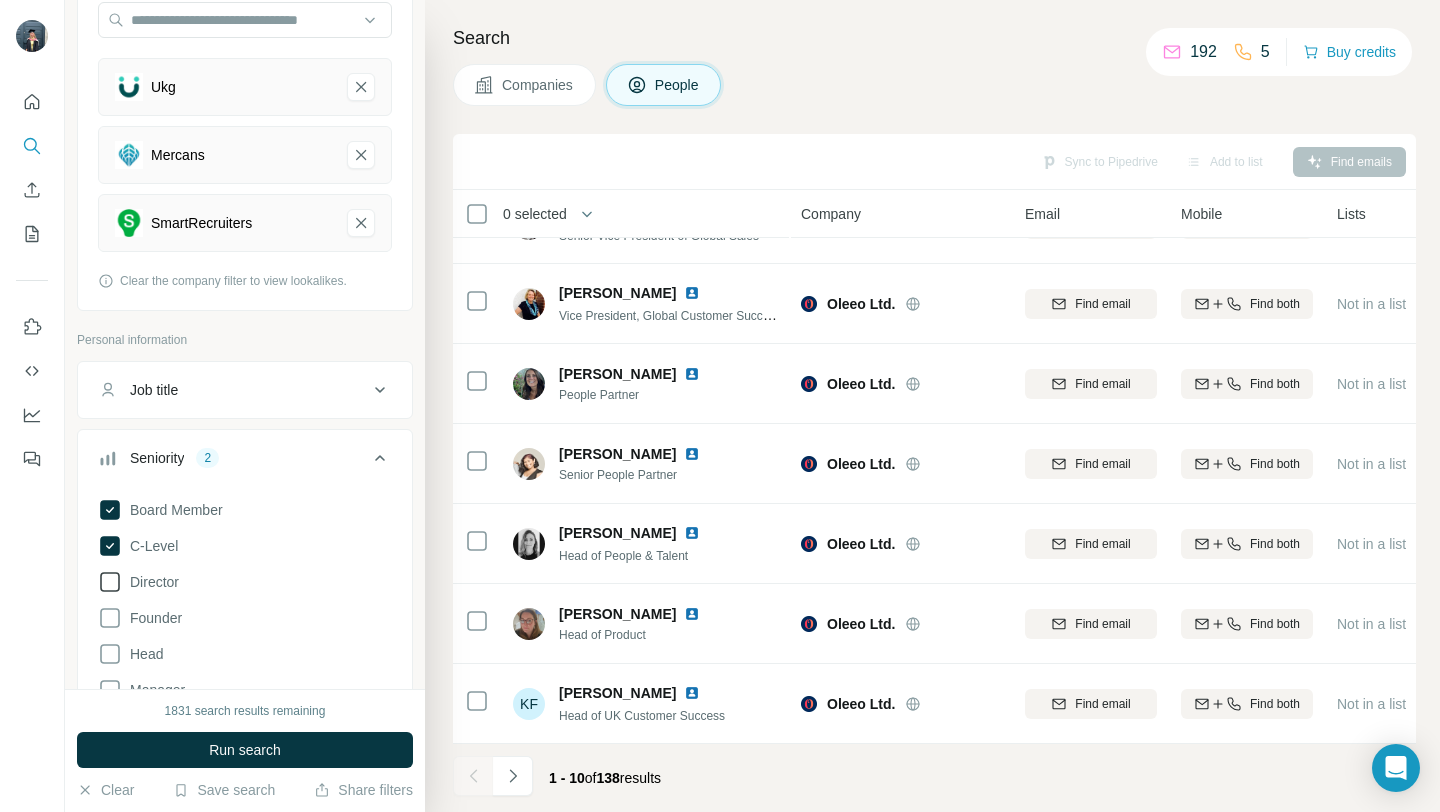 click 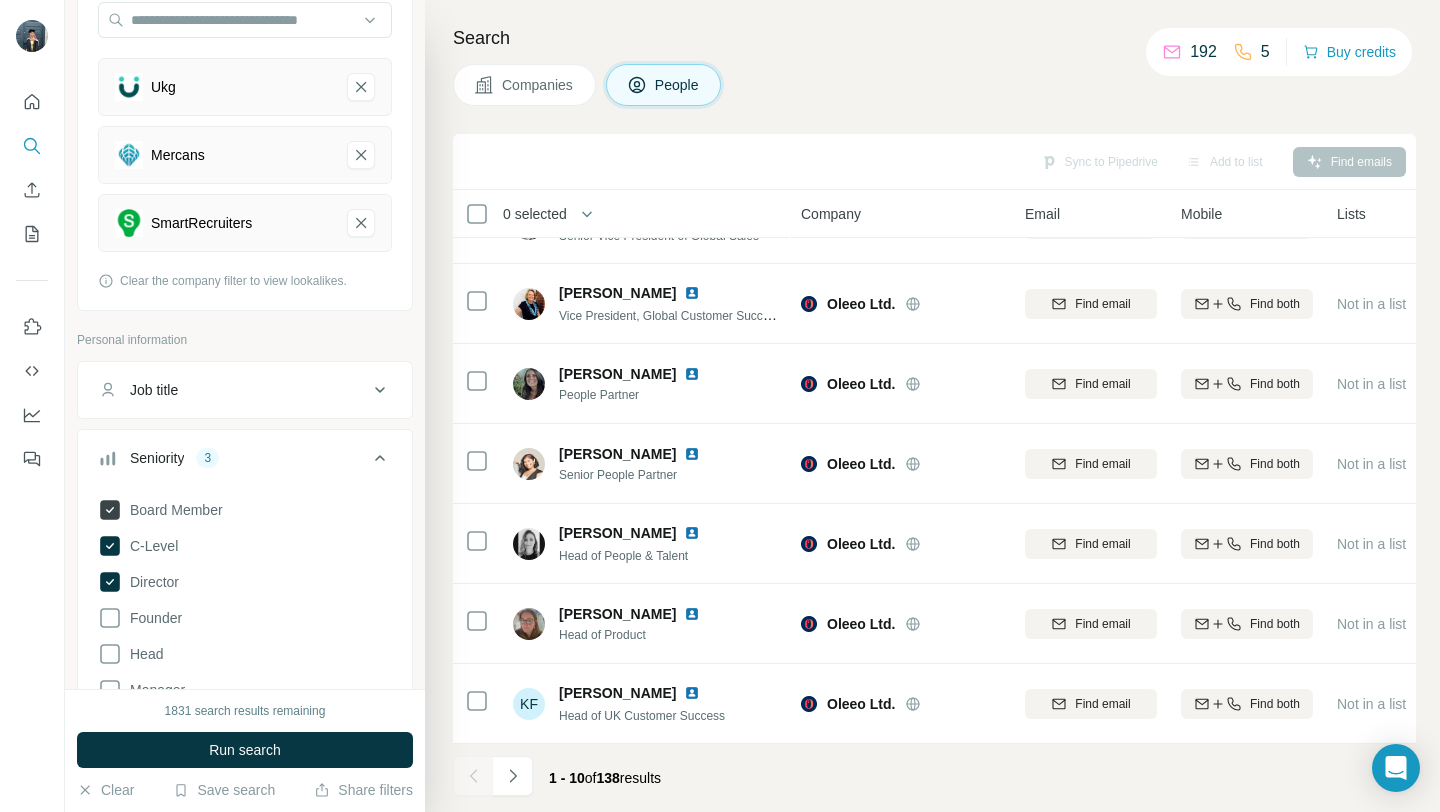 click 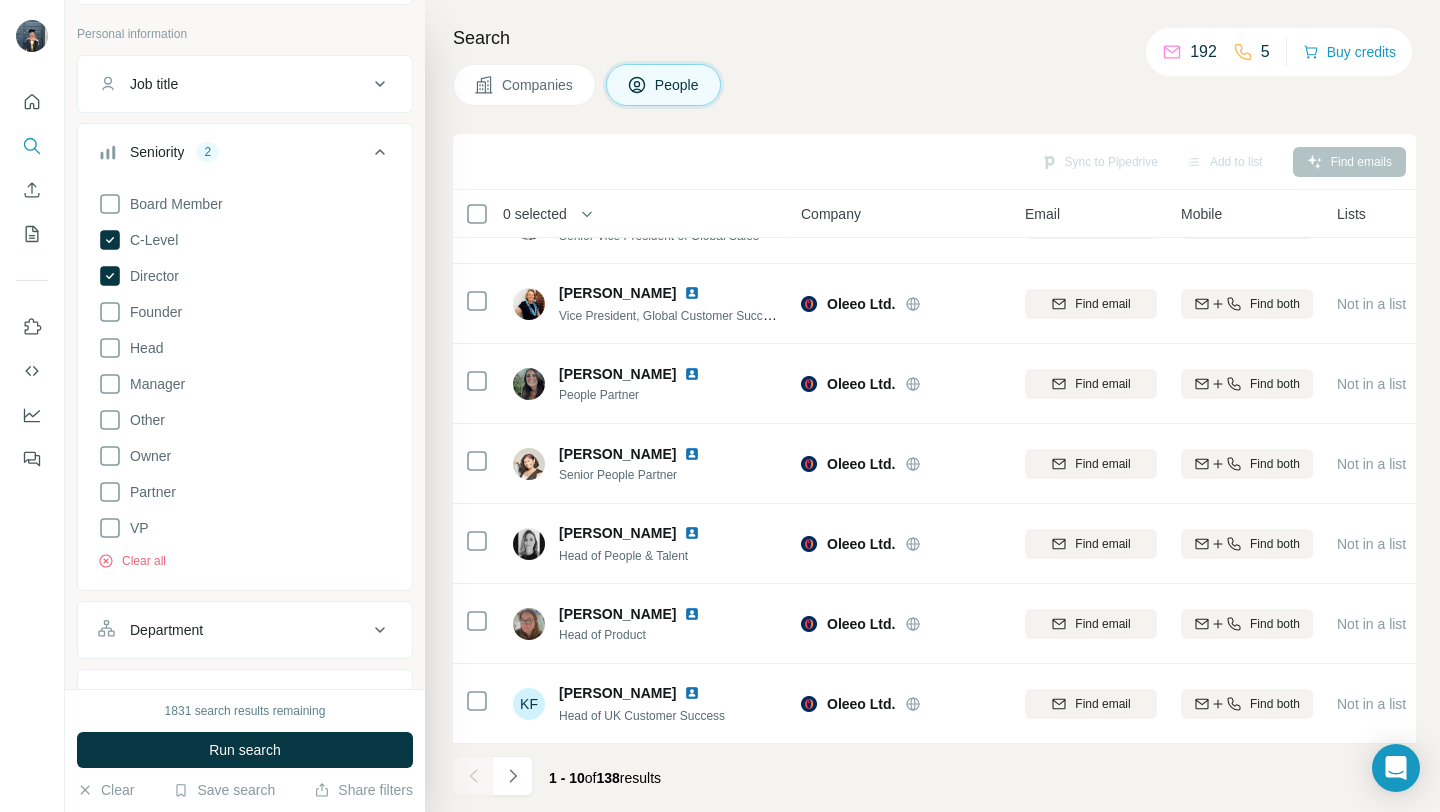scroll, scrollTop: 627, scrollLeft: 0, axis: vertical 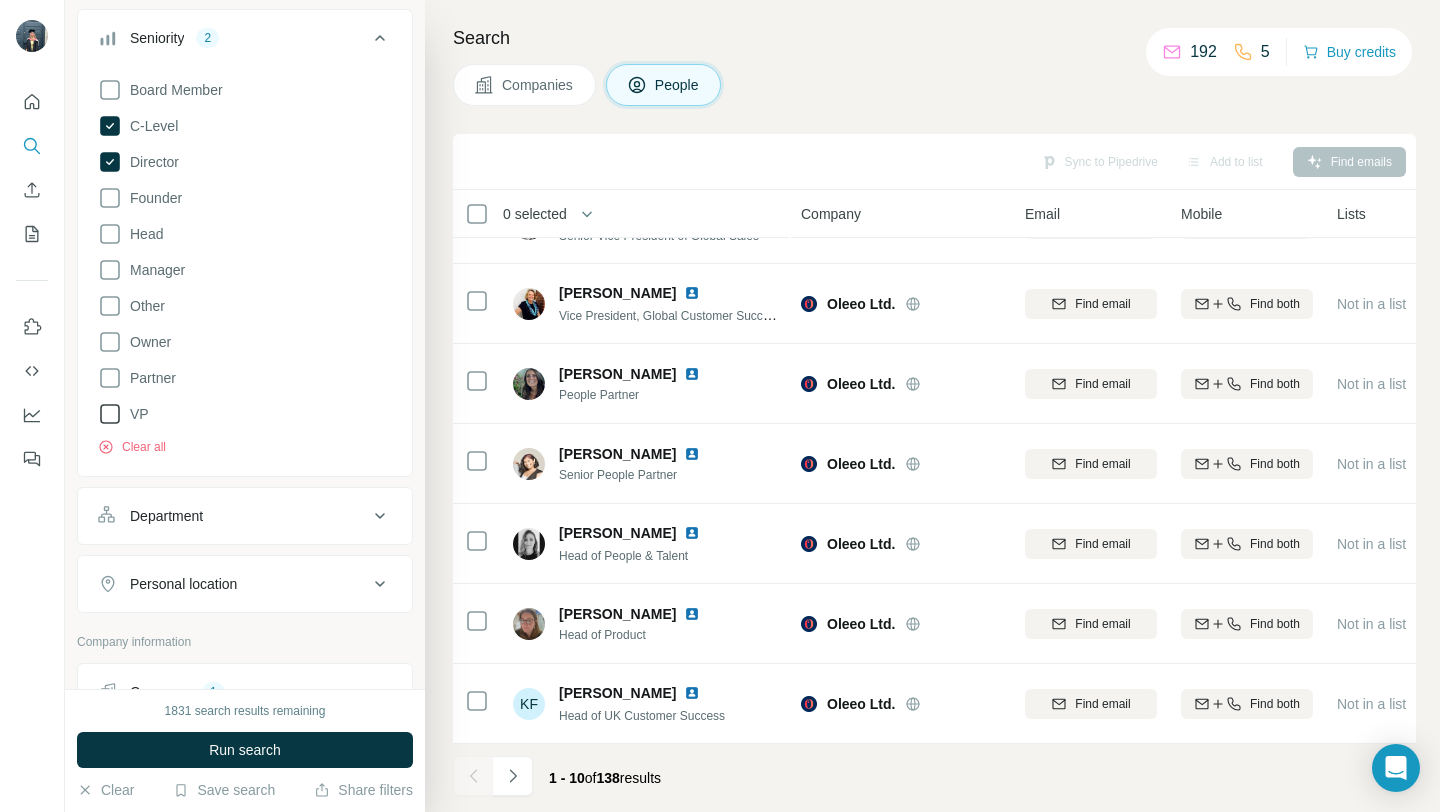 click 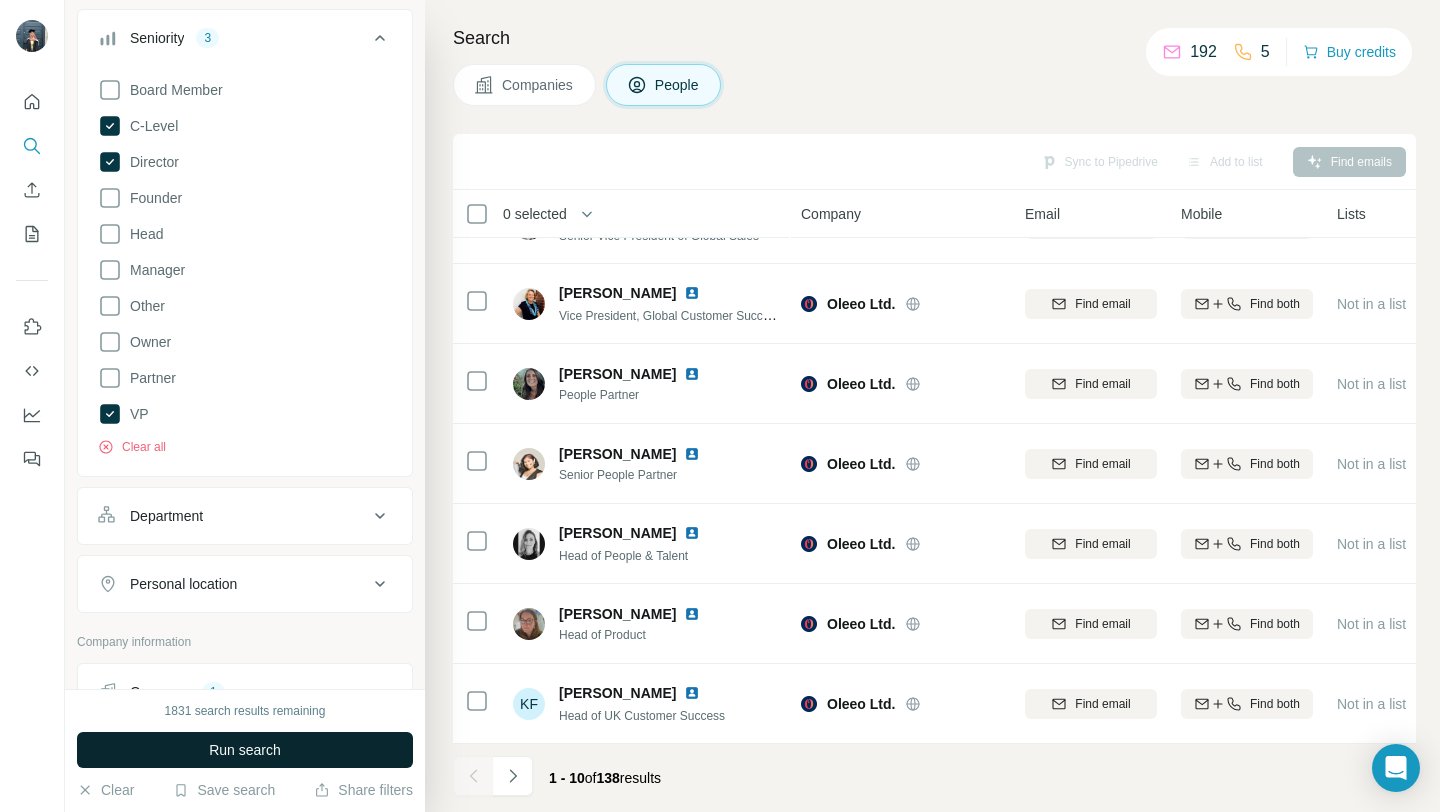 click on "Run search" at bounding box center [245, 750] 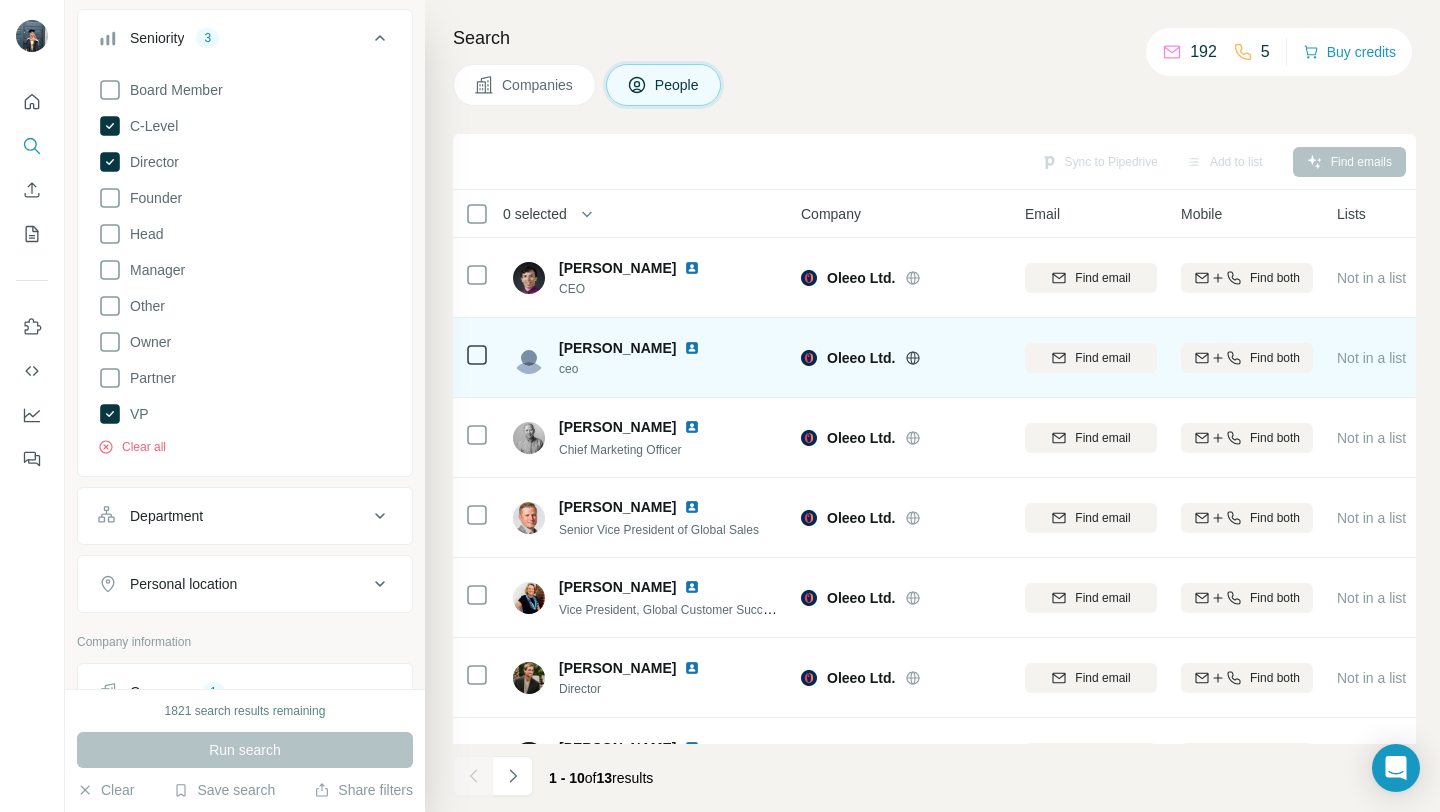 scroll, scrollTop: 101, scrollLeft: 0, axis: vertical 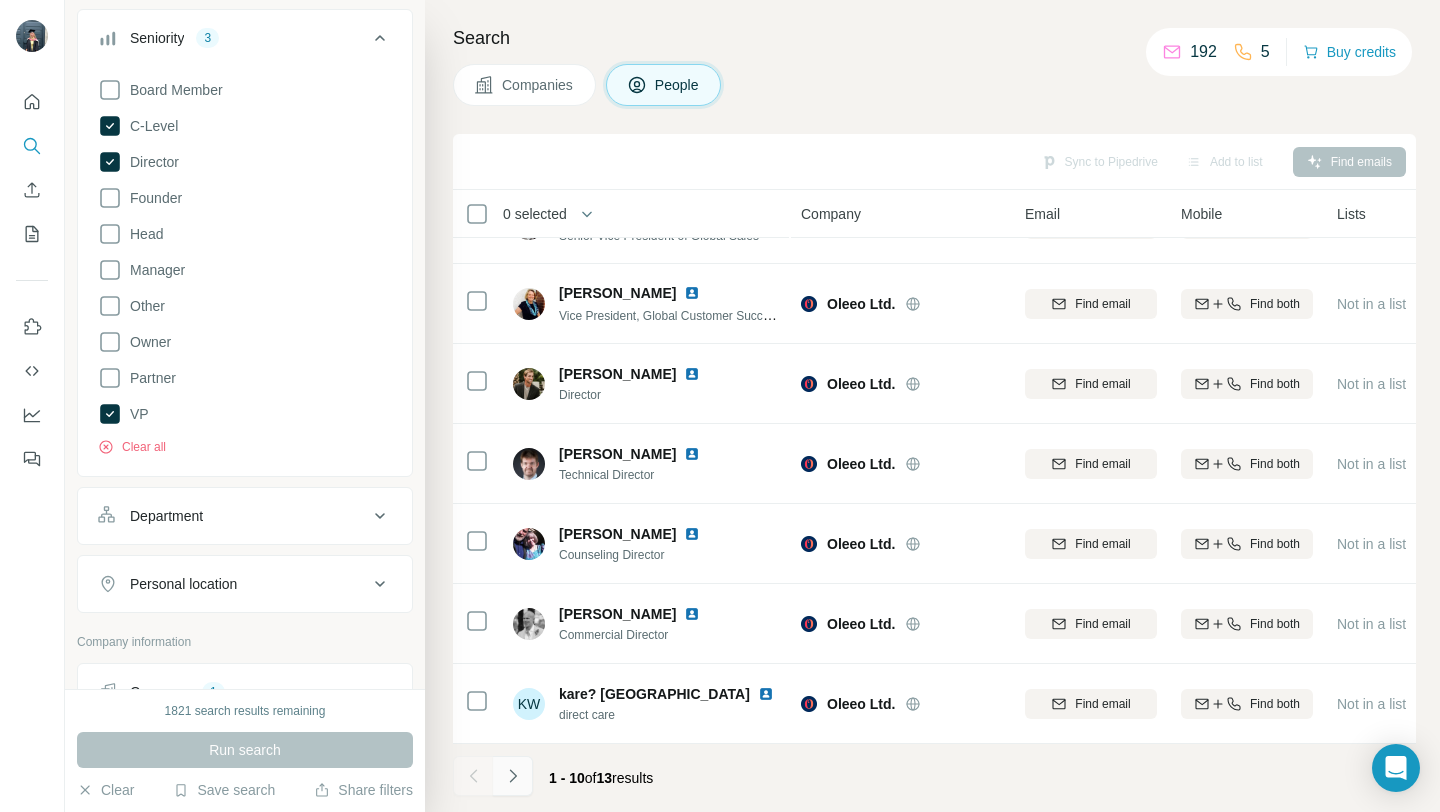click 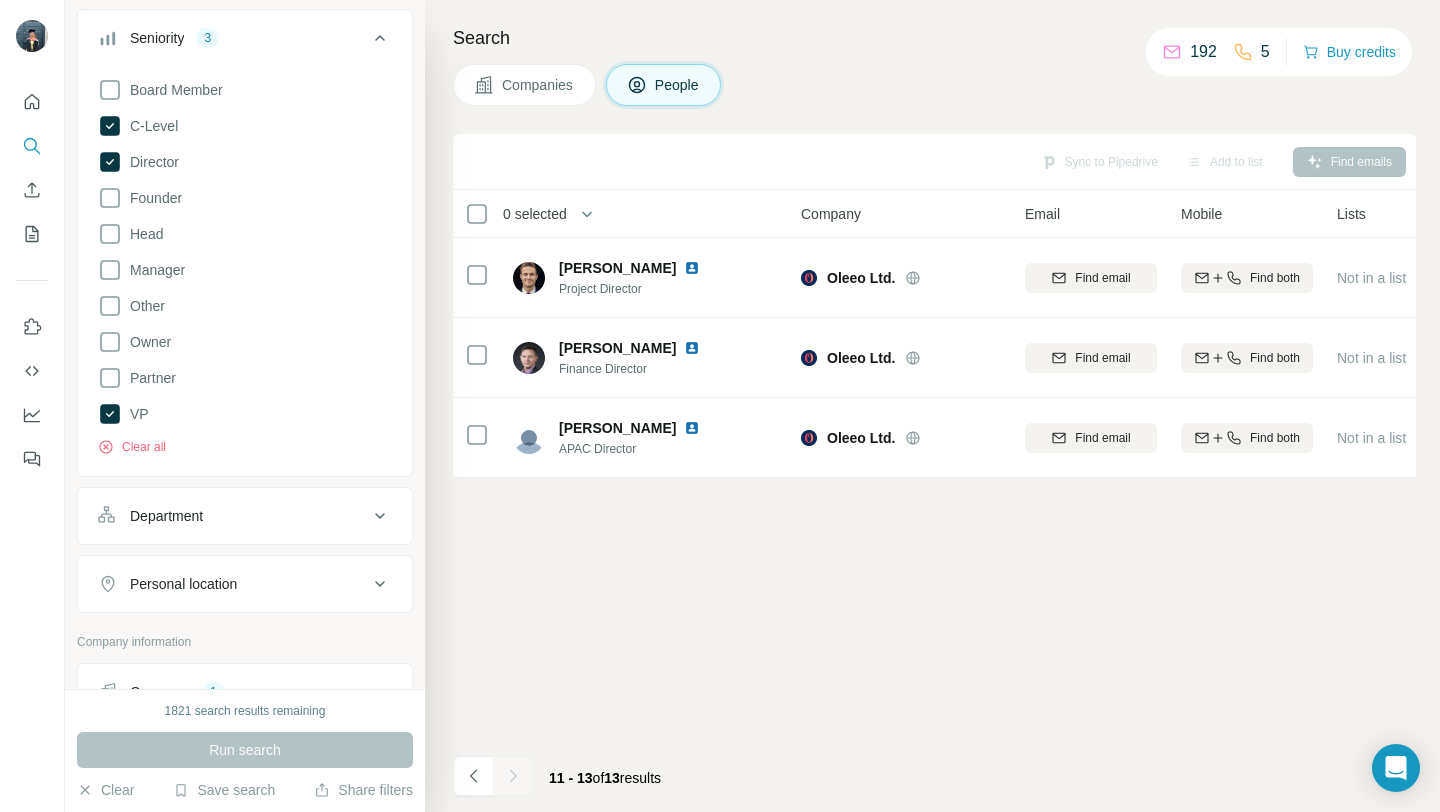 scroll, scrollTop: 0, scrollLeft: 0, axis: both 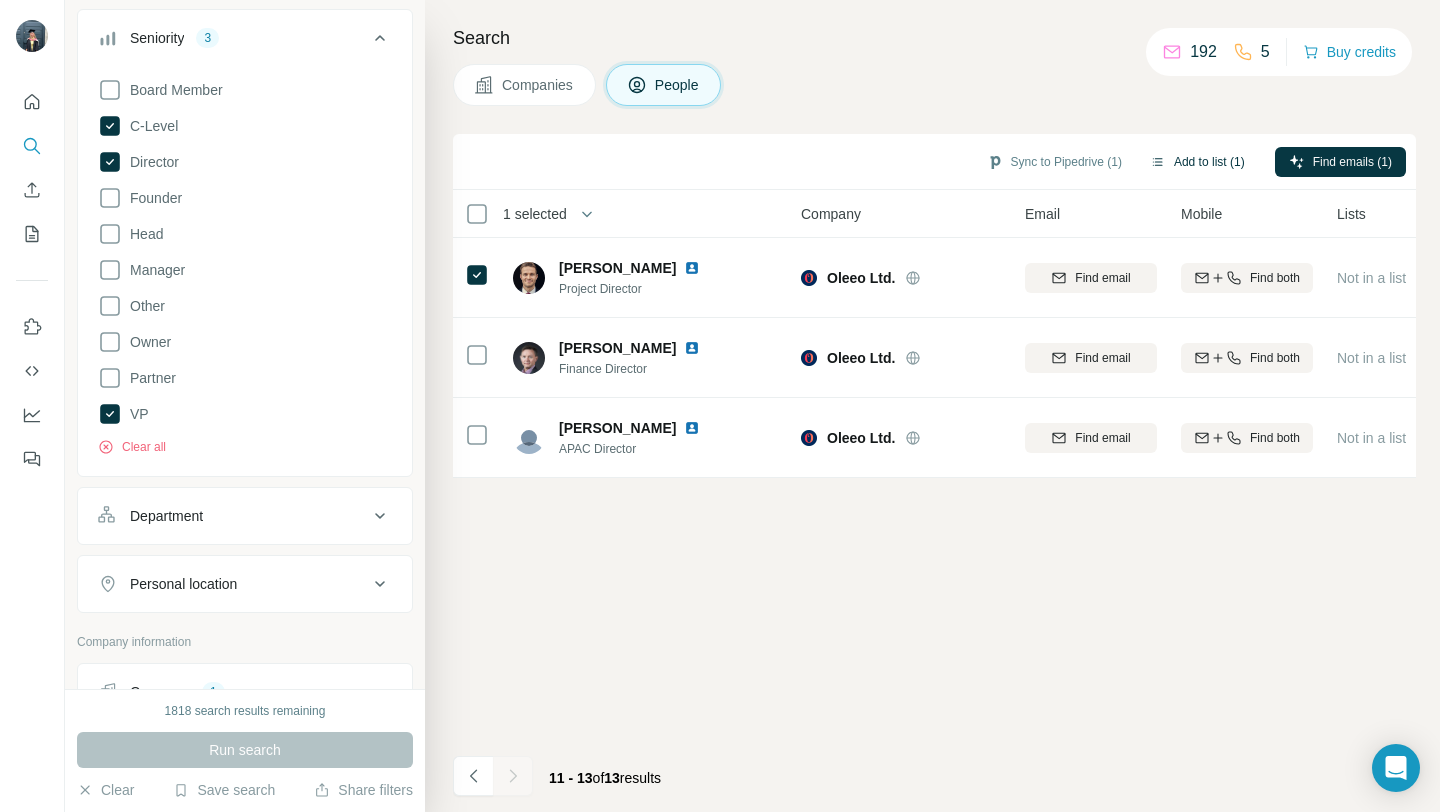 click on "Add to list (1)" at bounding box center [1197, 162] 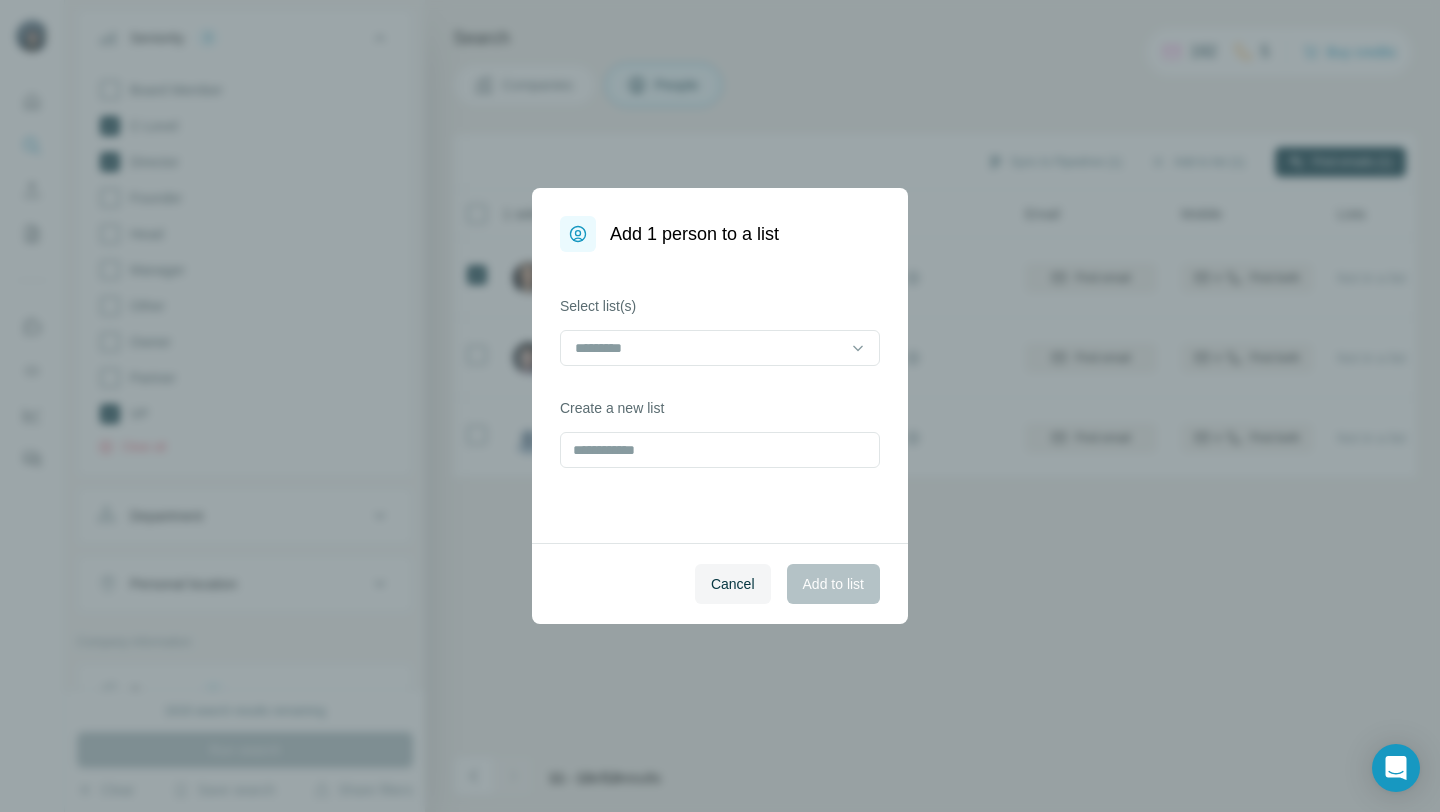click on "Add 1 person to a list Select list(s) Create a new list Cancel Add to list" at bounding box center (720, 406) 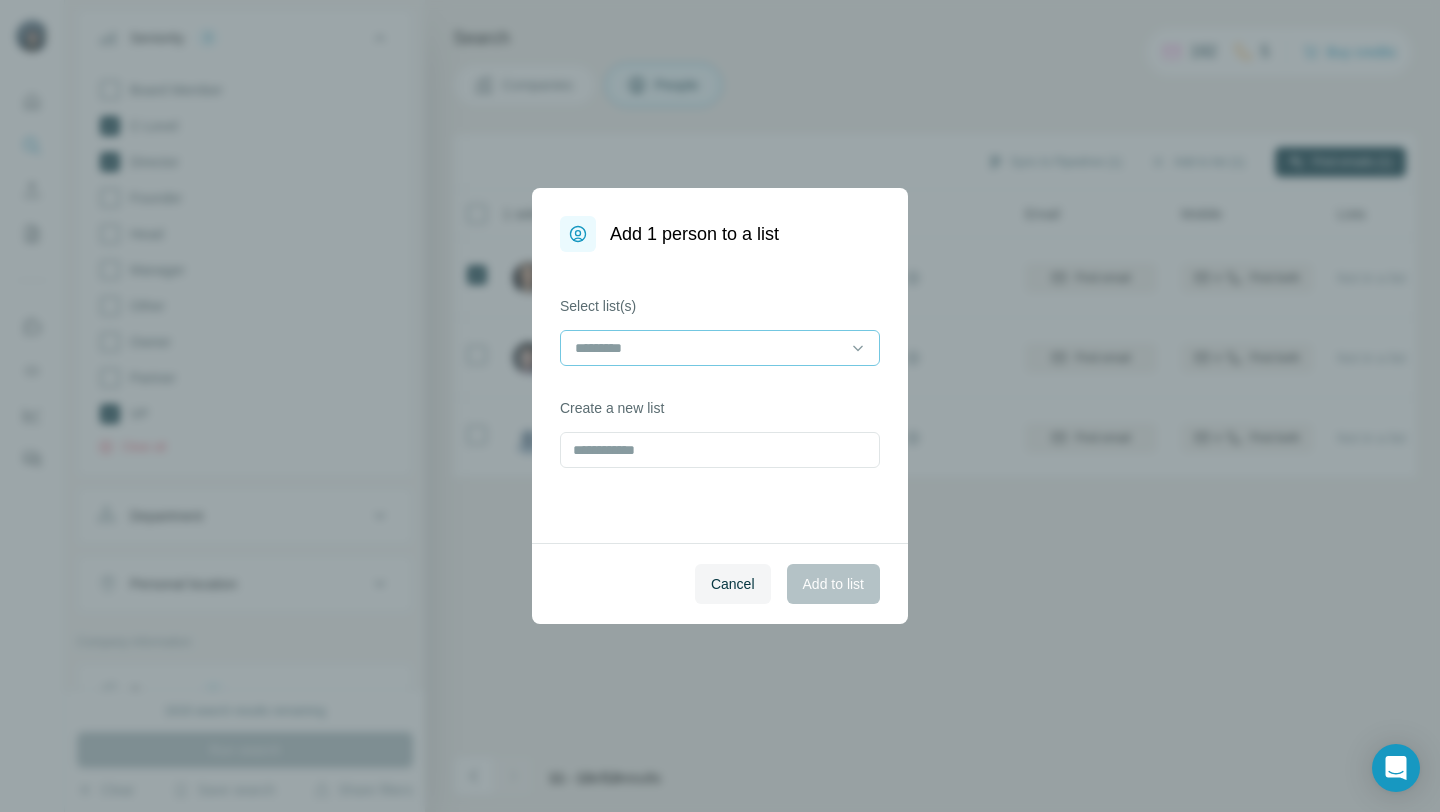 click at bounding box center (708, 348) 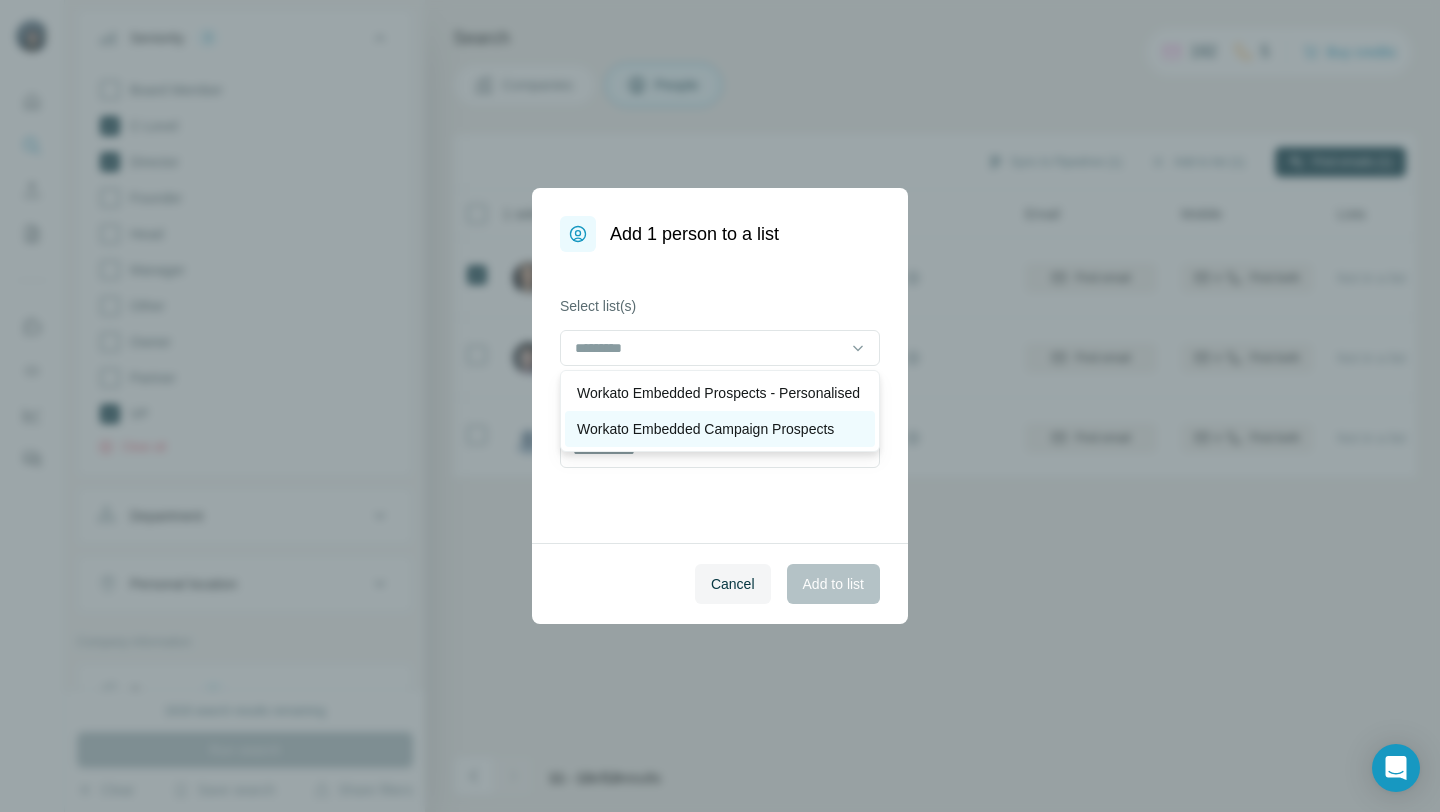 click on "Workato Embedded Campaign Prospects" at bounding box center [705, 429] 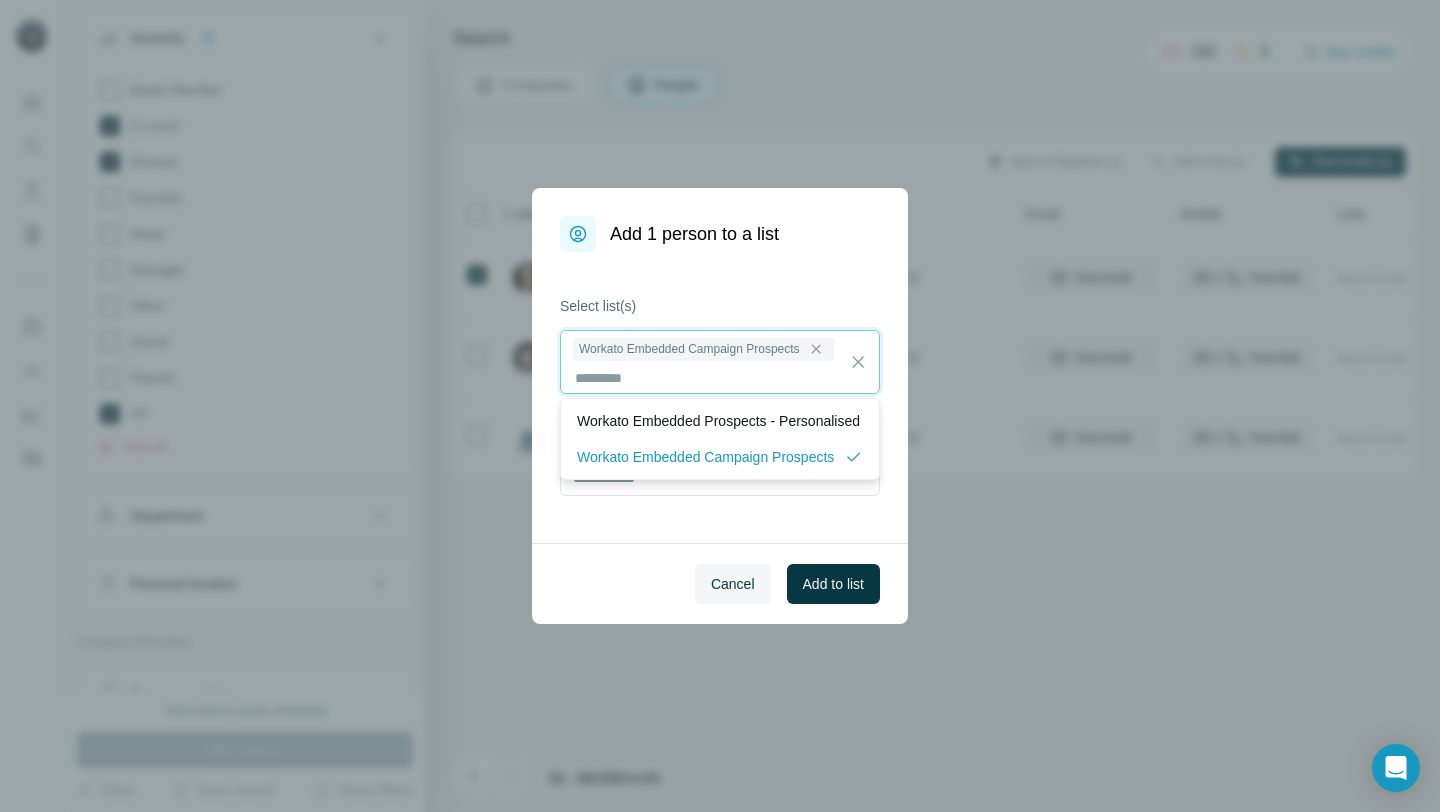 scroll, scrollTop: 2, scrollLeft: 0, axis: vertical 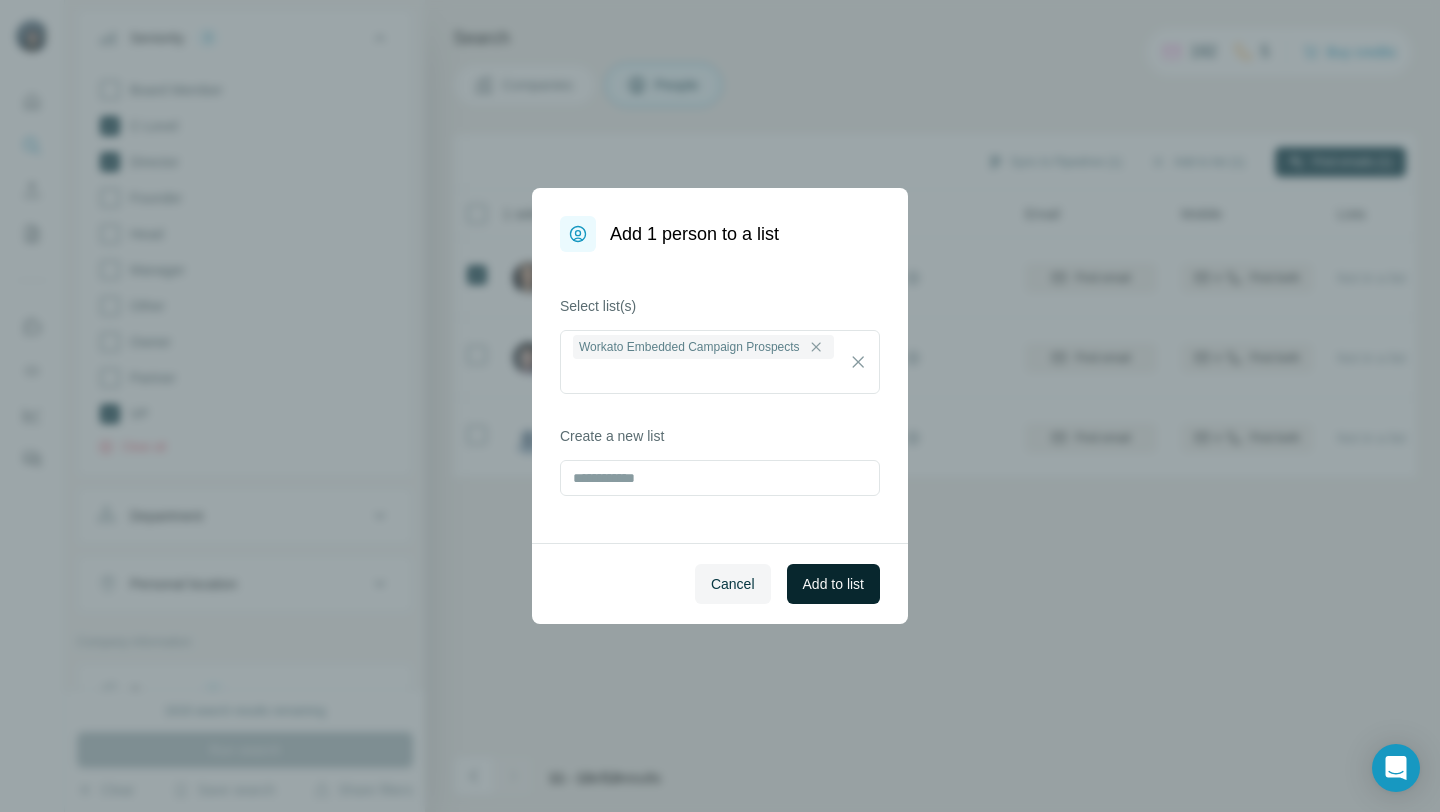 click on "Add to list" at bounding box center (833, 584) 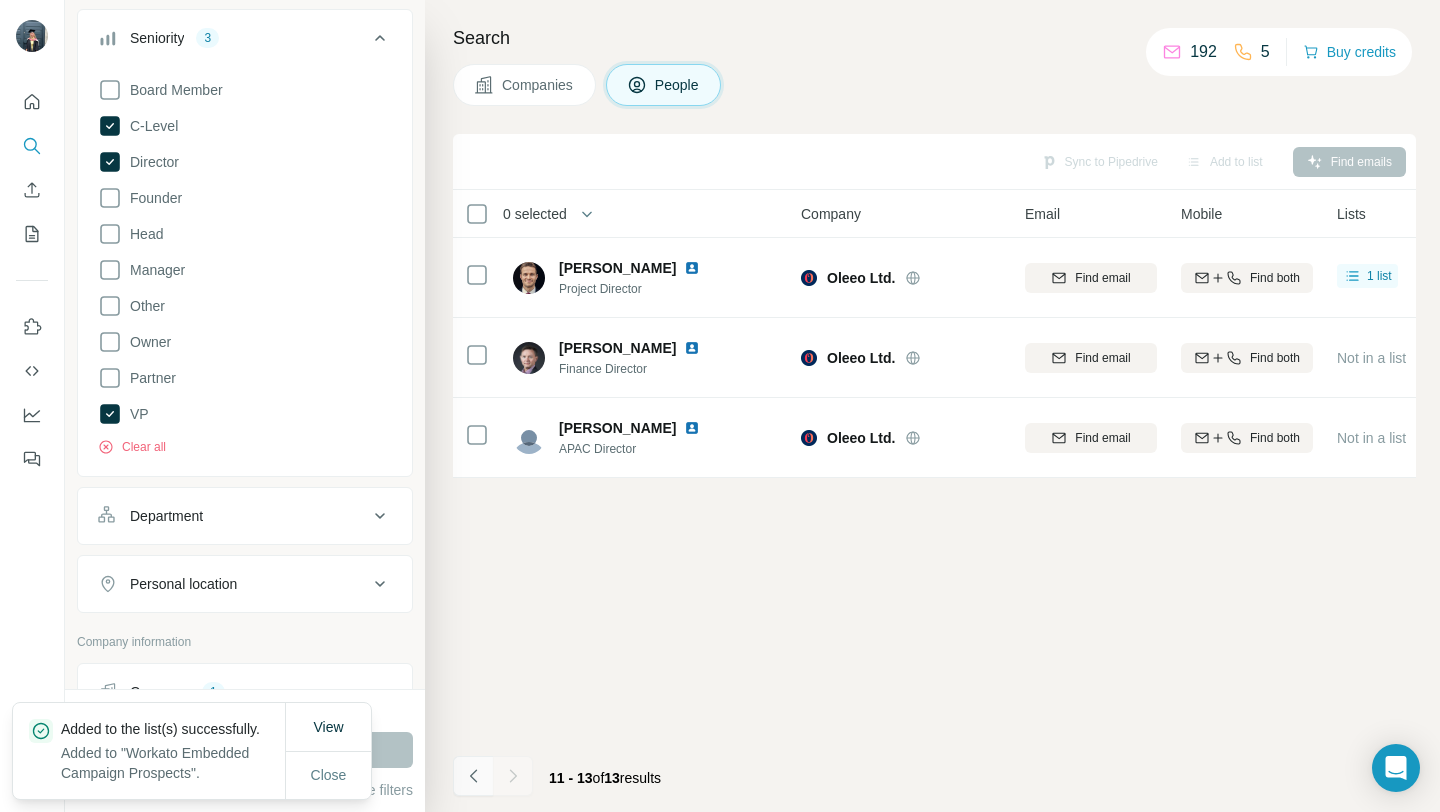 click 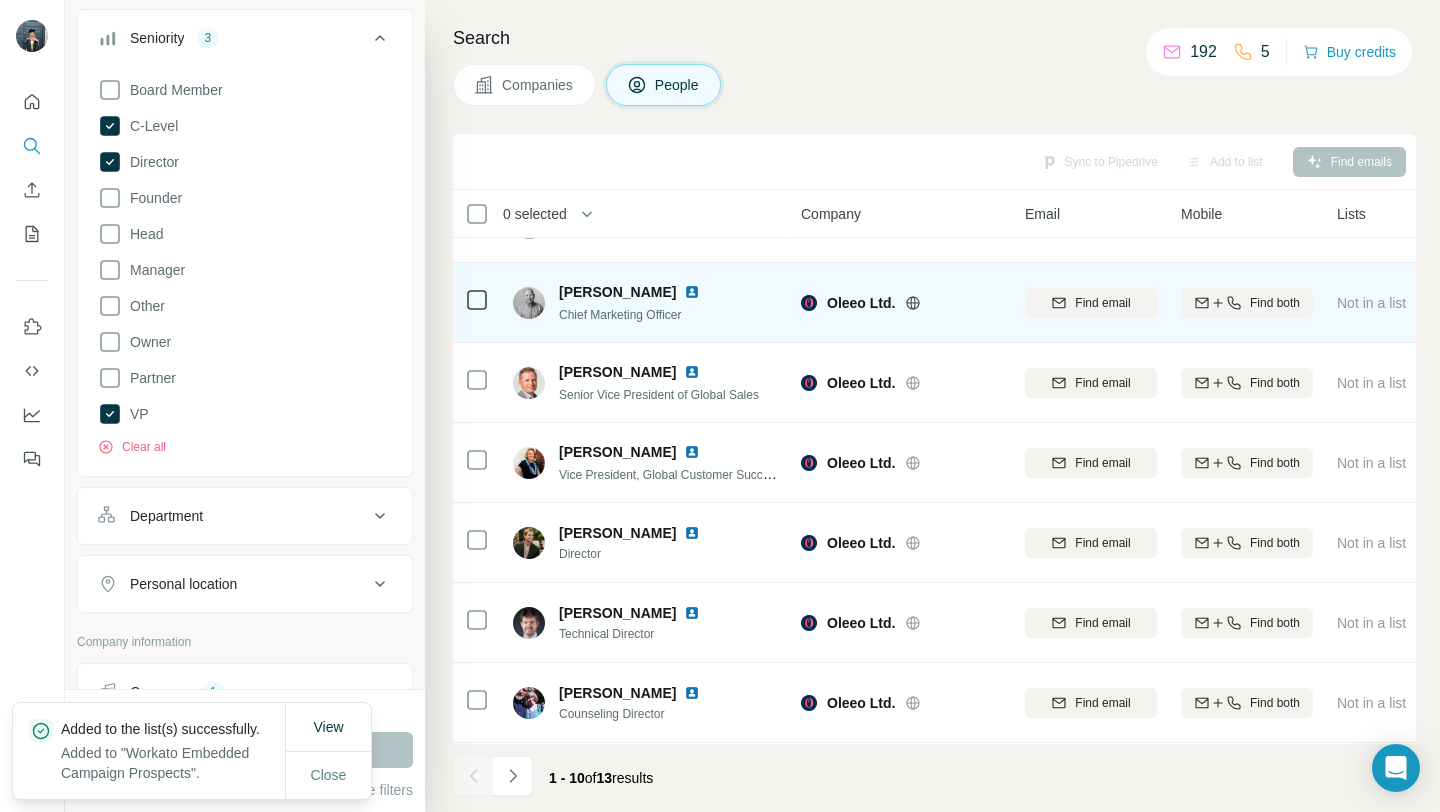 scroll, scrollTop: 141, scrollLeft: 0, axis: vertical 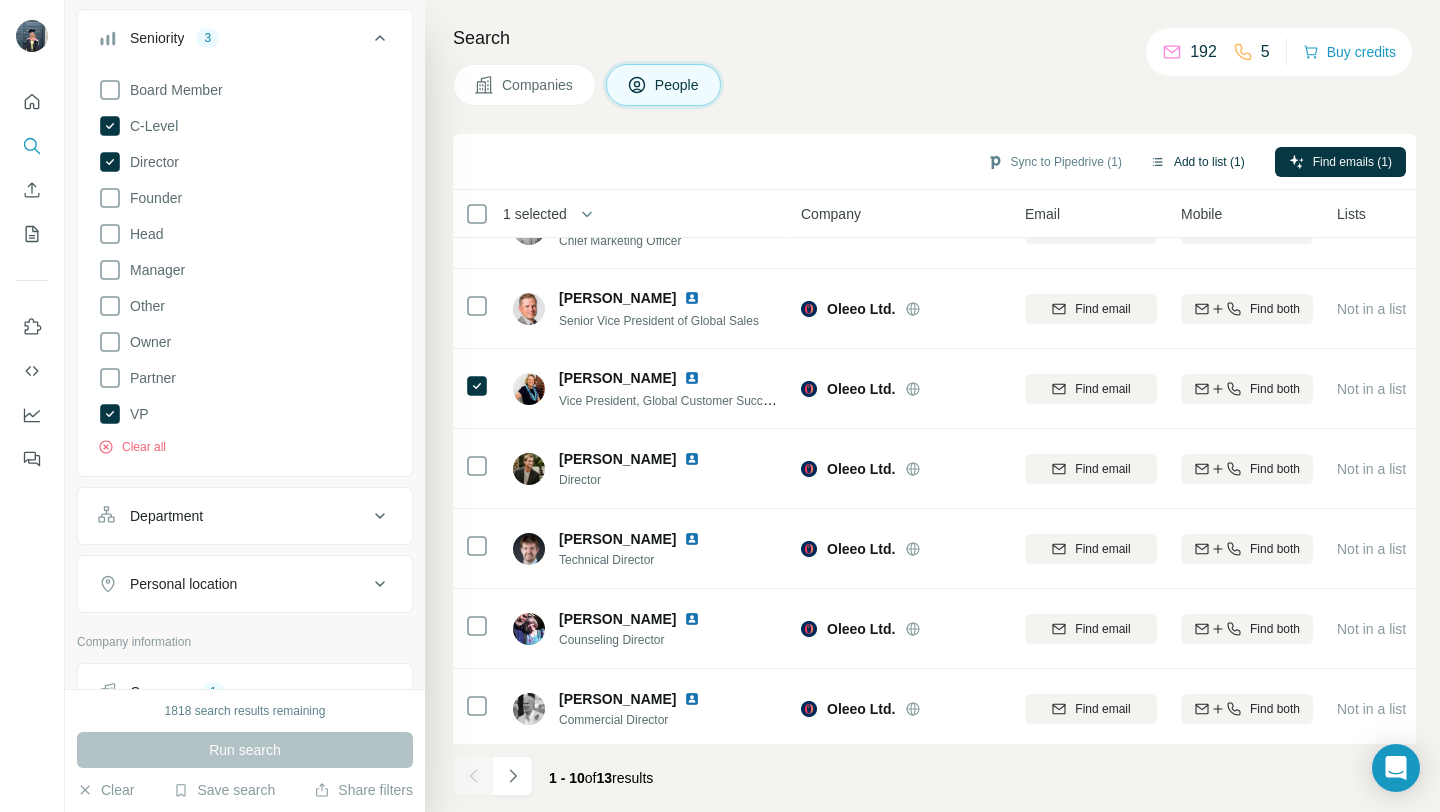 click on "Add to list (1)" at bounding box center (1197, 162) 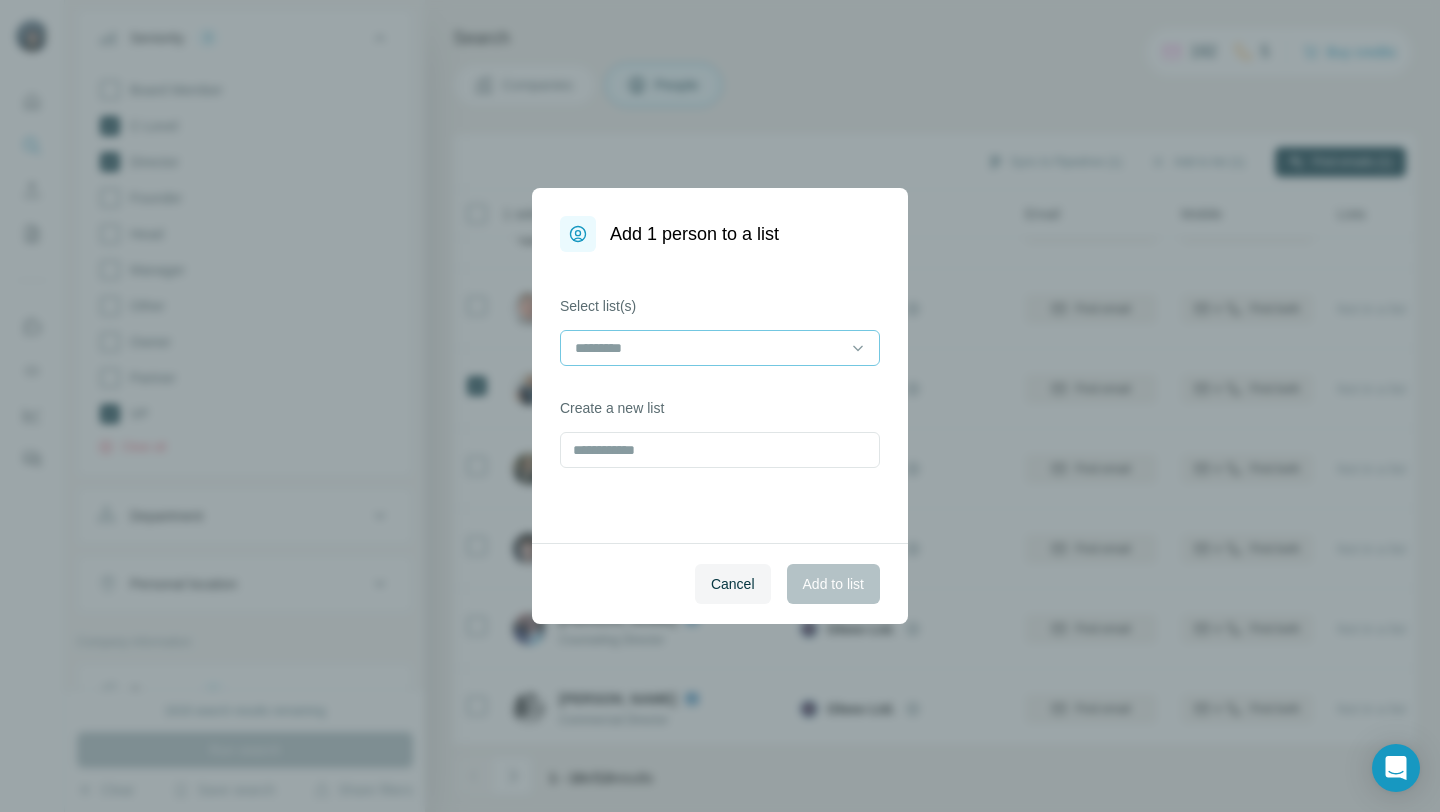click at bounding box center [708, 348] 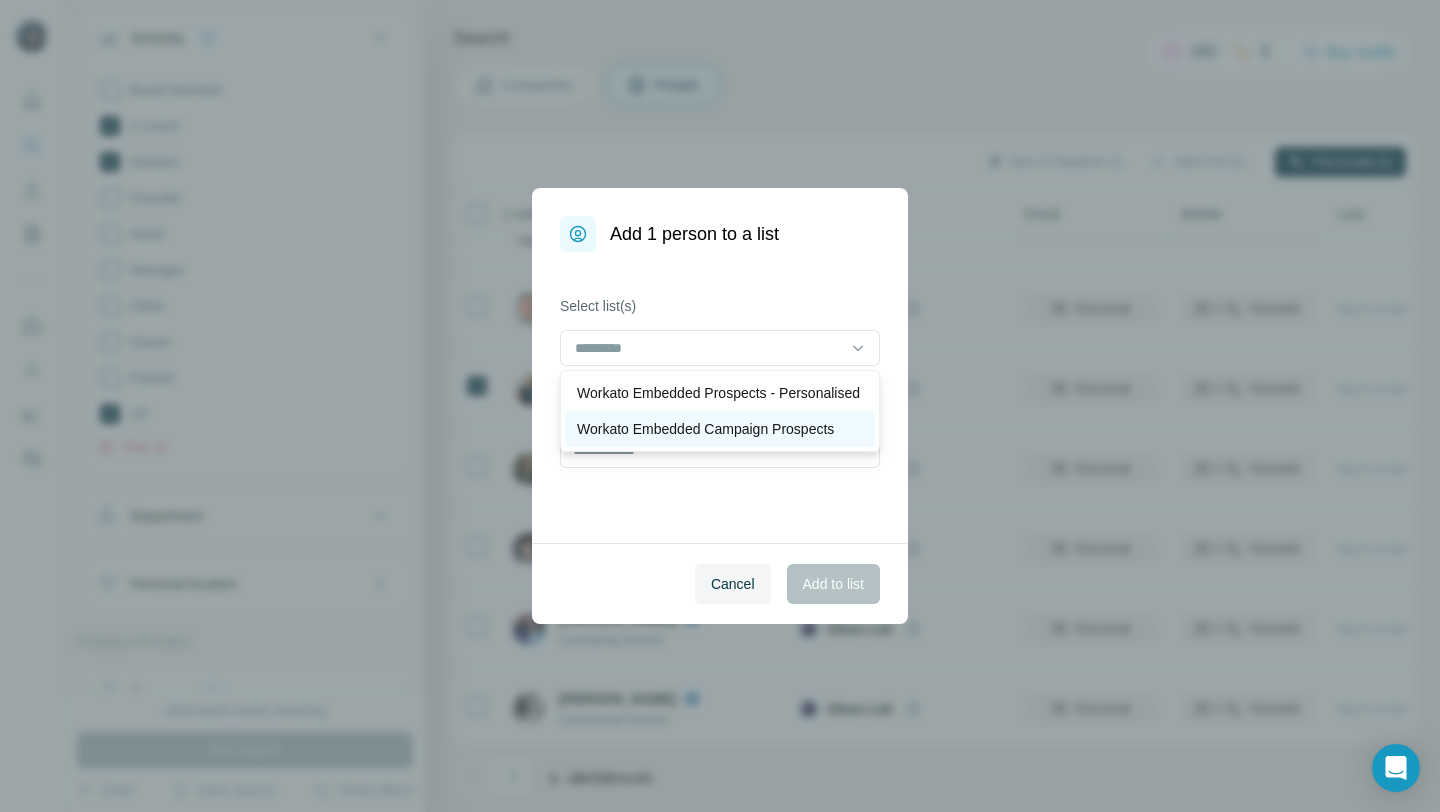 click on "Workato Embedded Campaign Prospects" at bounding box center (705, 429) 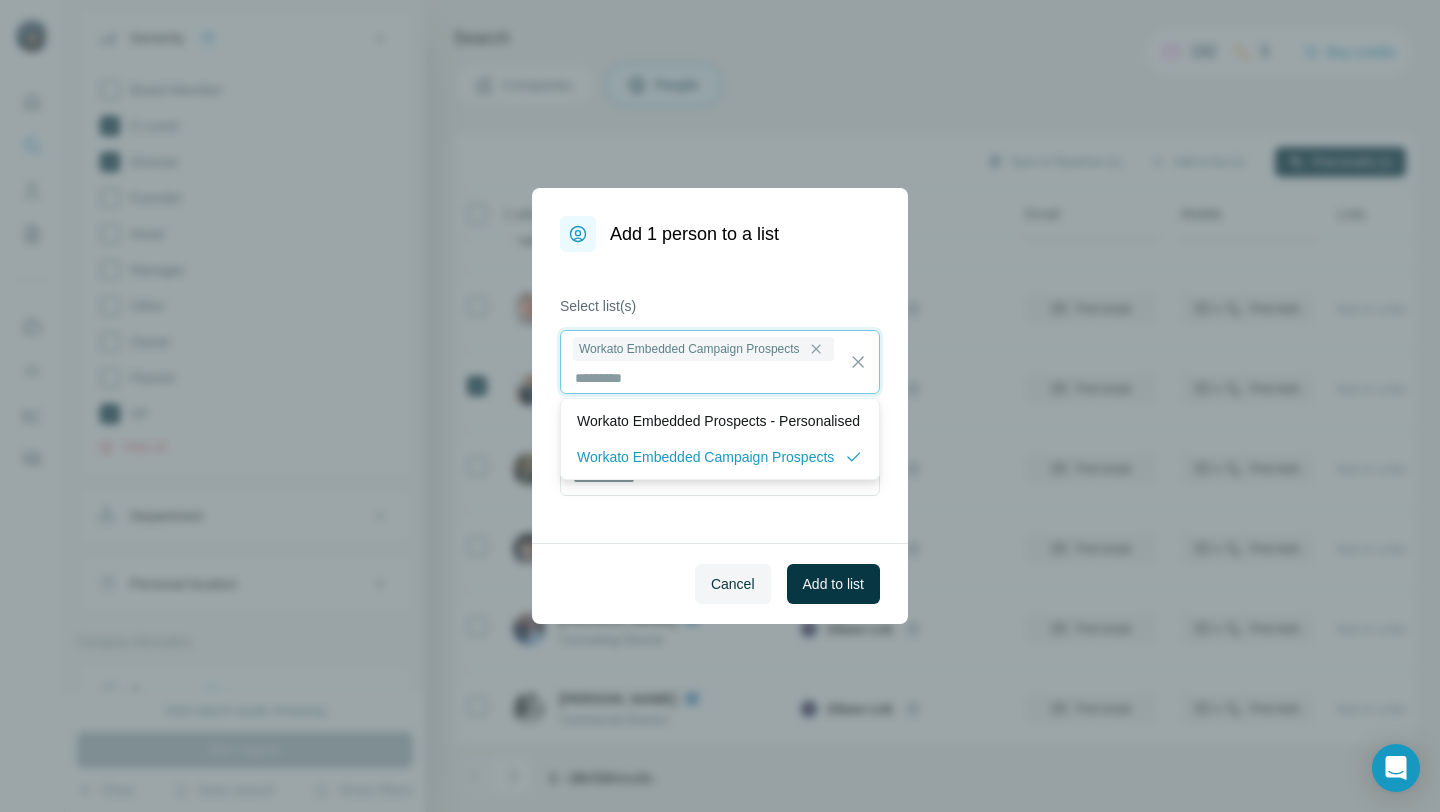 scroll, scrollTop: 2, scrollLeft: 0, axis: vertical 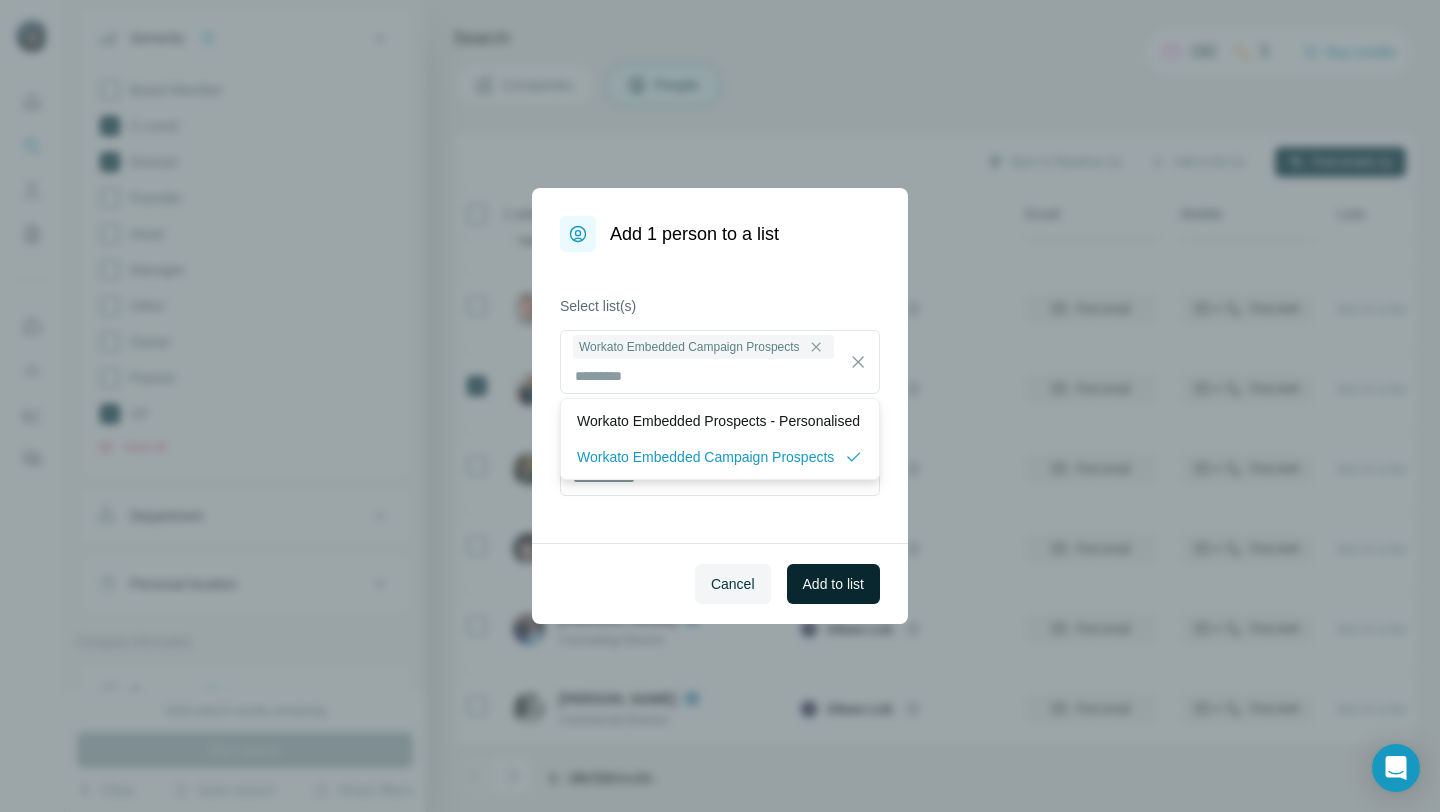 click on "Add to list" at bounding box center (833, 584) 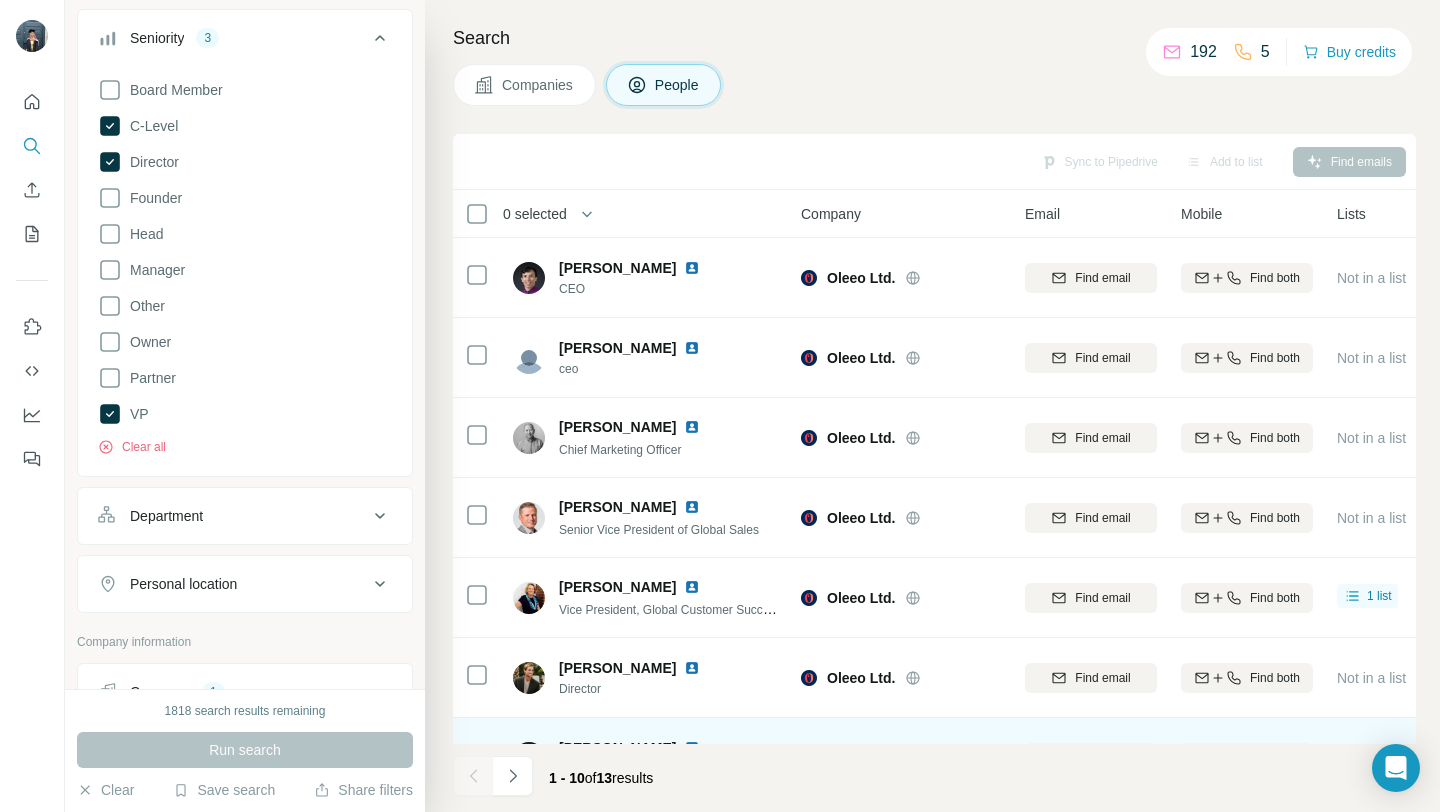 scroll, scrollTop: 294, scrollLeft: 0, axis: vertical 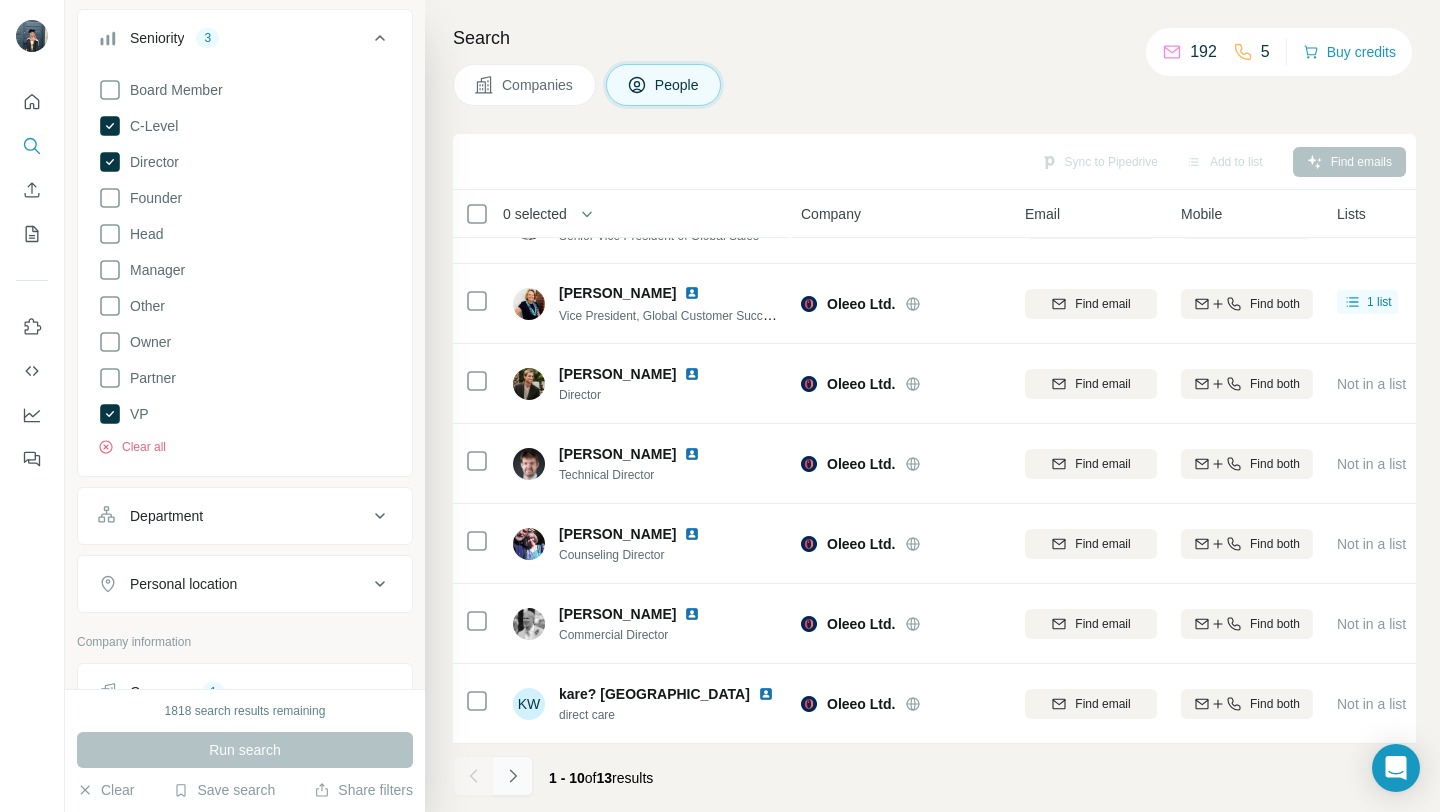 click 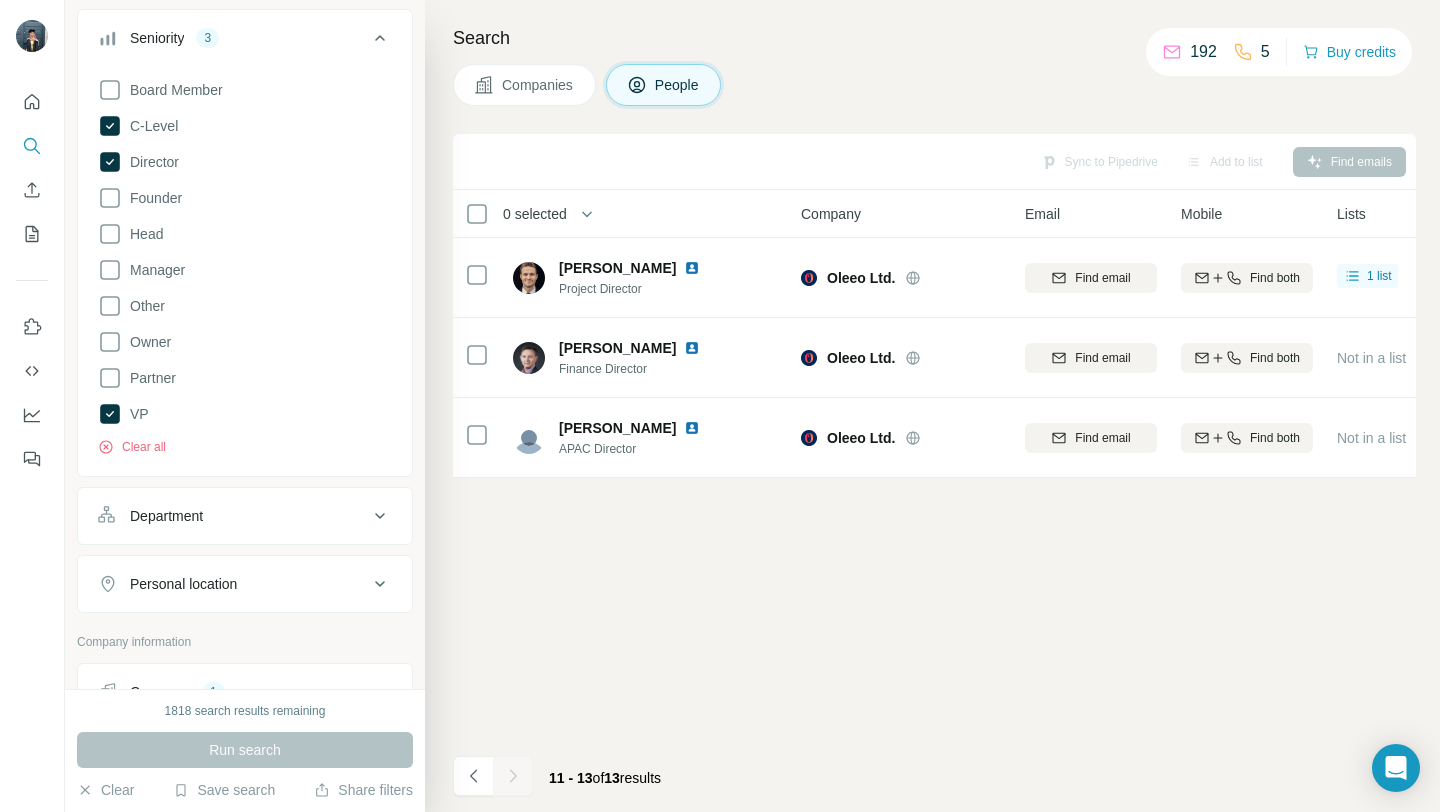 scroll, scrollTop: 0, scrollLeft: 0, axis: both 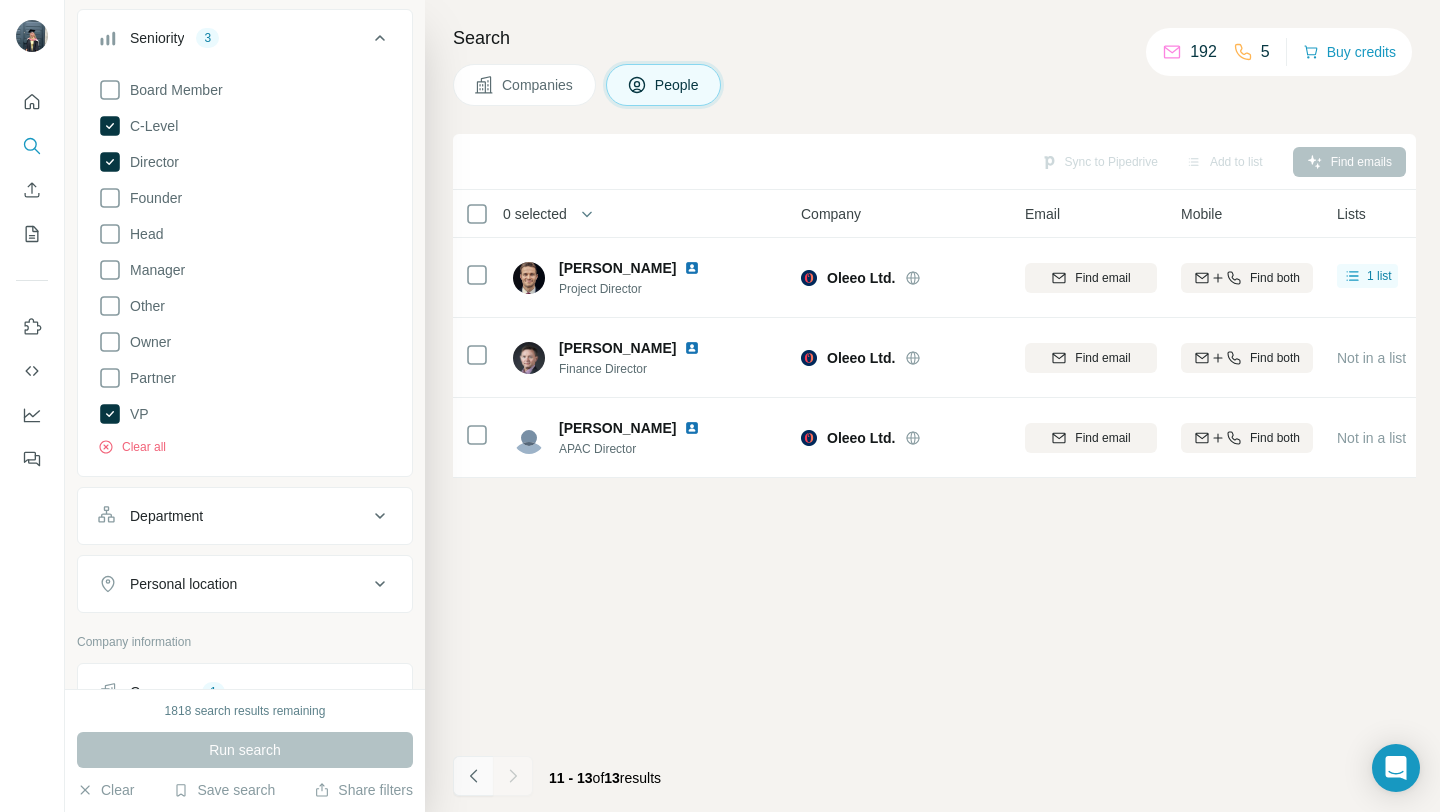 click 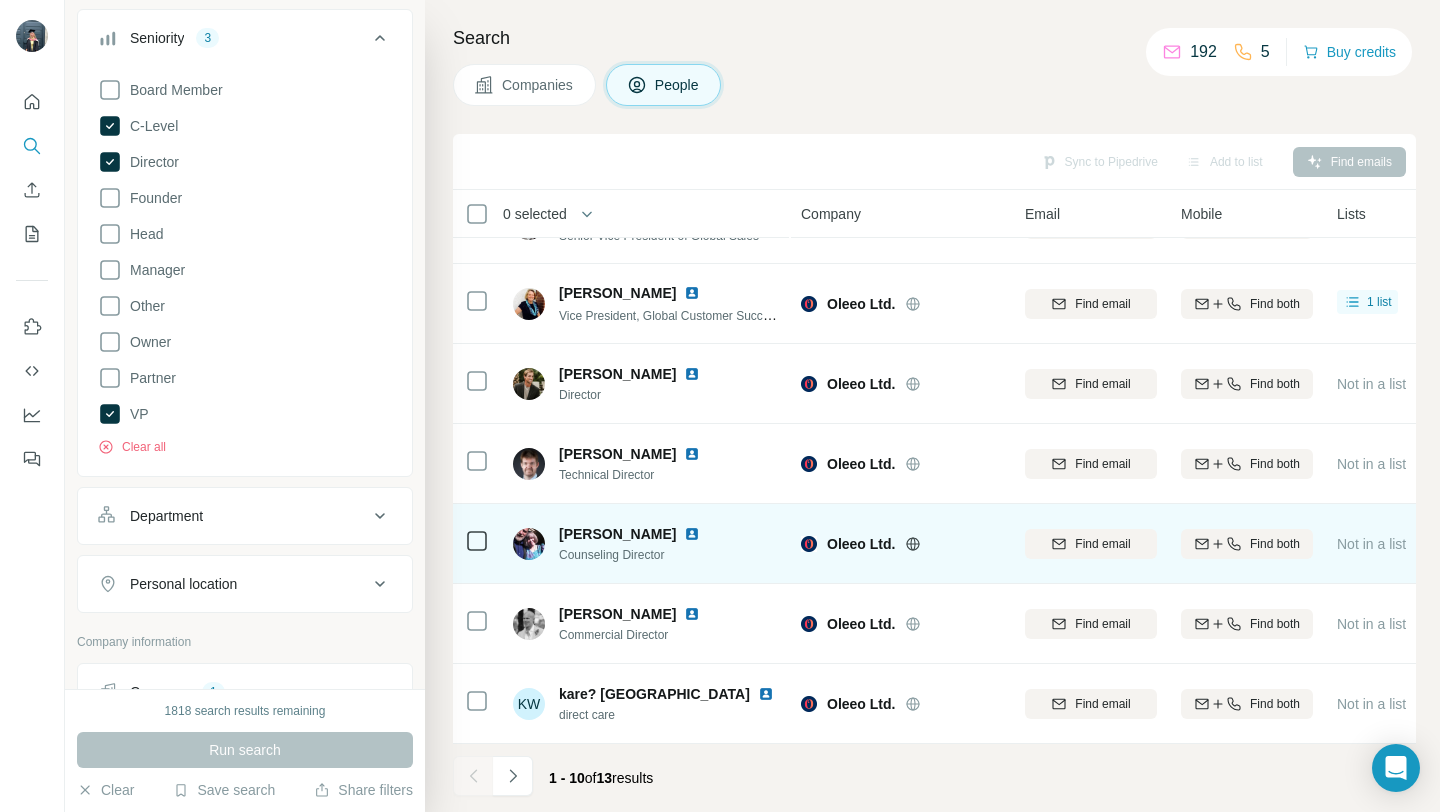 scroll, scrollTop: 0, scrollLeft: 0, axis: both 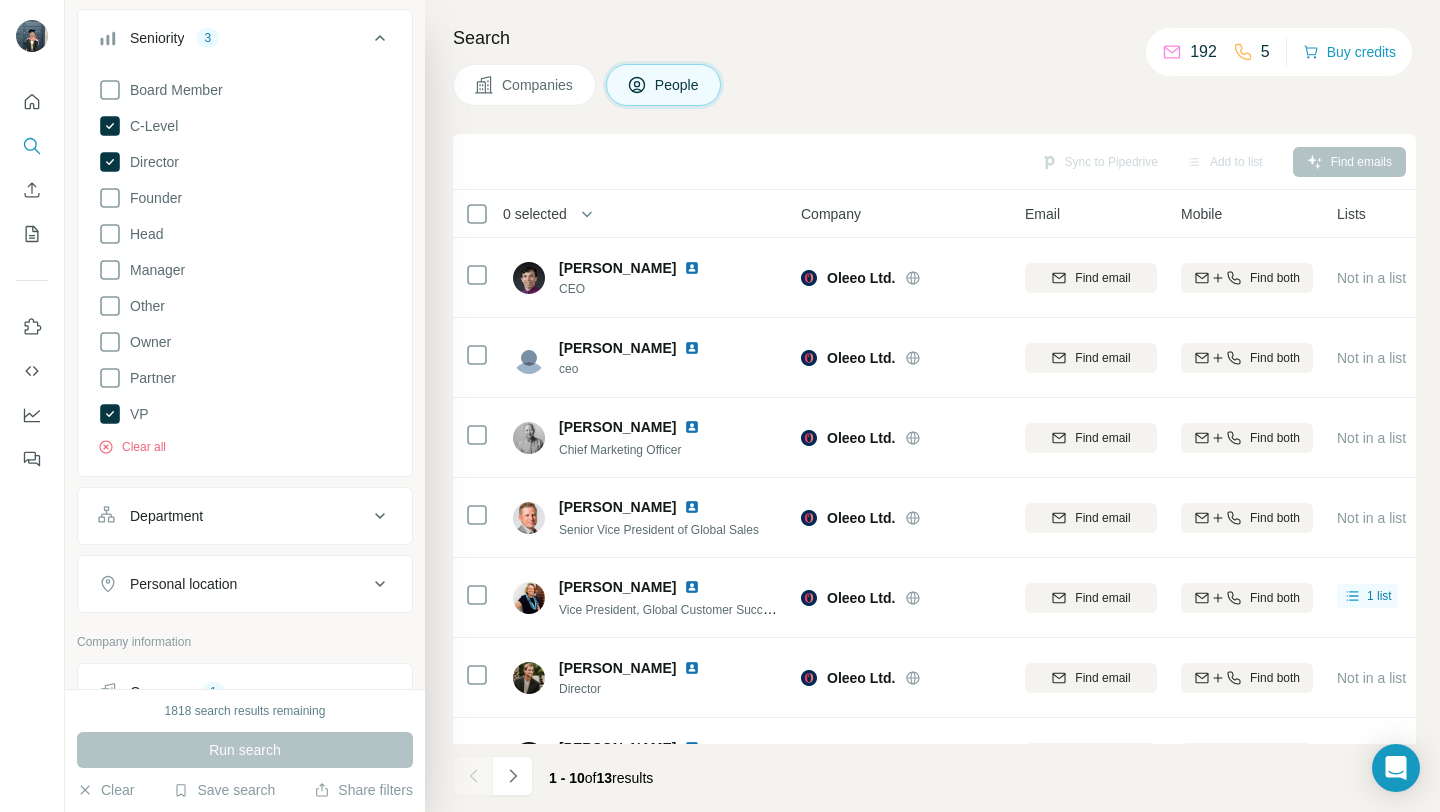 click on "Companies" at bounding box center (538, 85) 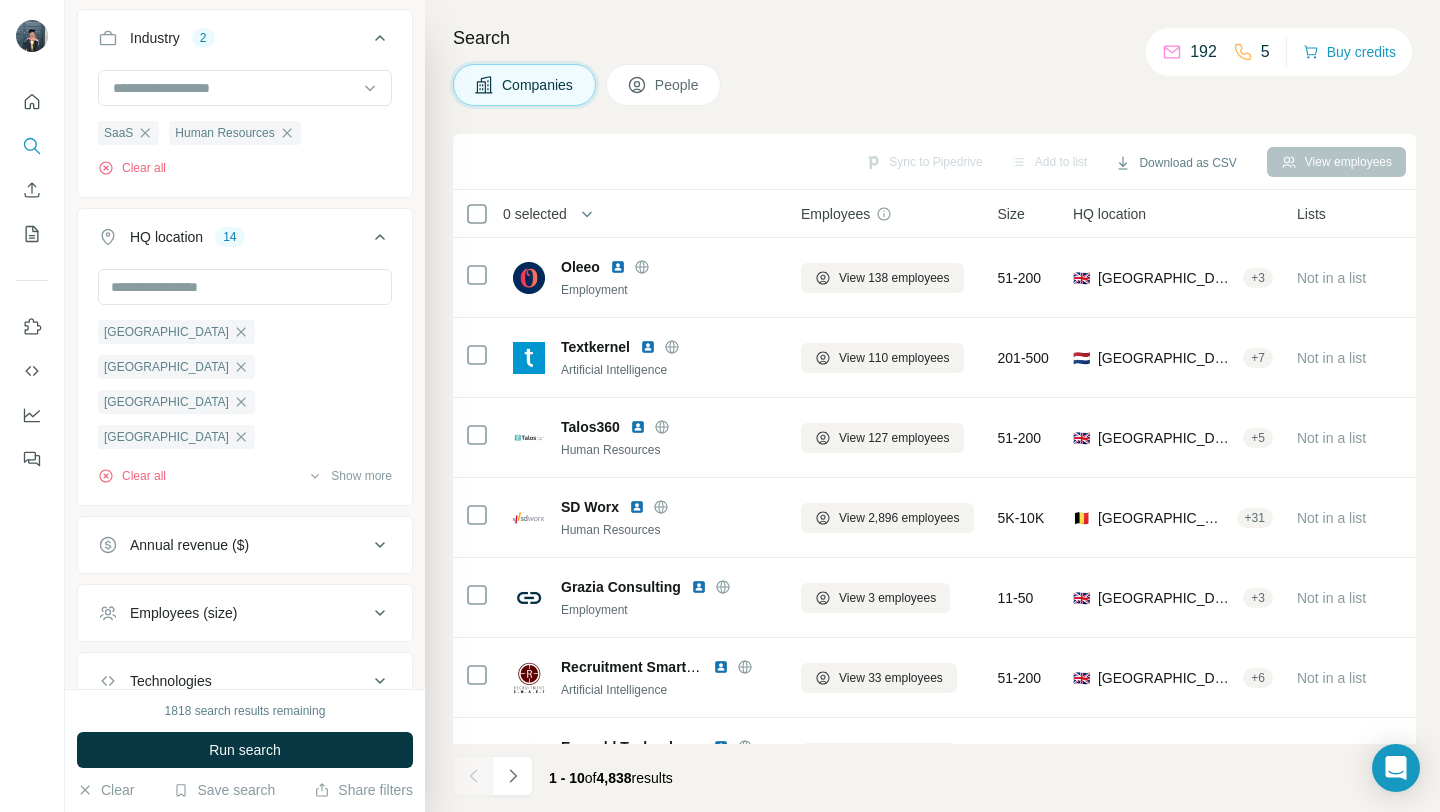 scroll, scrollTop: 0, scrollLeft: 0, axis: both 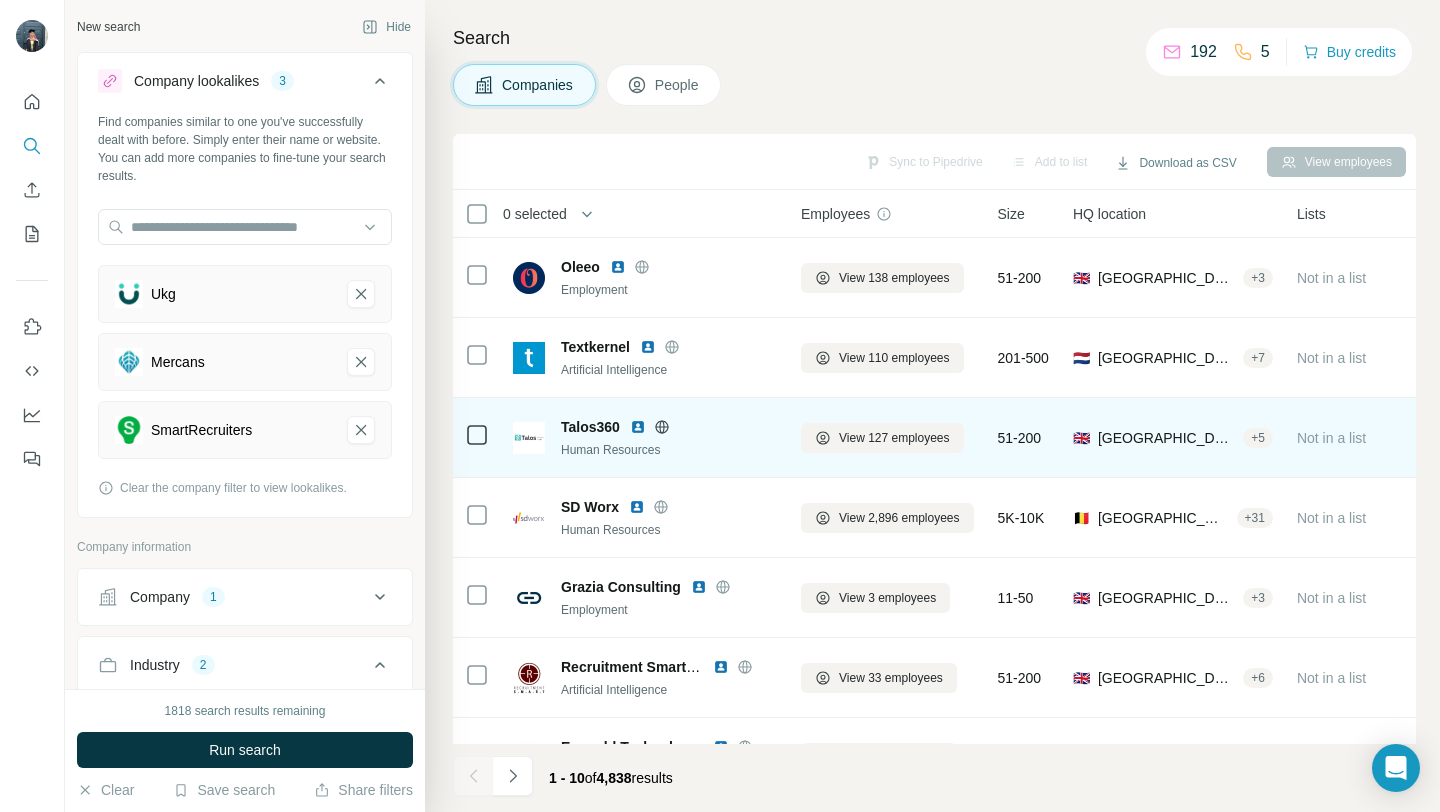 click 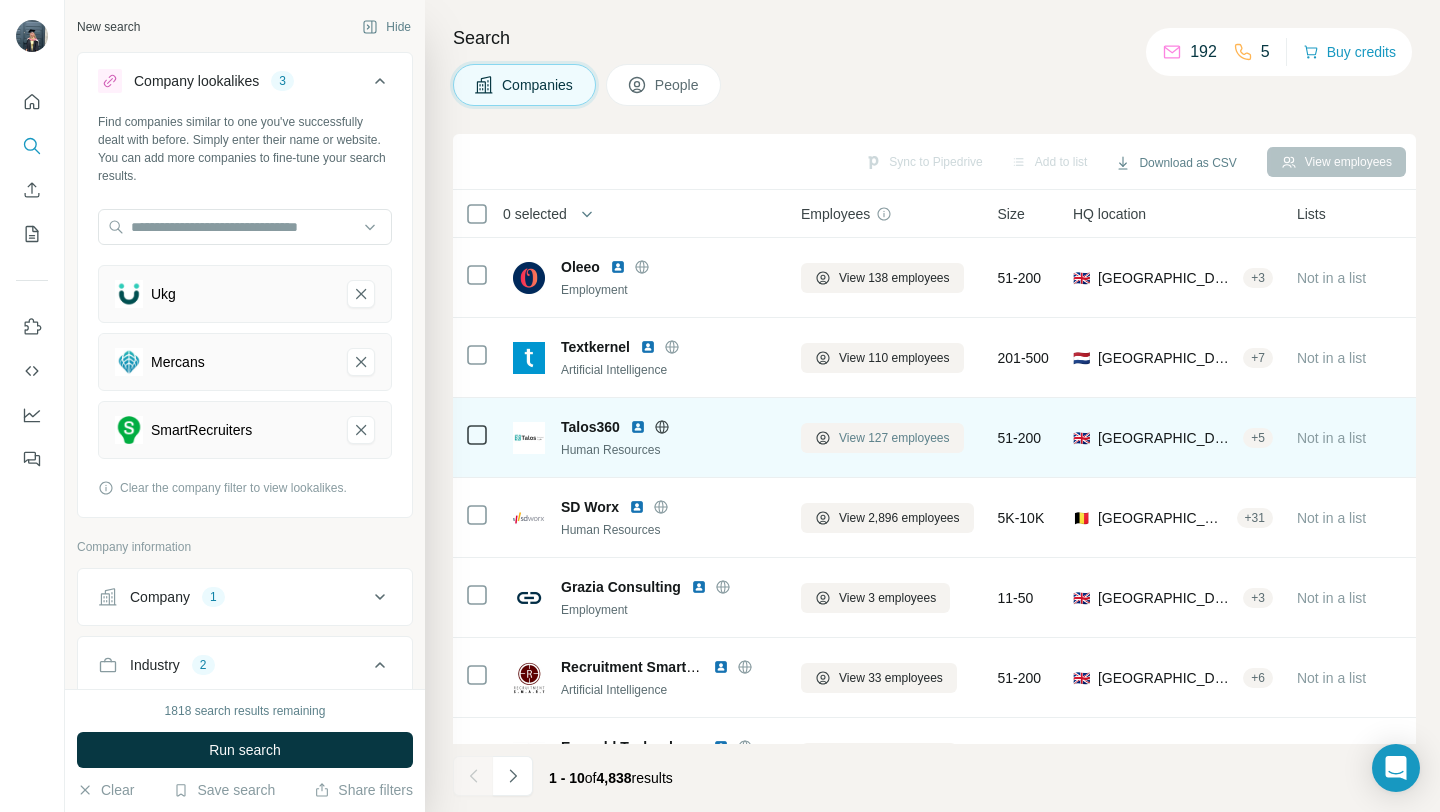 click on "View 127 employees" at bounding box center (882, 438) 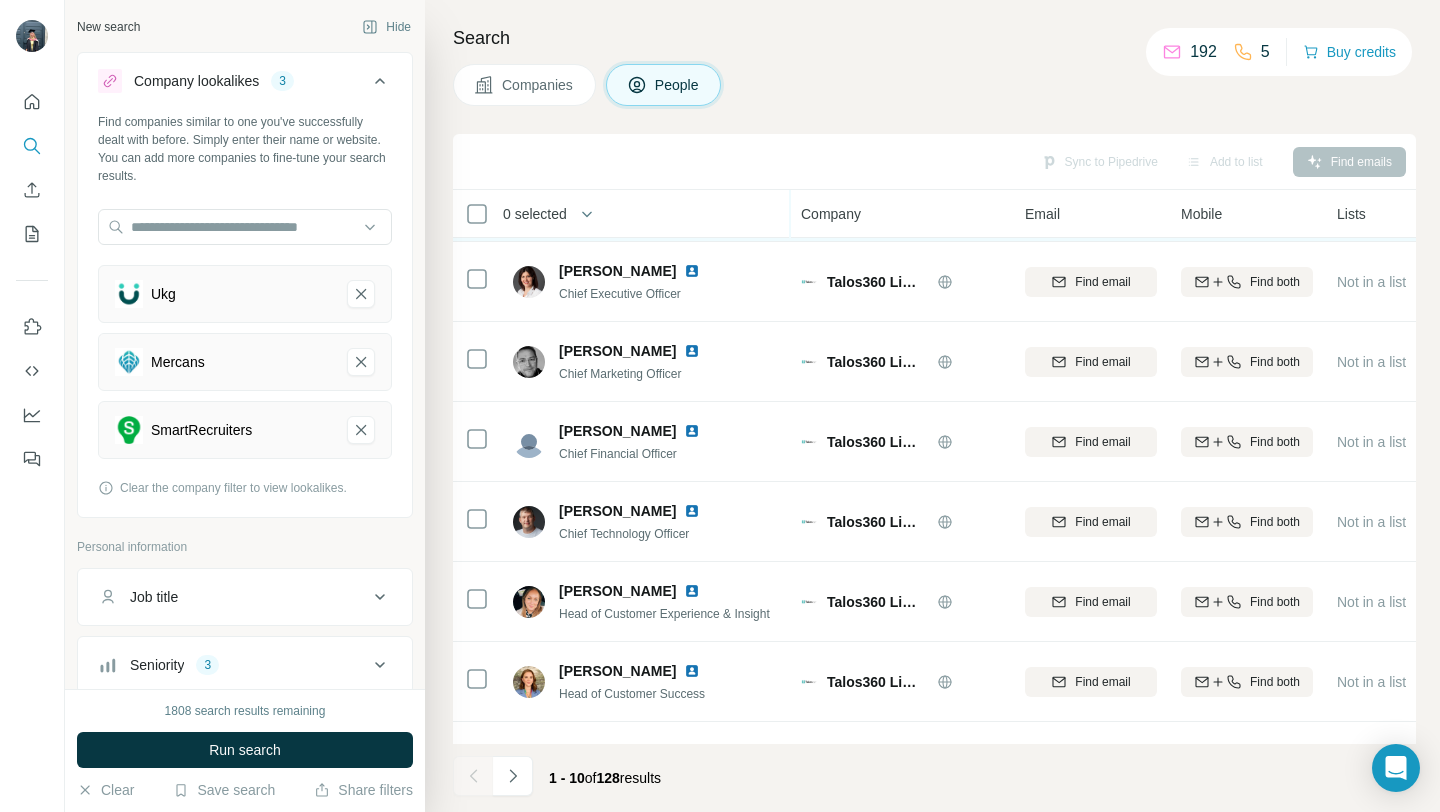 scroll, scrollTop: 294, scrollLeft: 0, axis: vertical 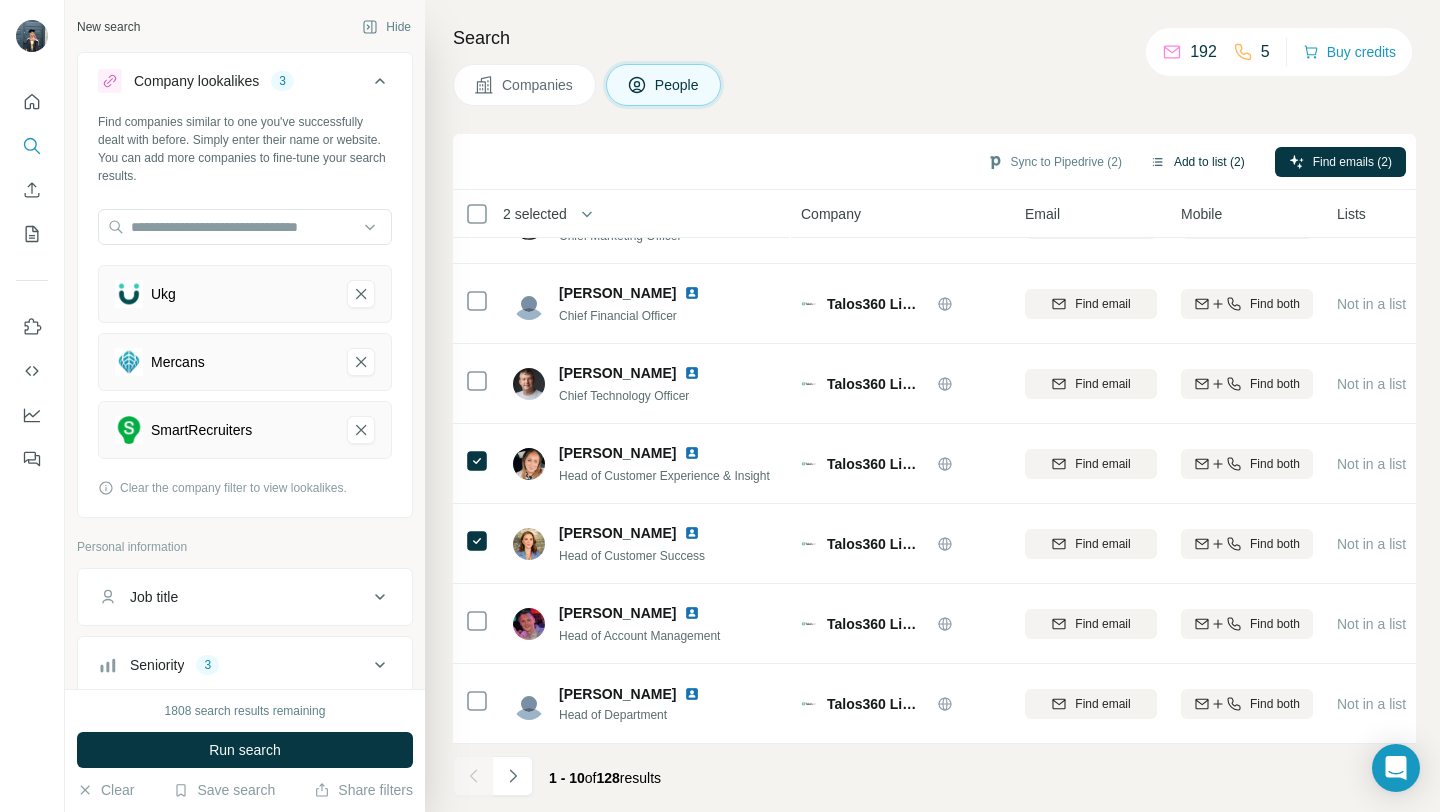 click on "Add to list (2)" at bounding box center (1197, 162) 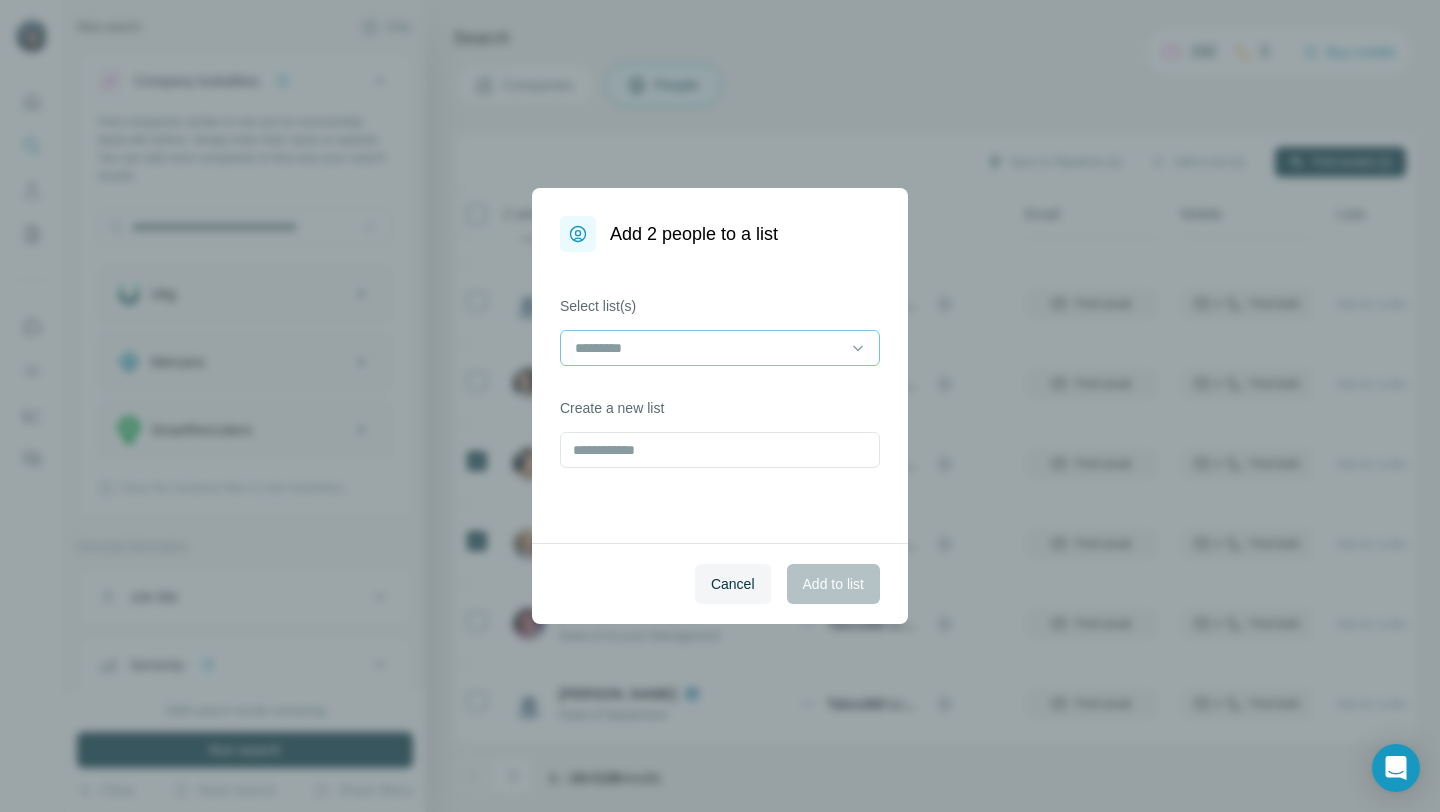 click at bounding box center [708, 348] 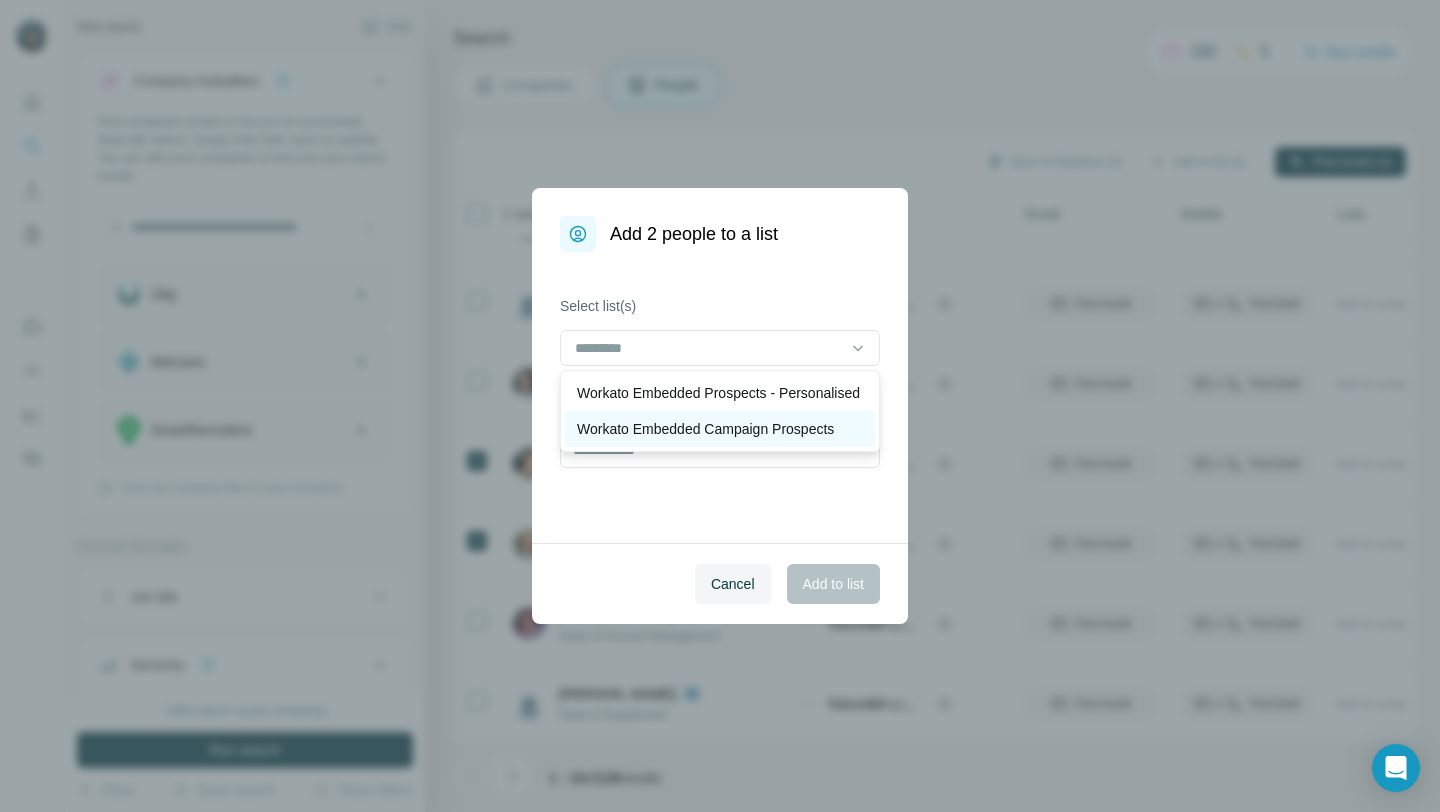 click on "Workato Embedded Campaign Prospects" at bounding box center [705, 429] 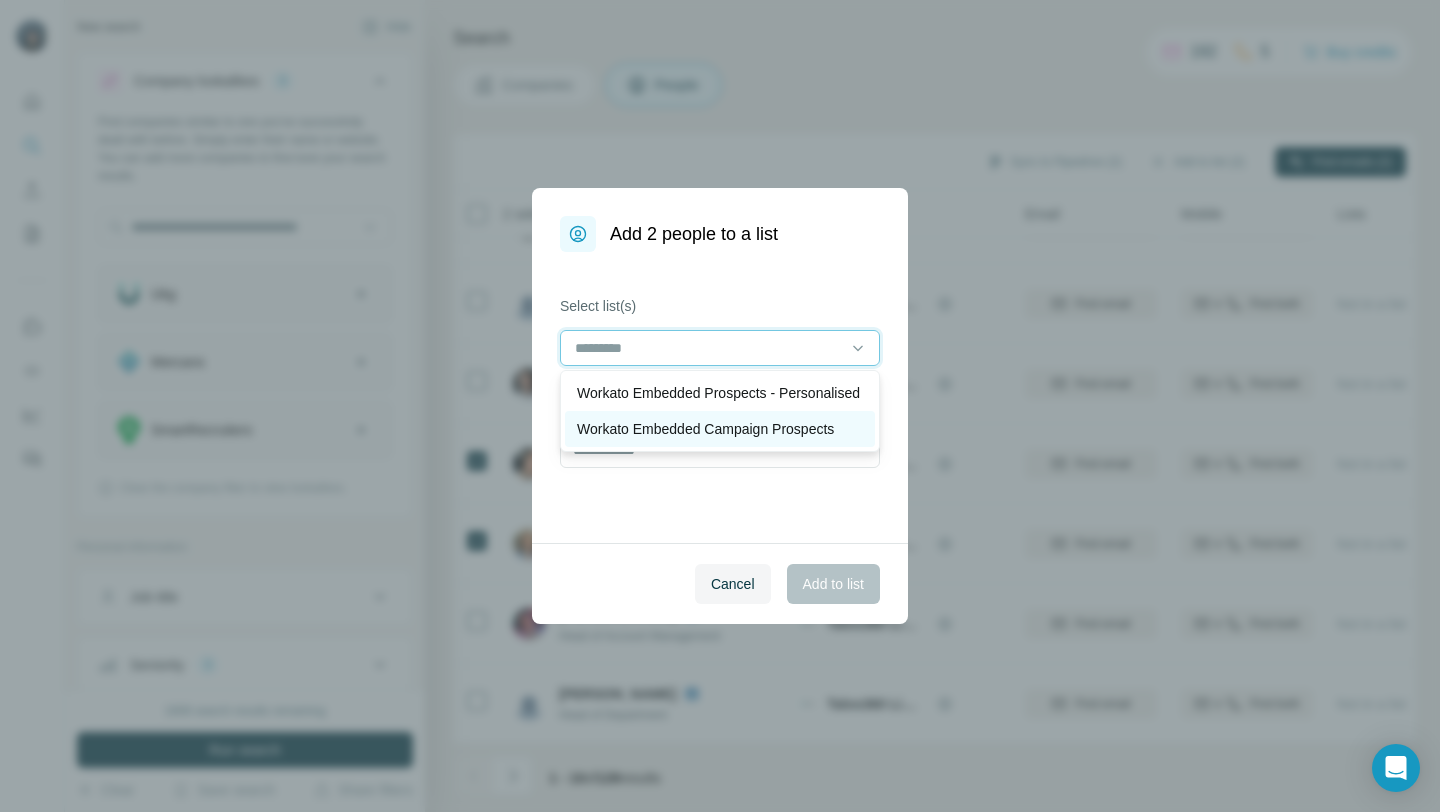 scroll, scrollTop: 2, scrollLeft: 0, axis: vertical 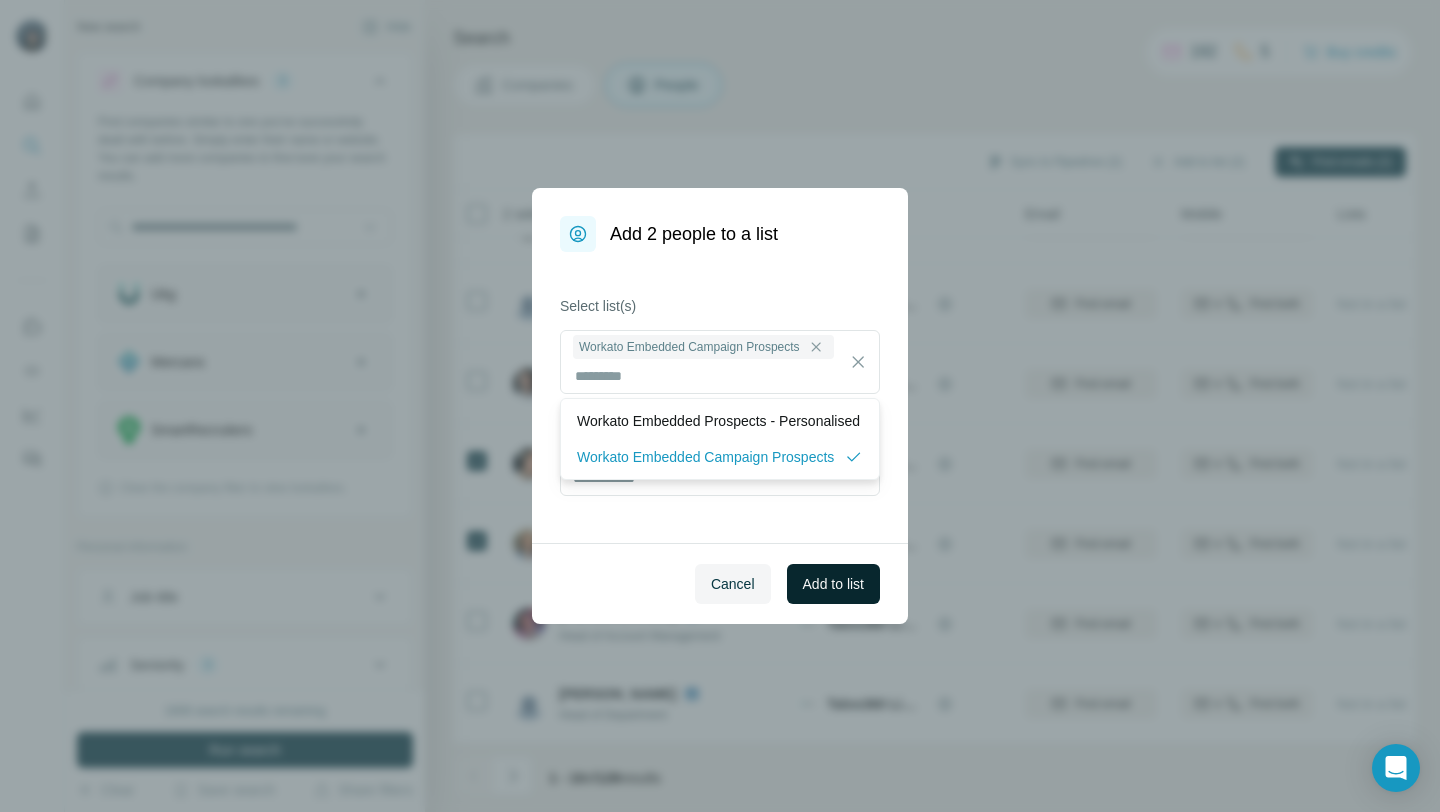 click on "Add to list" at bounding box center [833, 584] 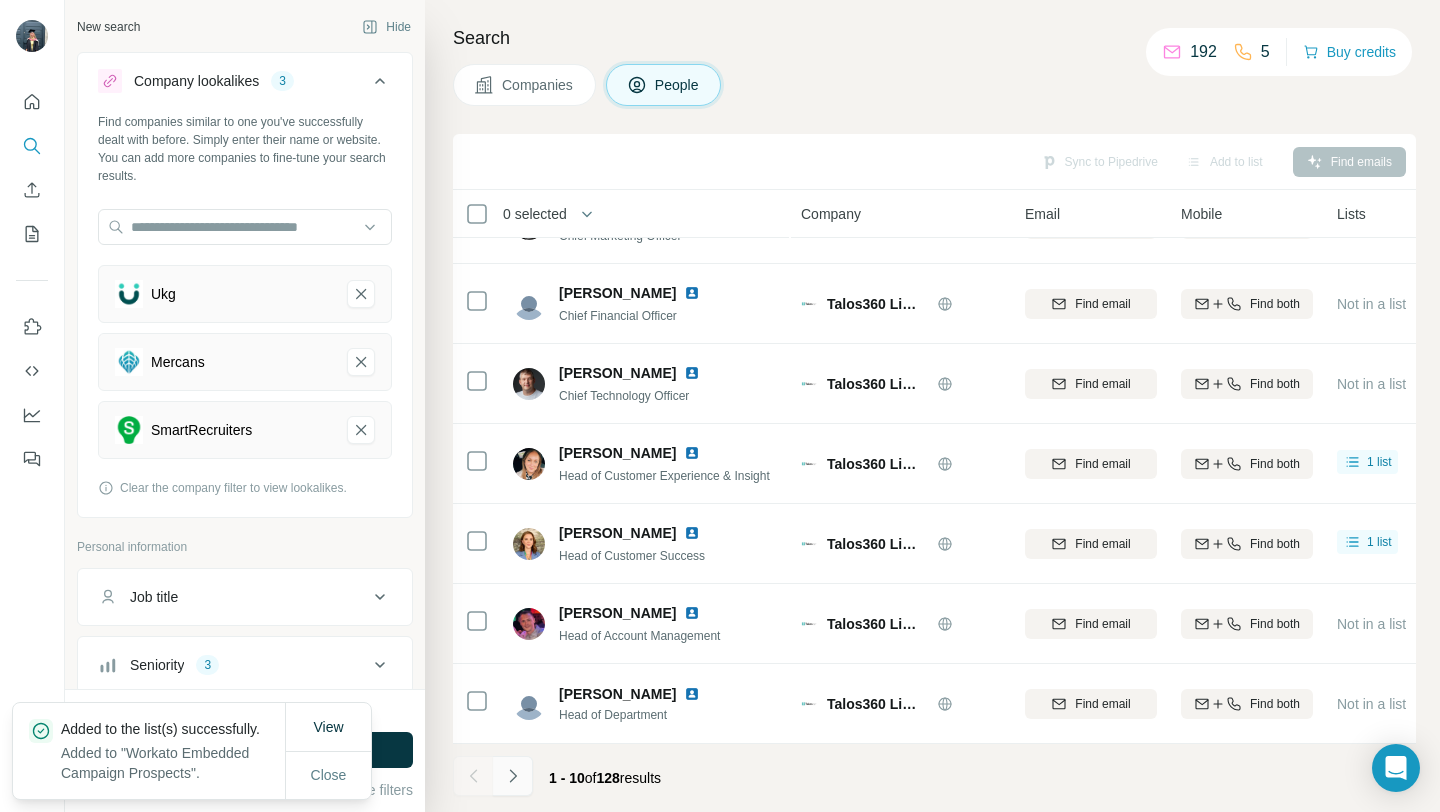click 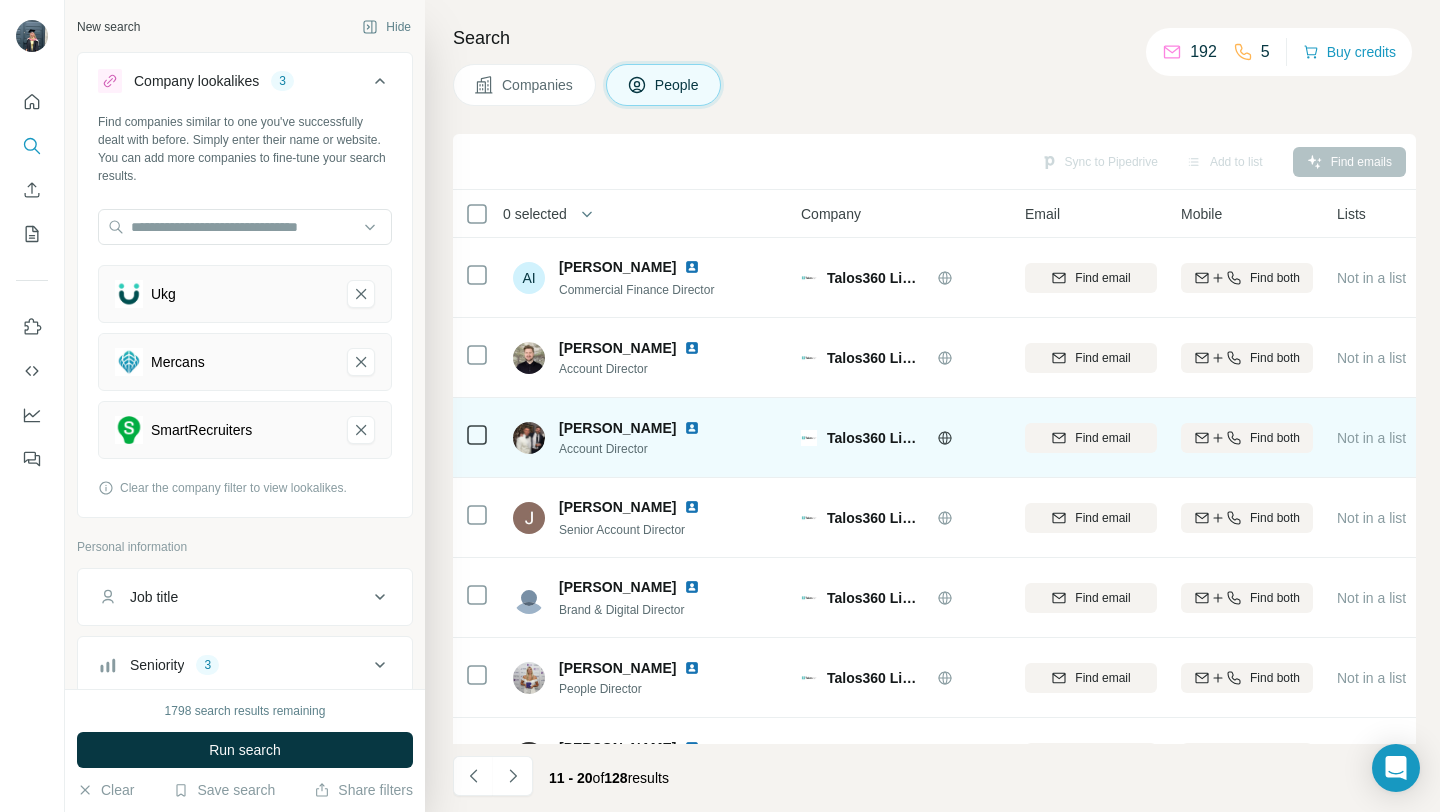 scroll, scrollTop: 294, scrollLeft: 0, axis: vertical 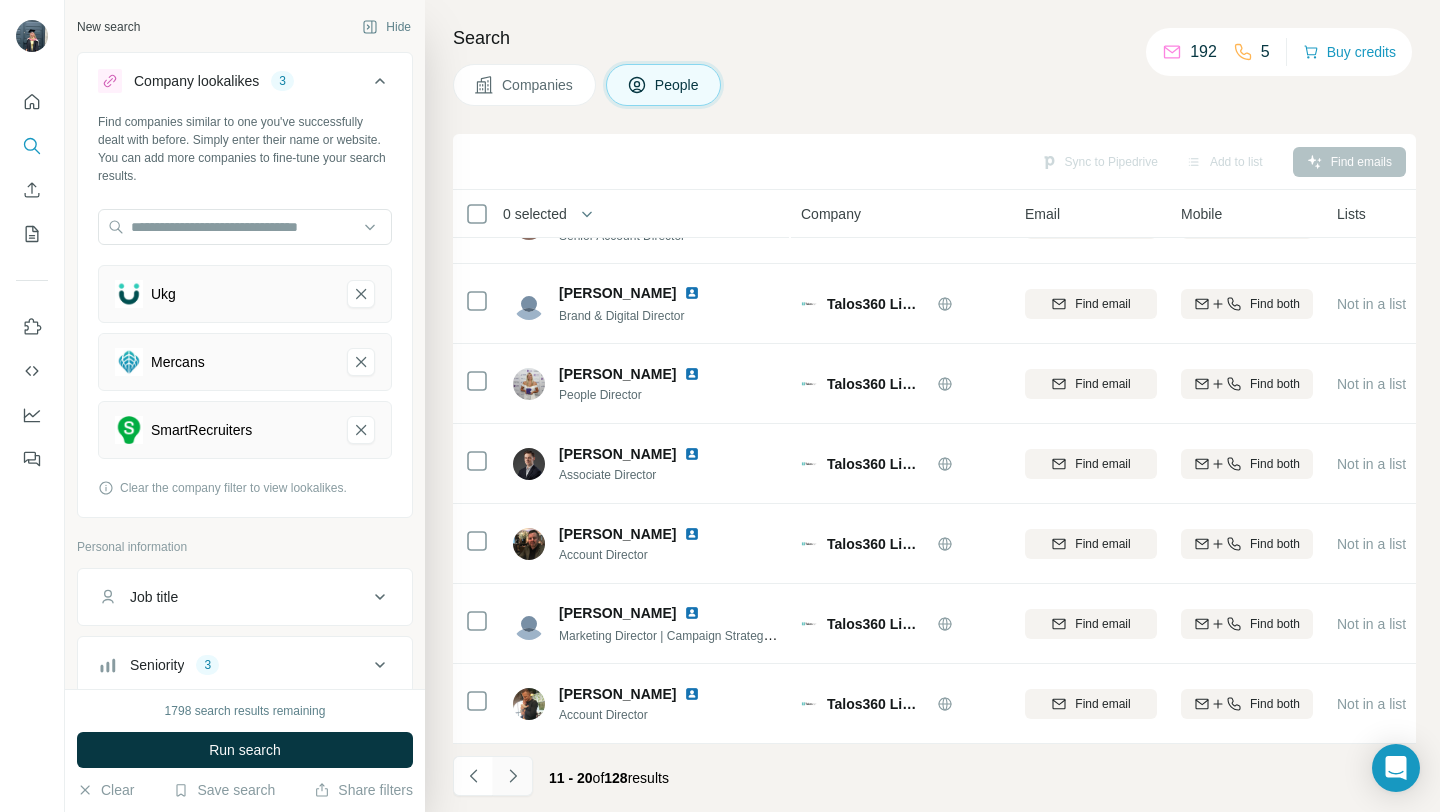 click 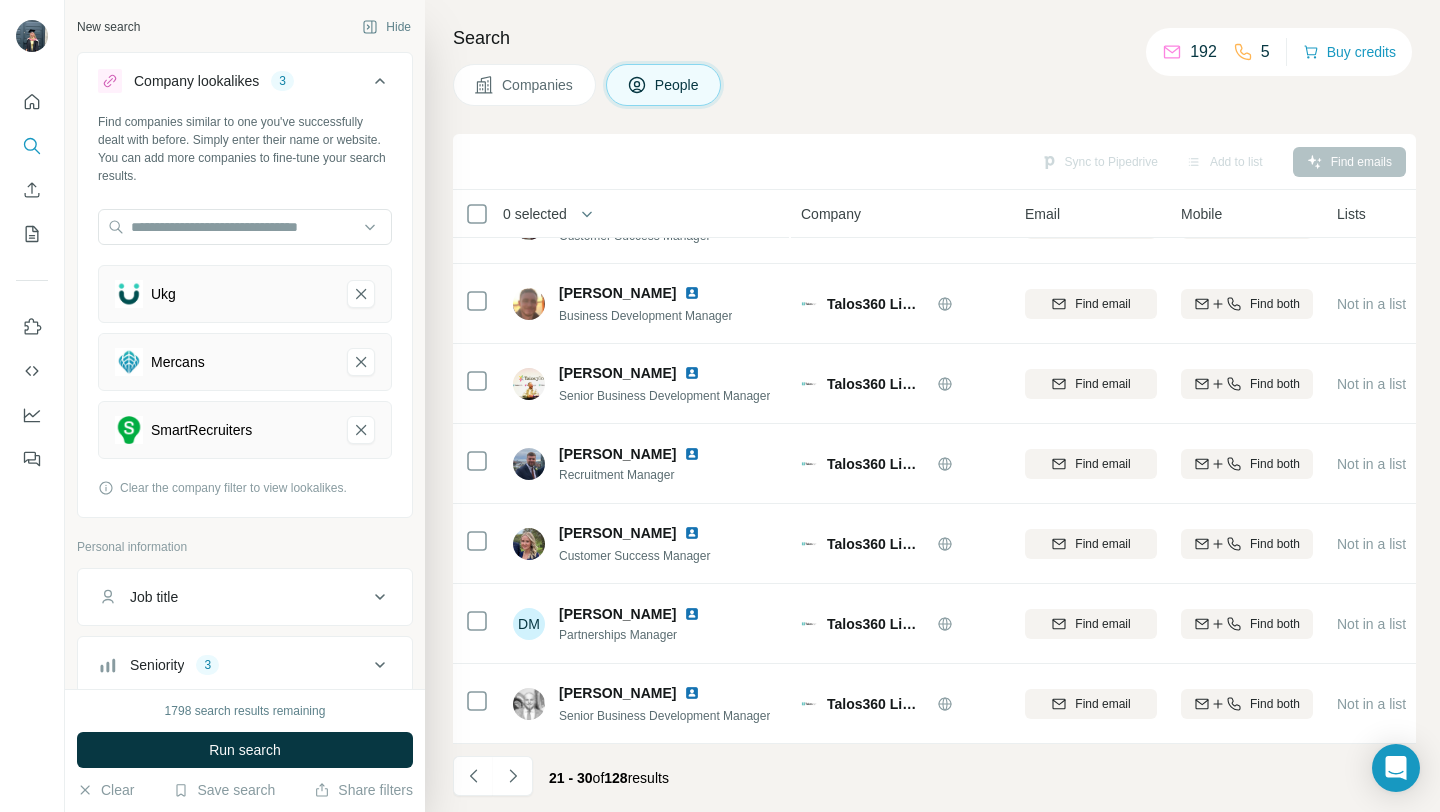 scroll, scrollTop: 44, scrollLeft: 0, axis: vertical 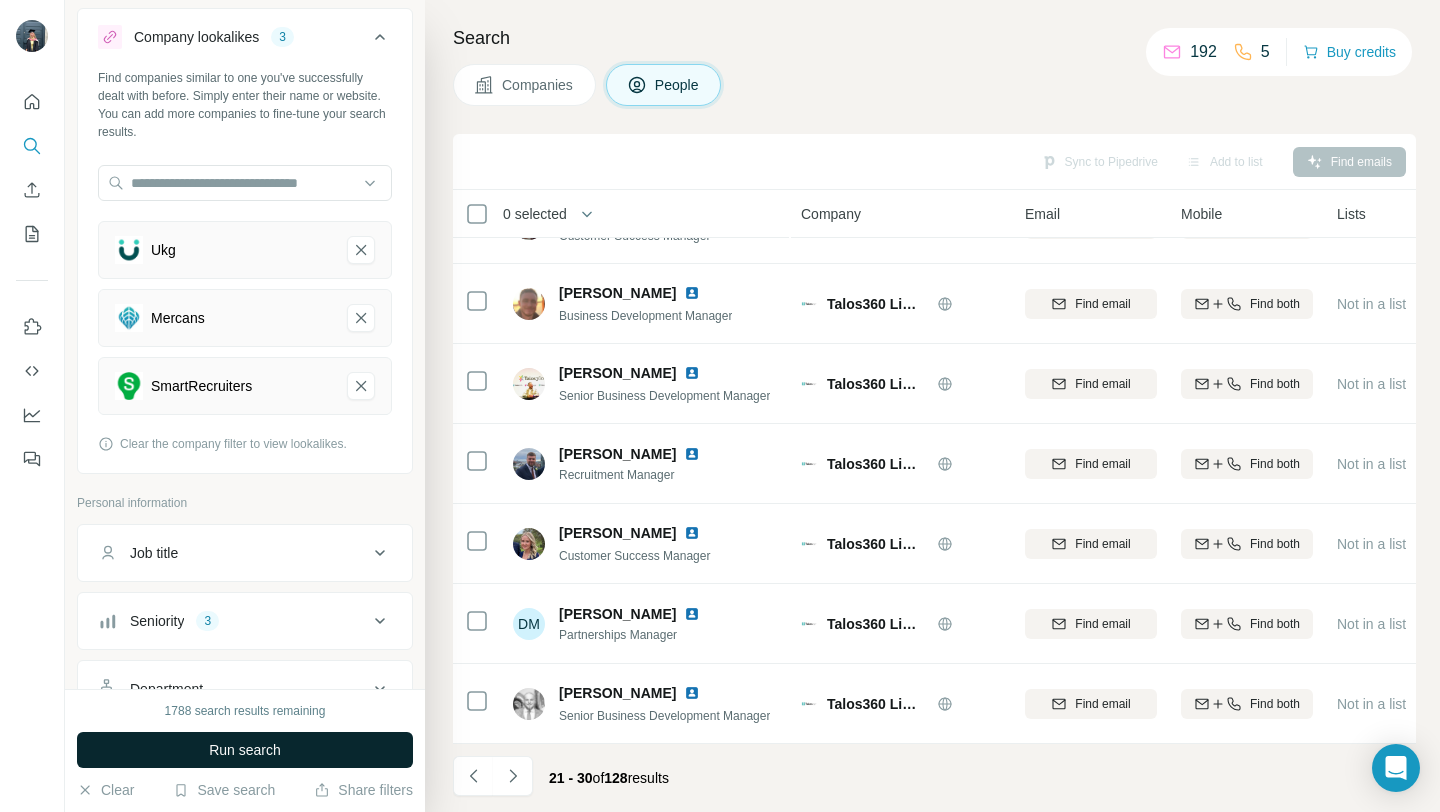 click on "Run search" at bounding box center (245, 750) 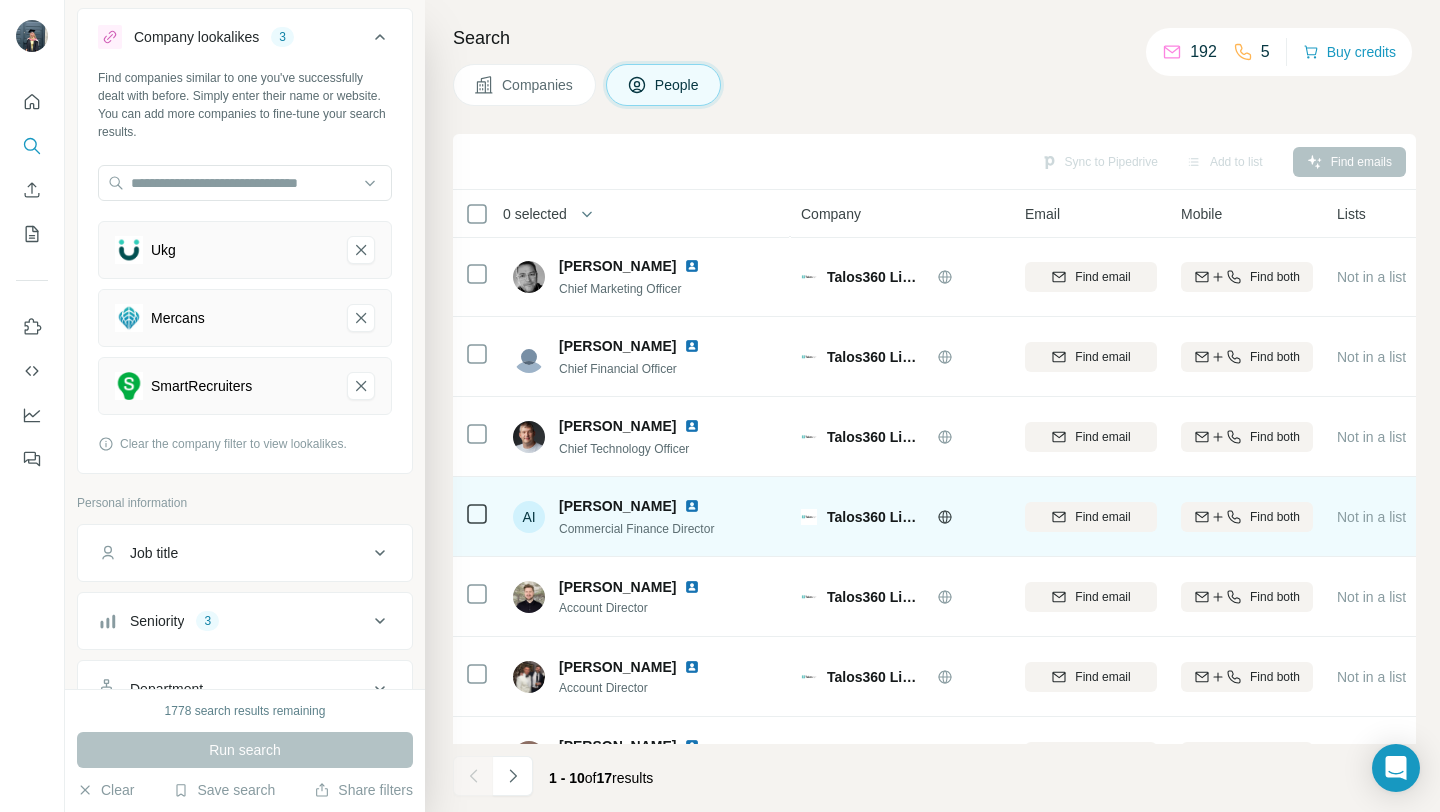 scroll, scrollTop: 294, scrollLeft: 0, axis: vertical 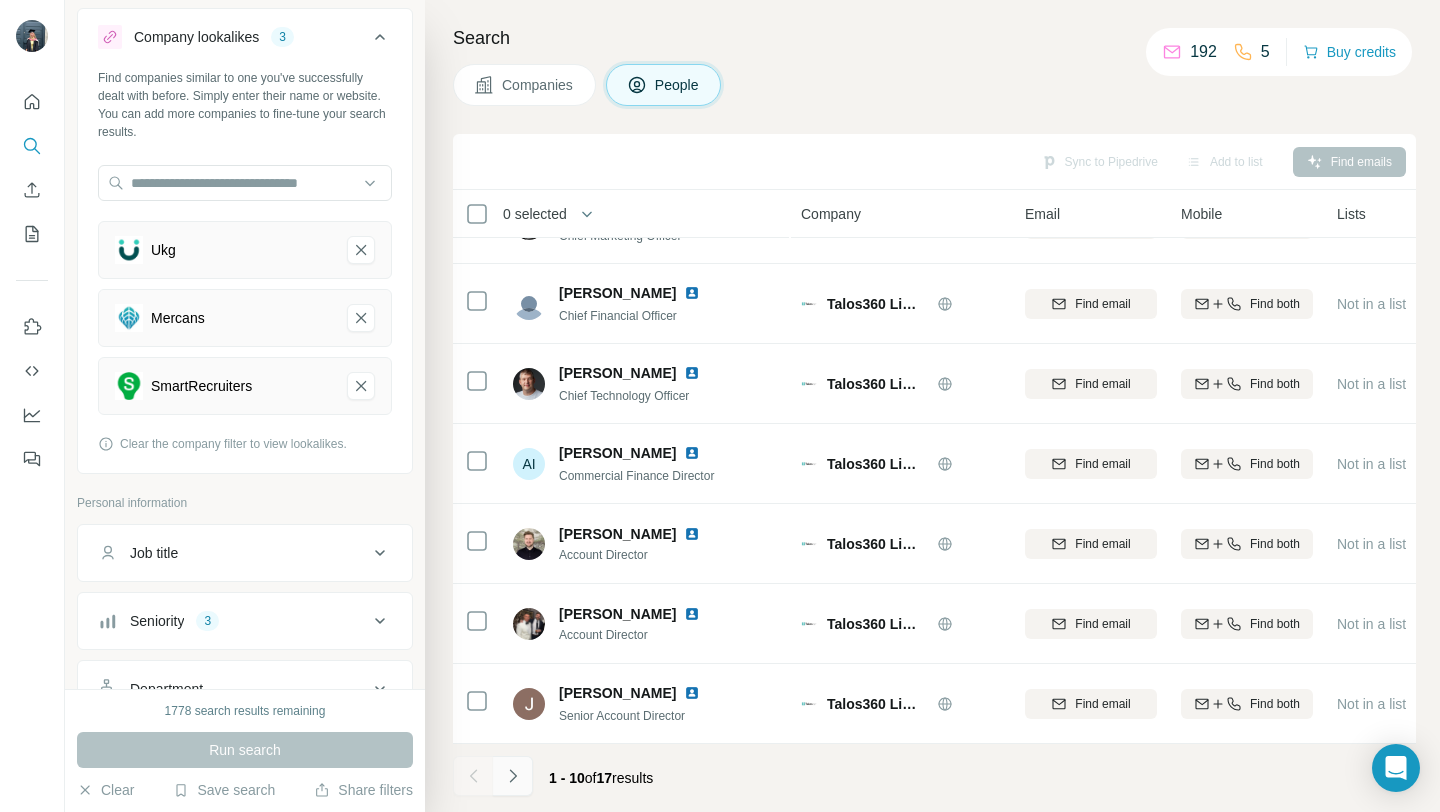 click 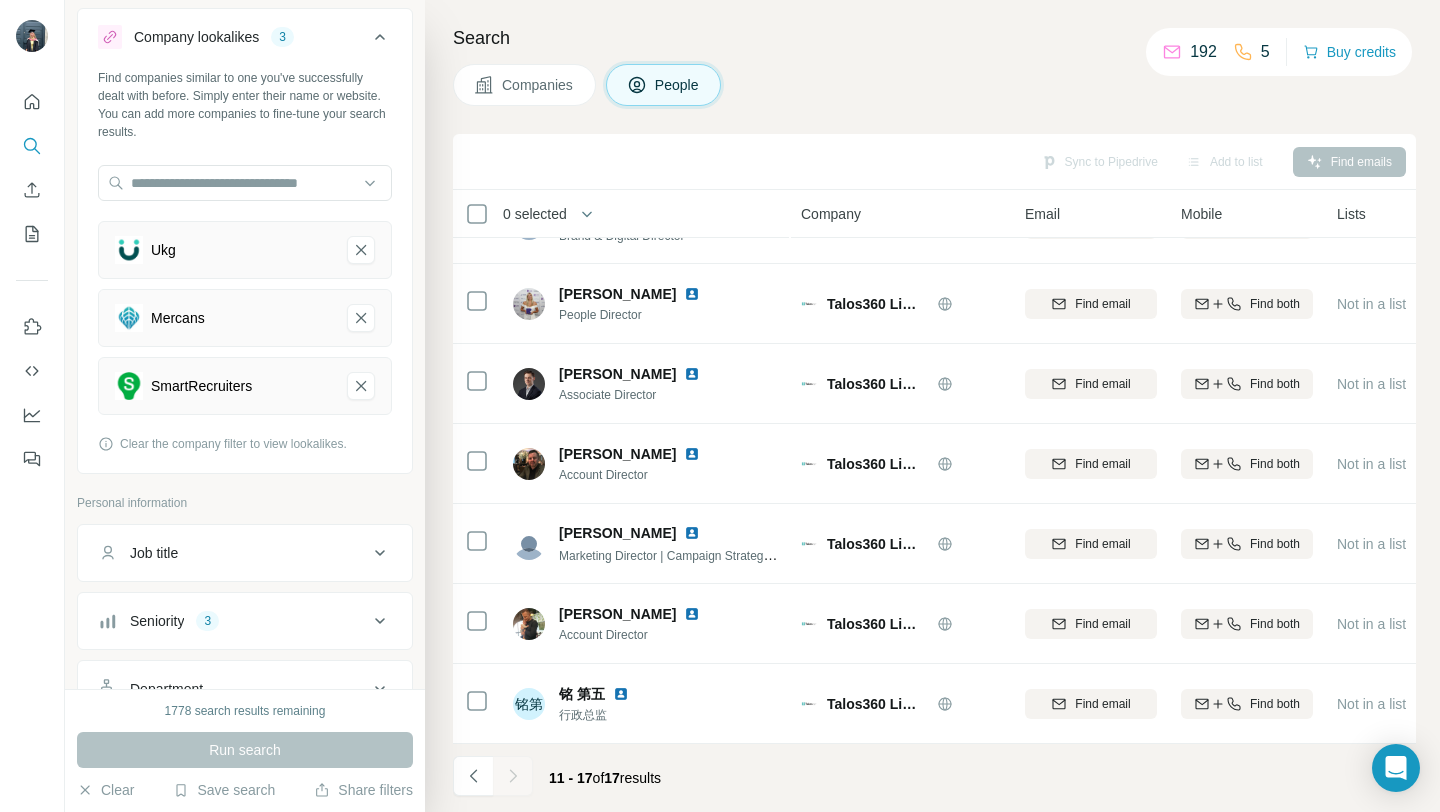 scroll, scrollTop: 54, scrollLeft: 0, axis: vertical 